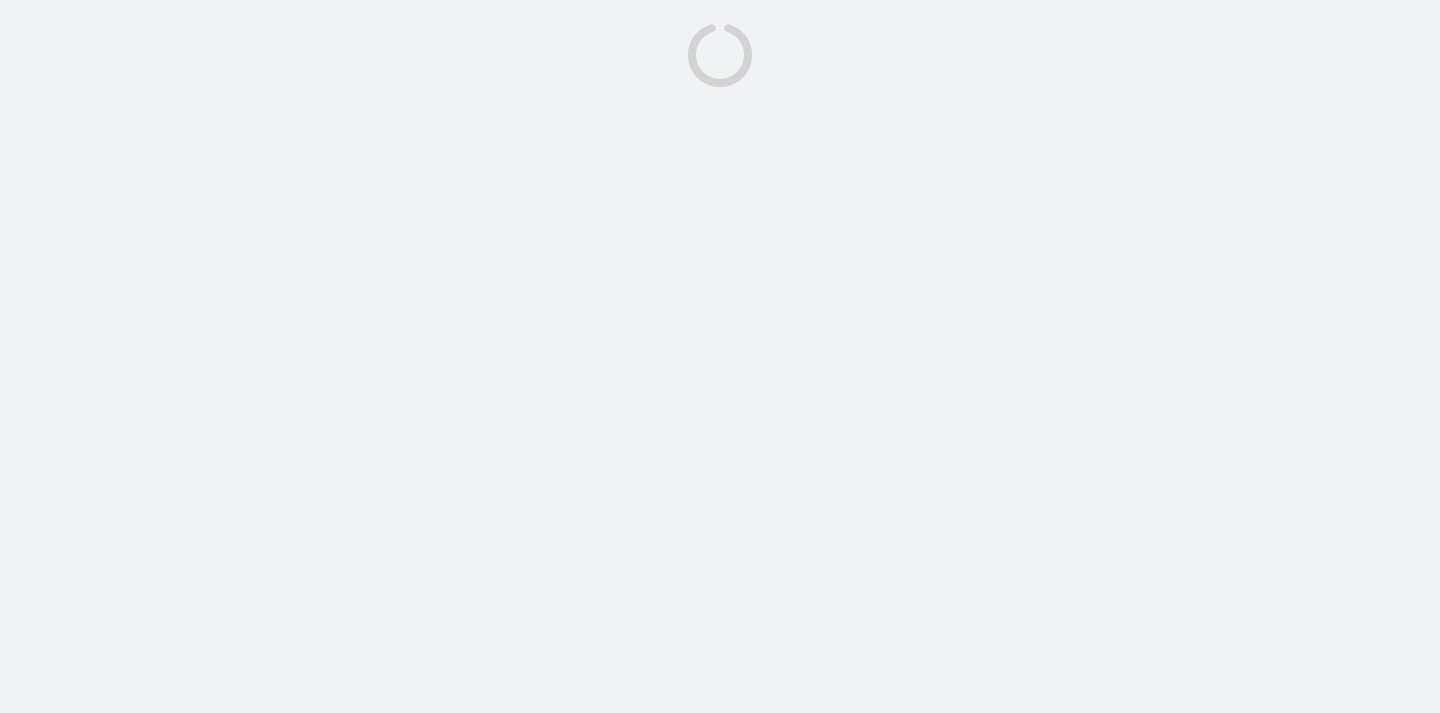 scroll, scrollTop: 0, scrollLeft: 0, axis: both 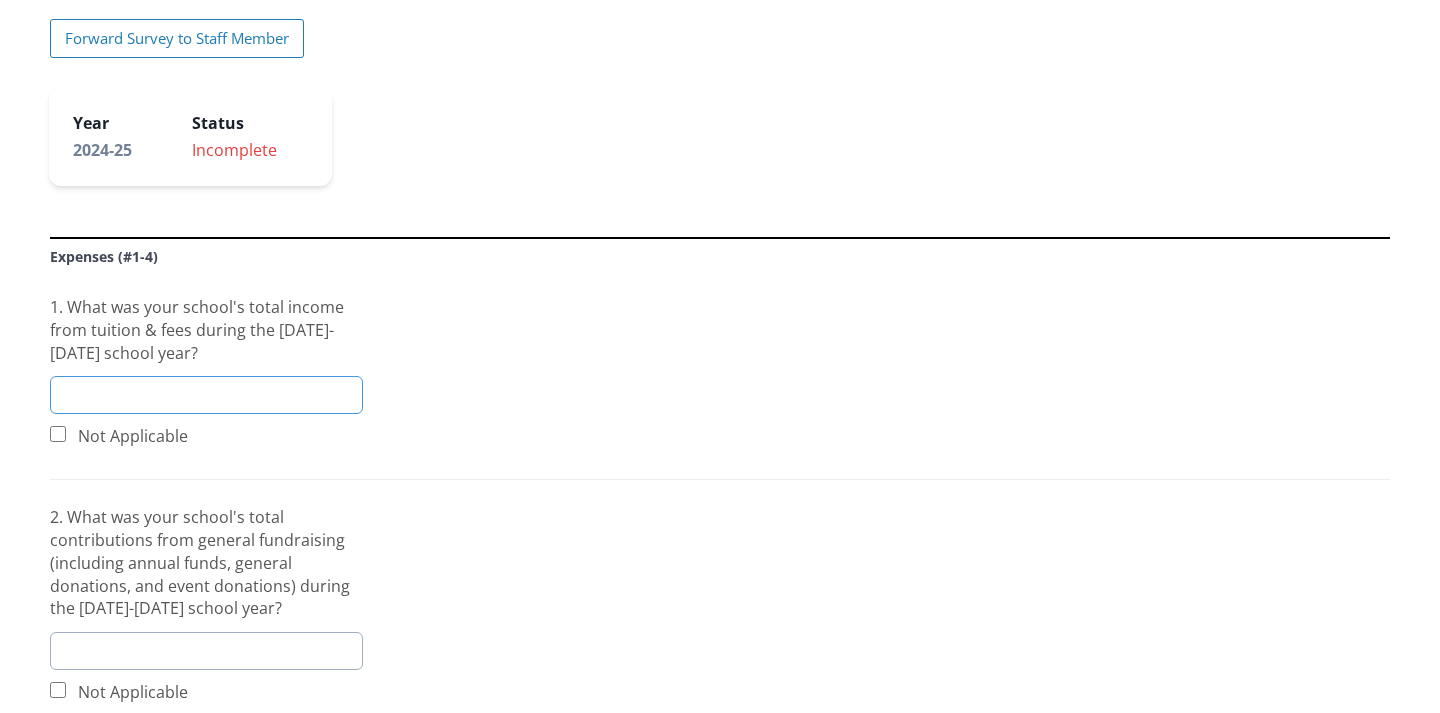 click at bounding box center [206, 395] 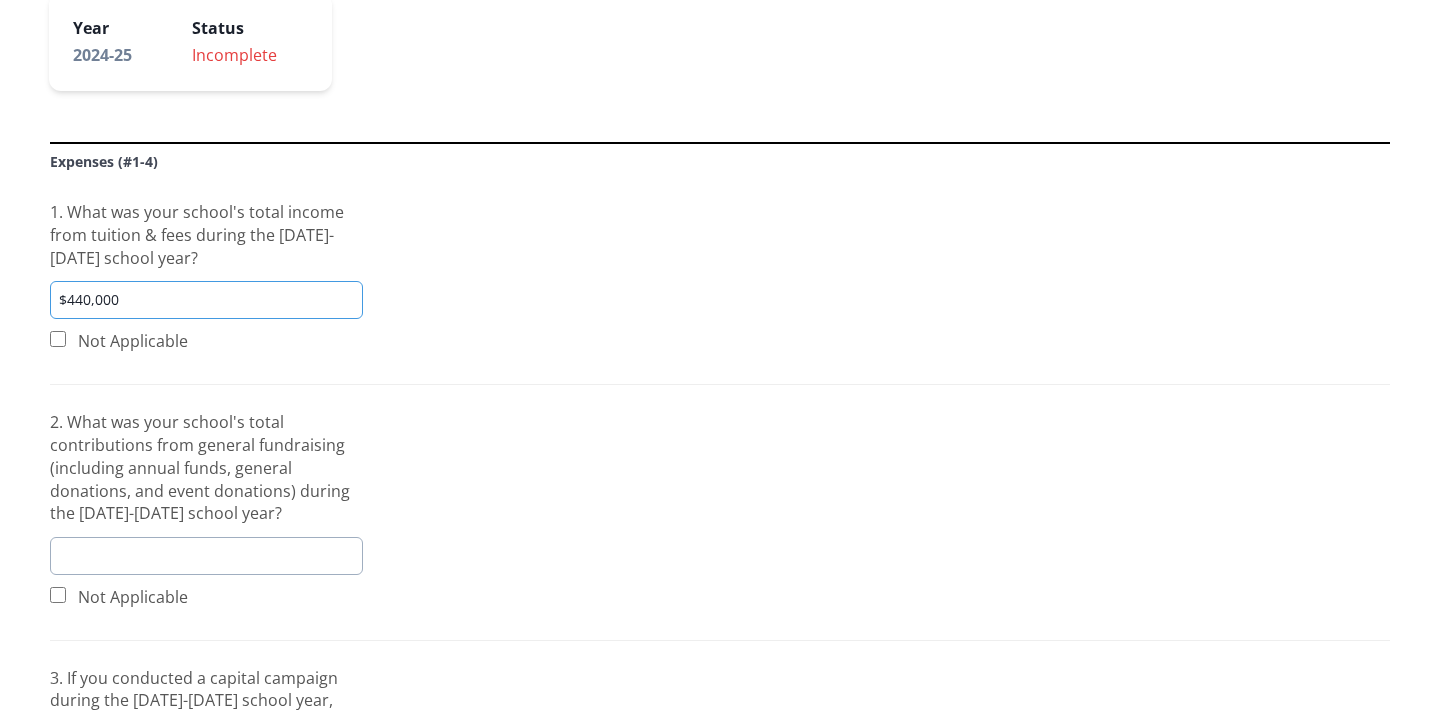 scroll, scrollTop: 488, scrollLeft: 0, axis: vertical 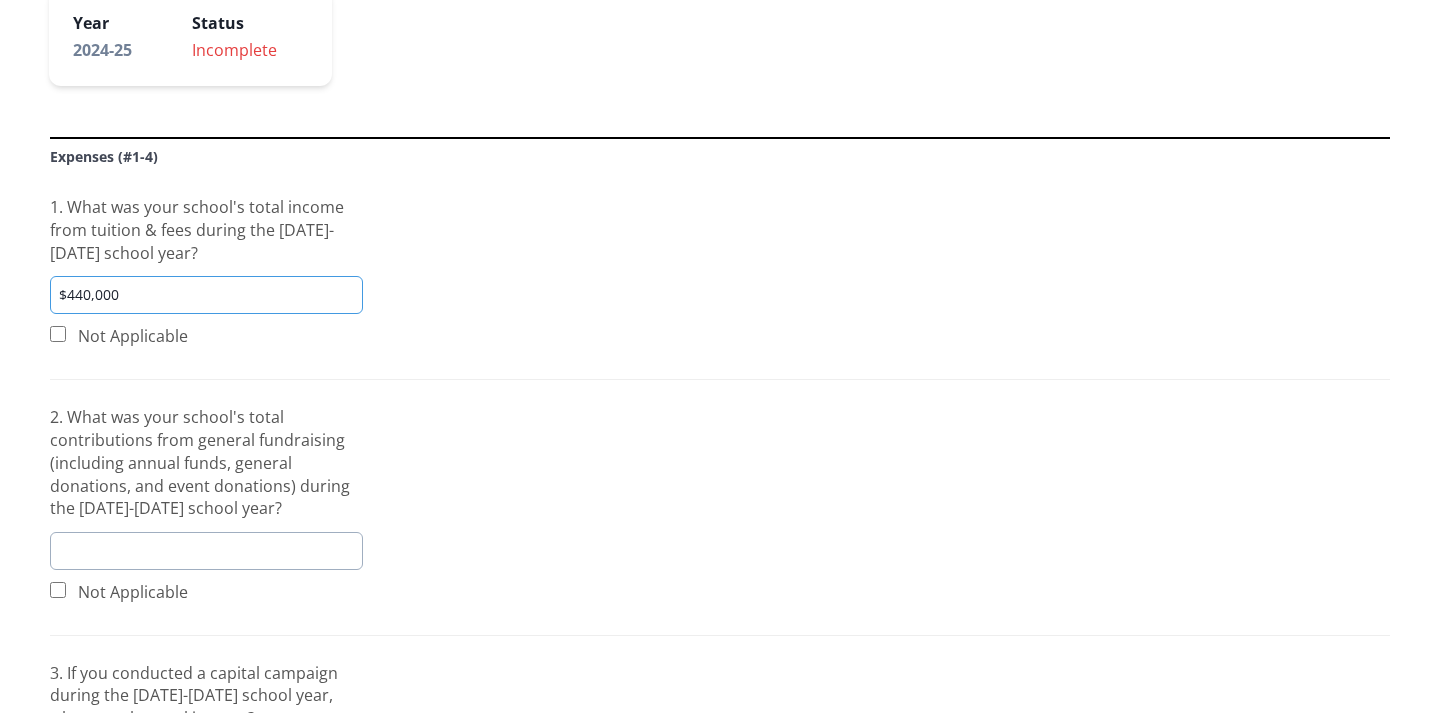 click on "$440,000" at bounding box center (206, 295) 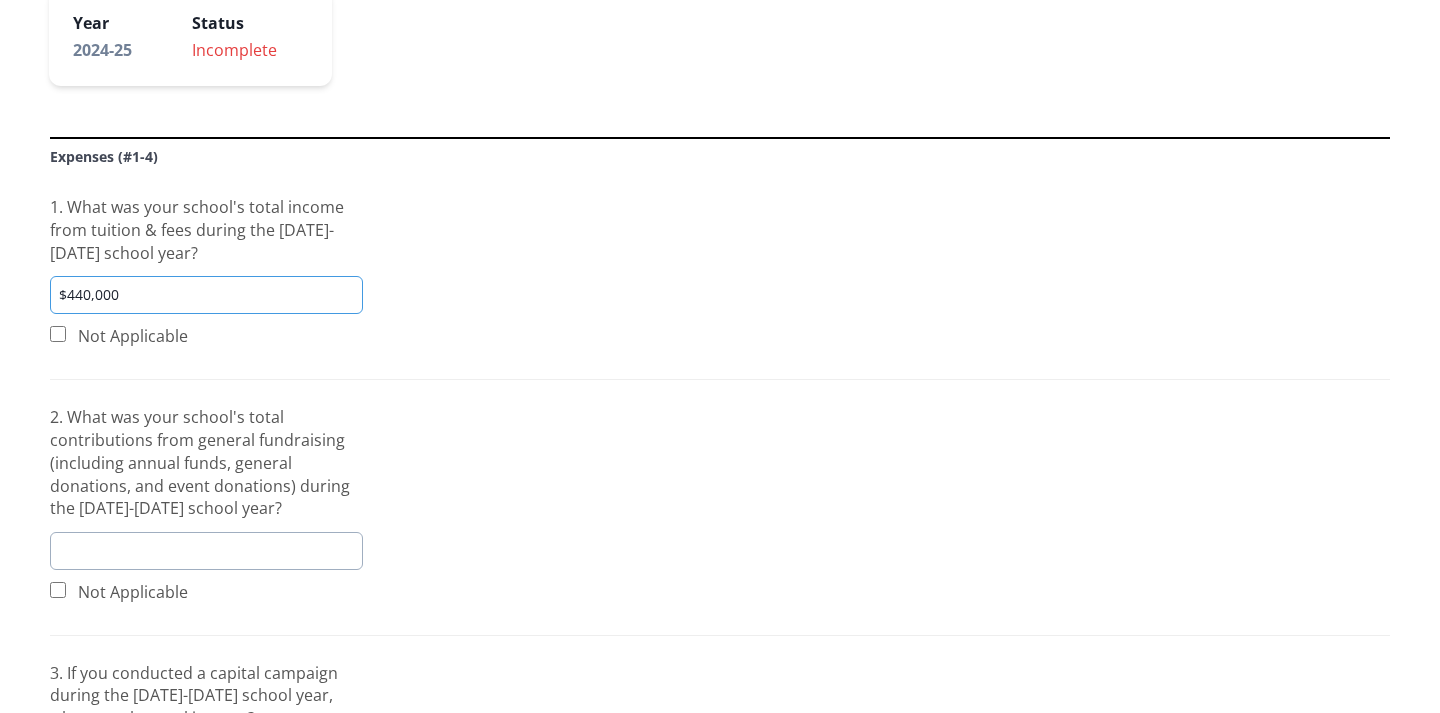 click on "$440,000" at bounding box center (206, 295) 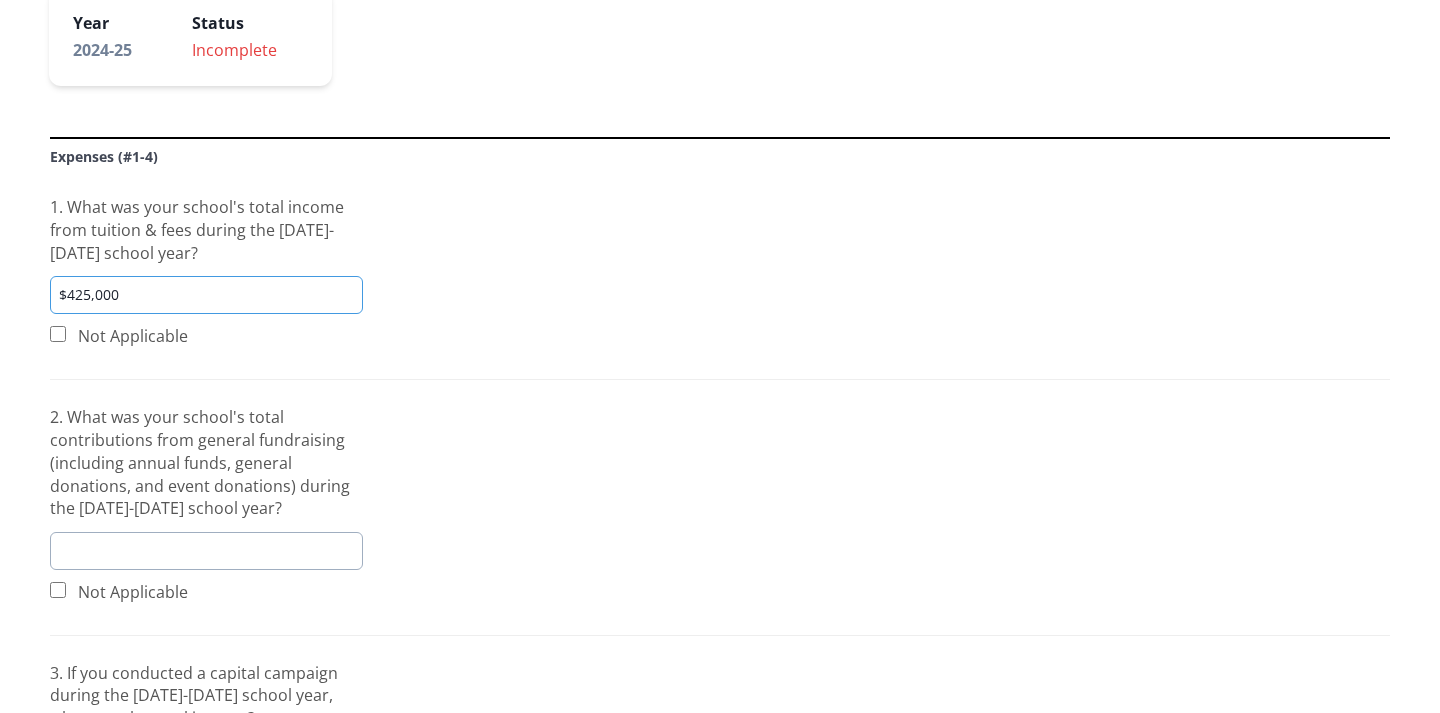 type on "$425,000" 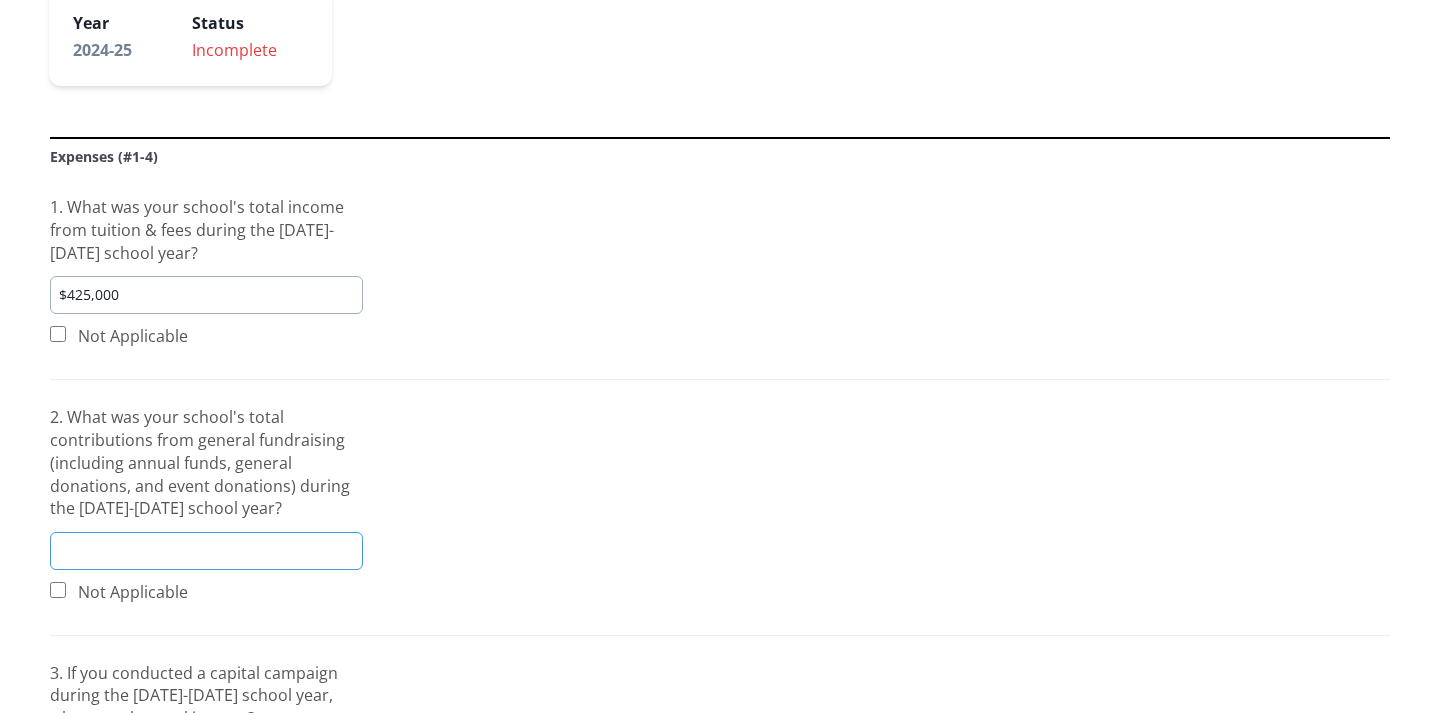 click at bounding box center [206, 551] 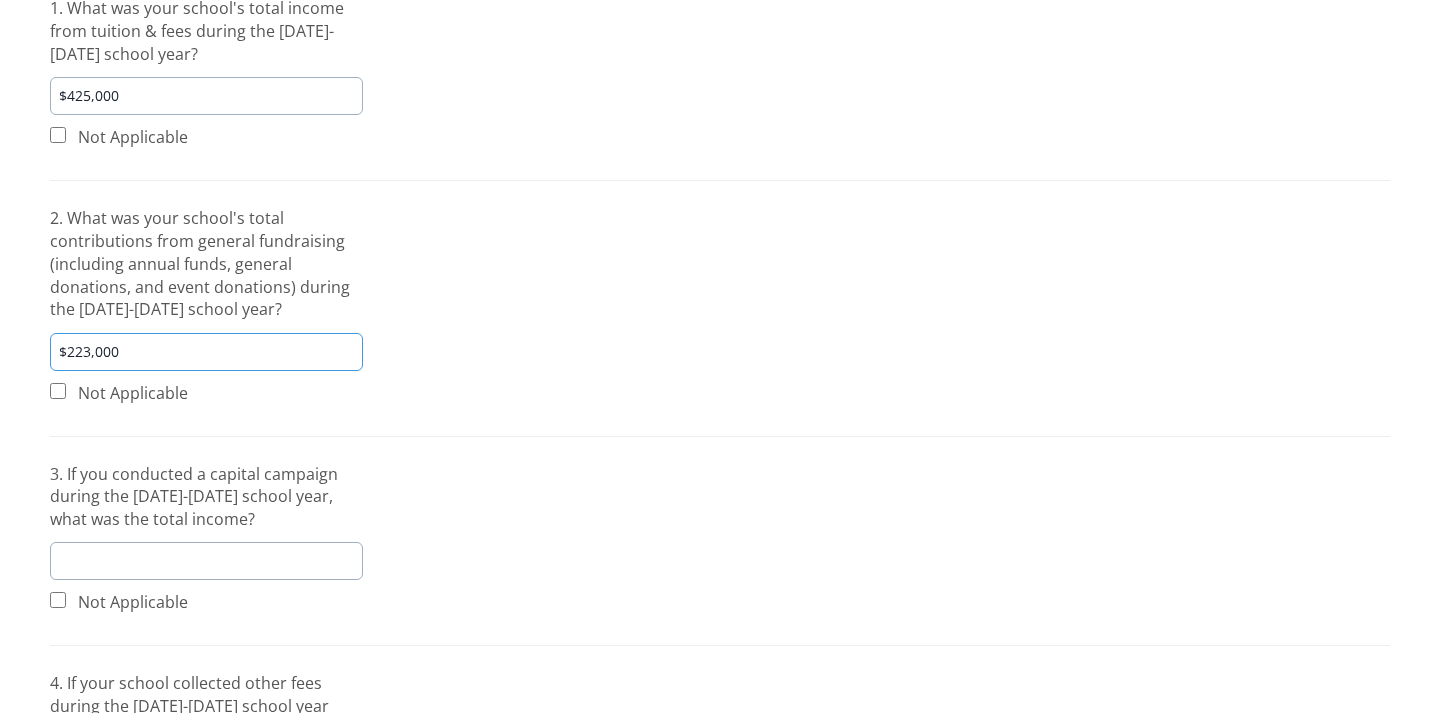 scroll, scrollTop: 693, scrollLeft: 0, axis: vertical 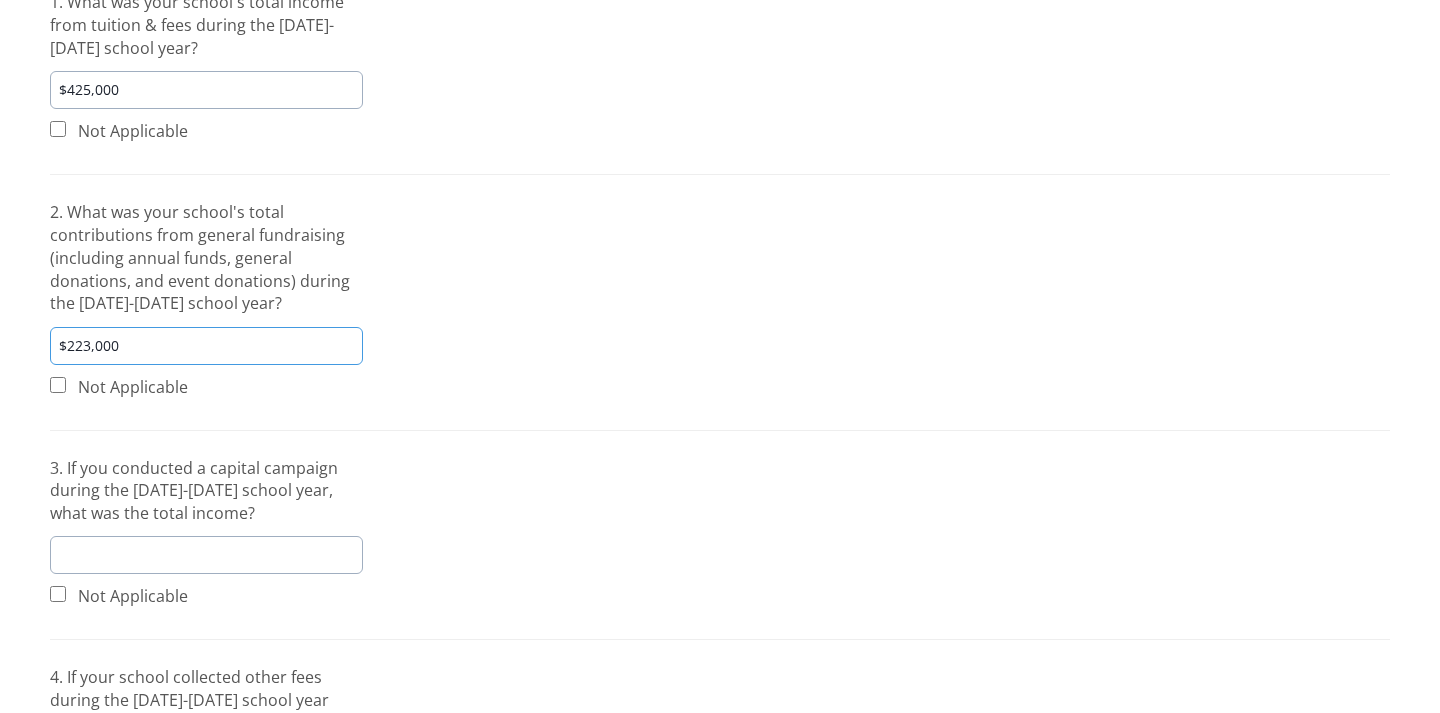 type on "$223,000" 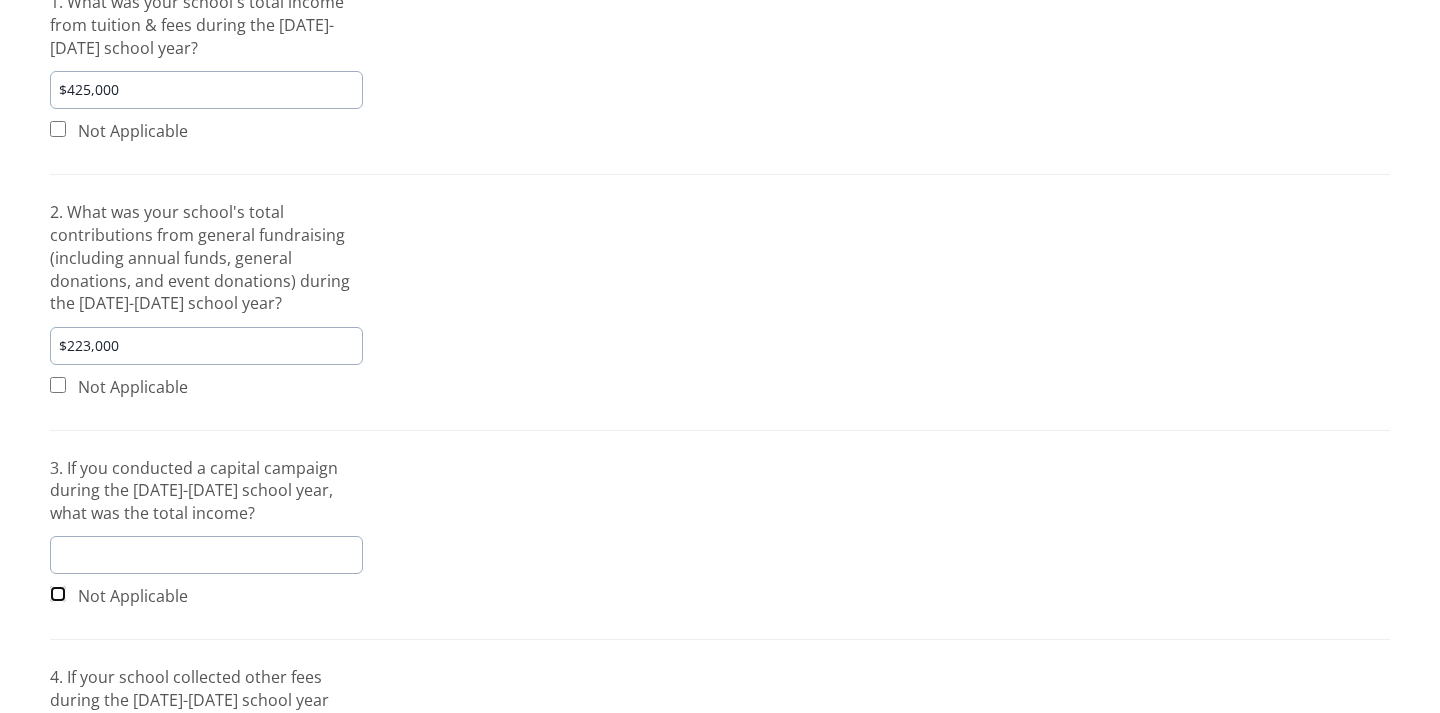 click at bounding box center [58, 594] 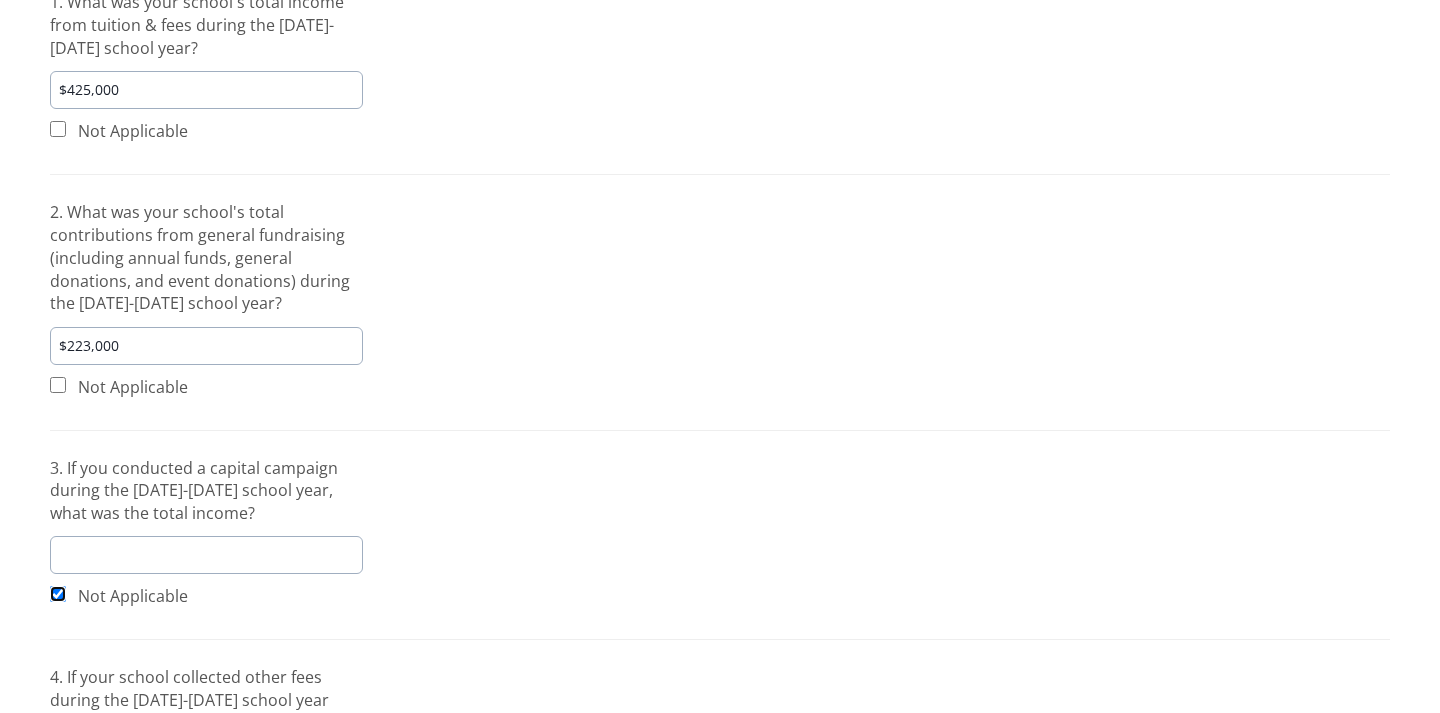 checkbox on "true" 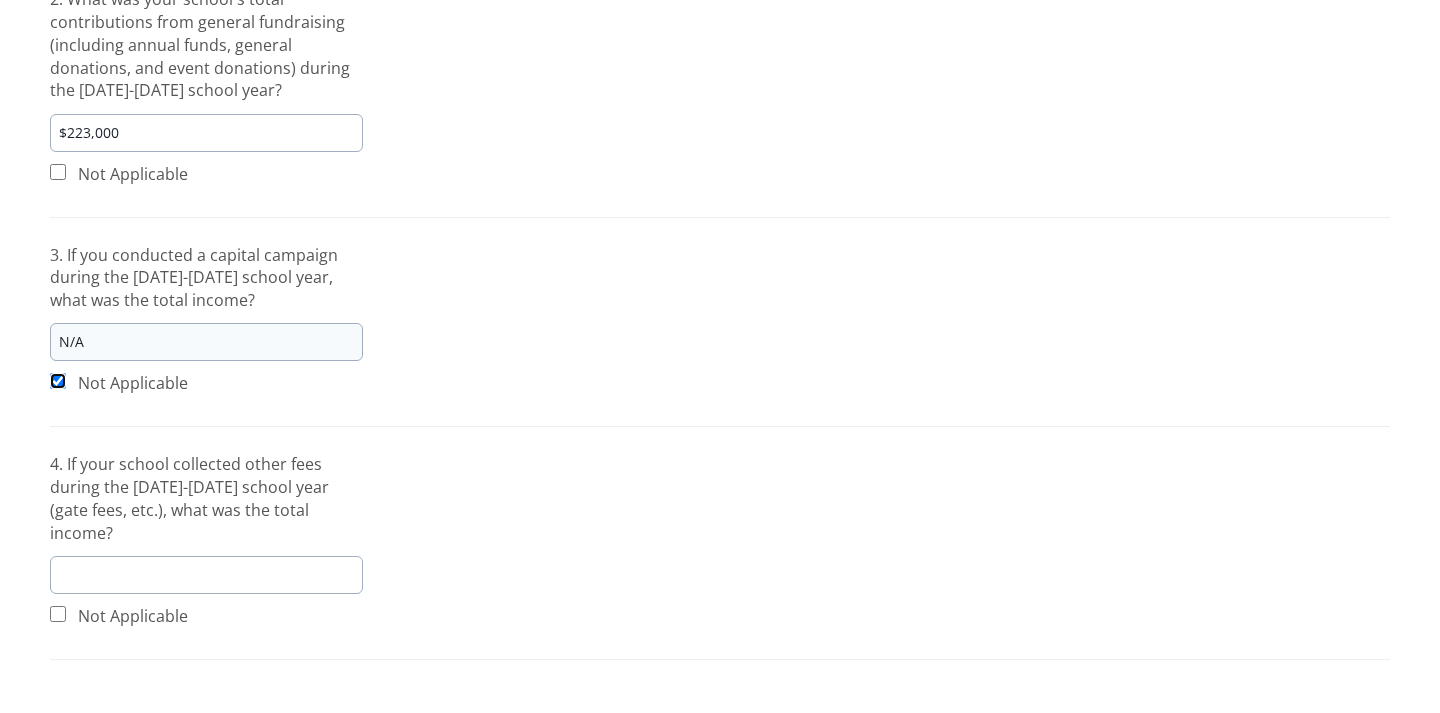scroll, scrollTop: 907, scrollLeft: 0, axis: vertical 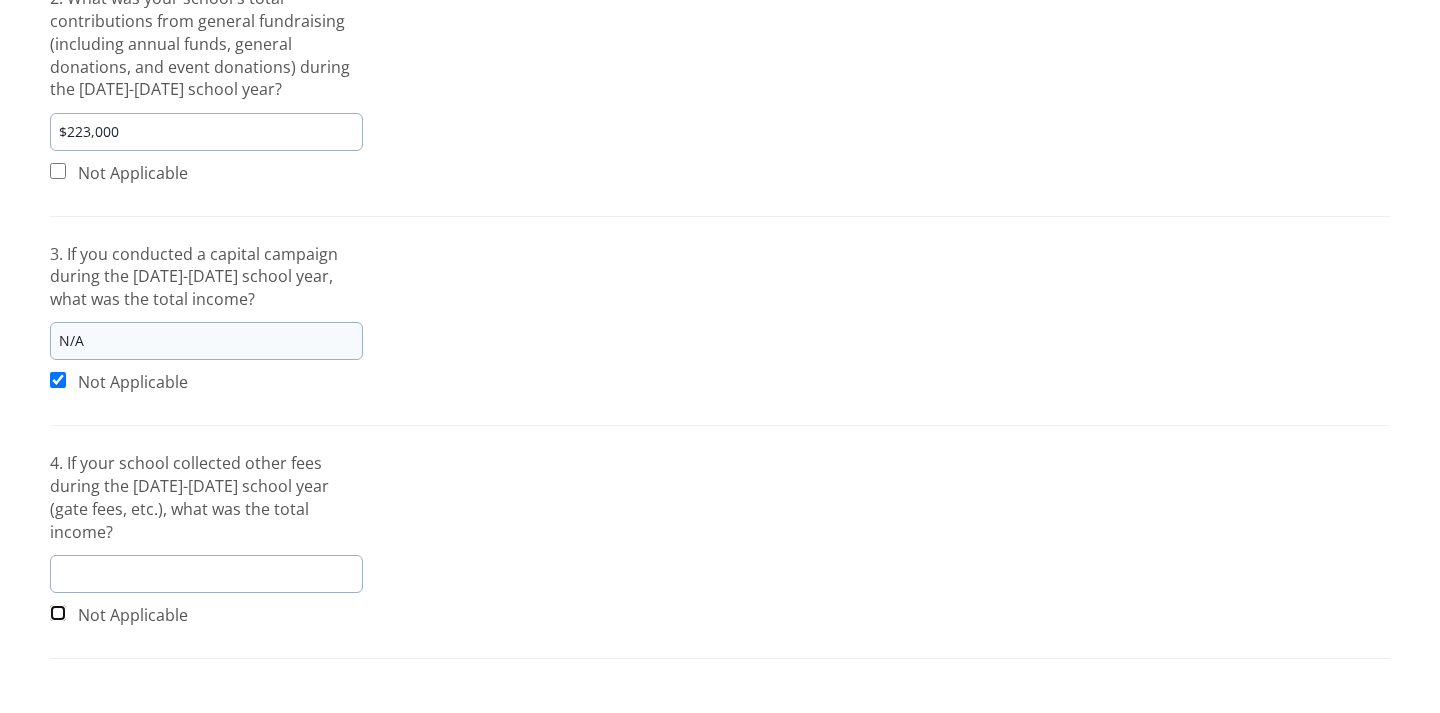 click at bounding box center [58, 613] 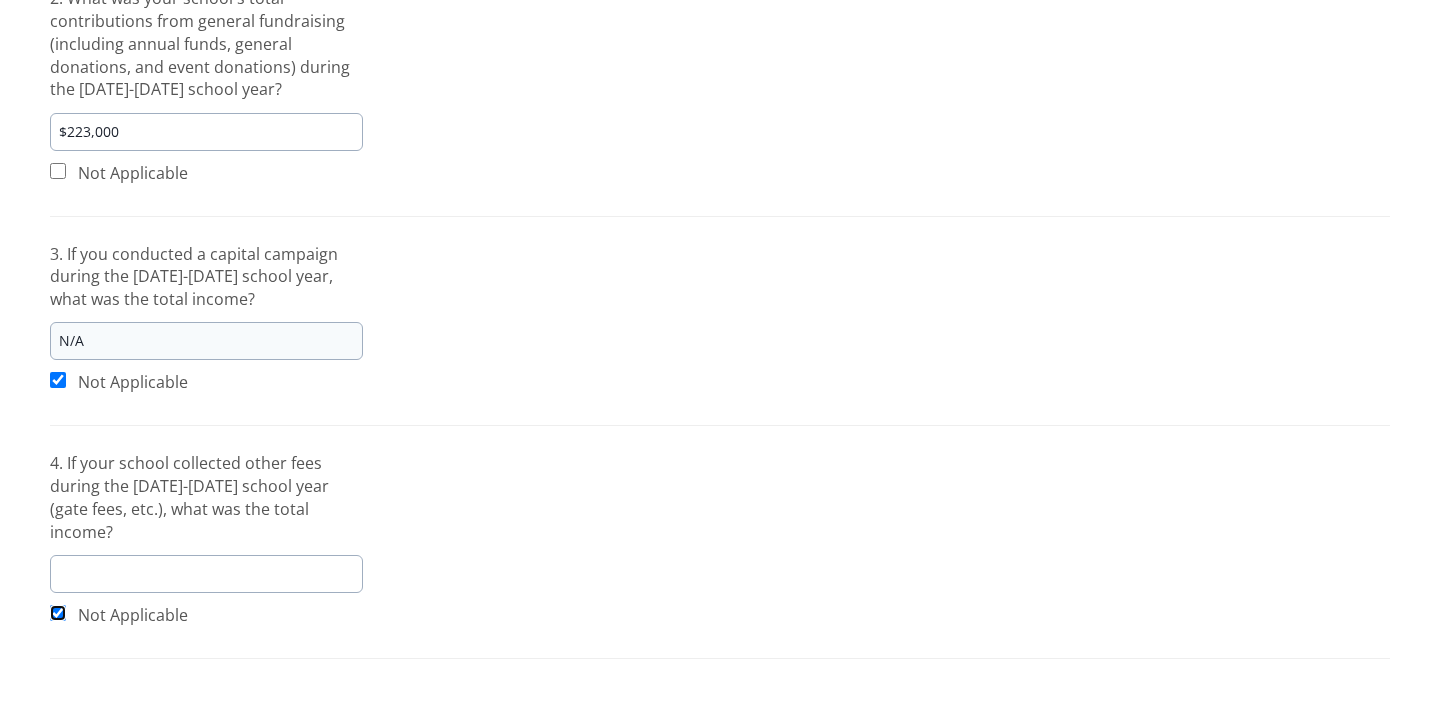 checkbox on "true" 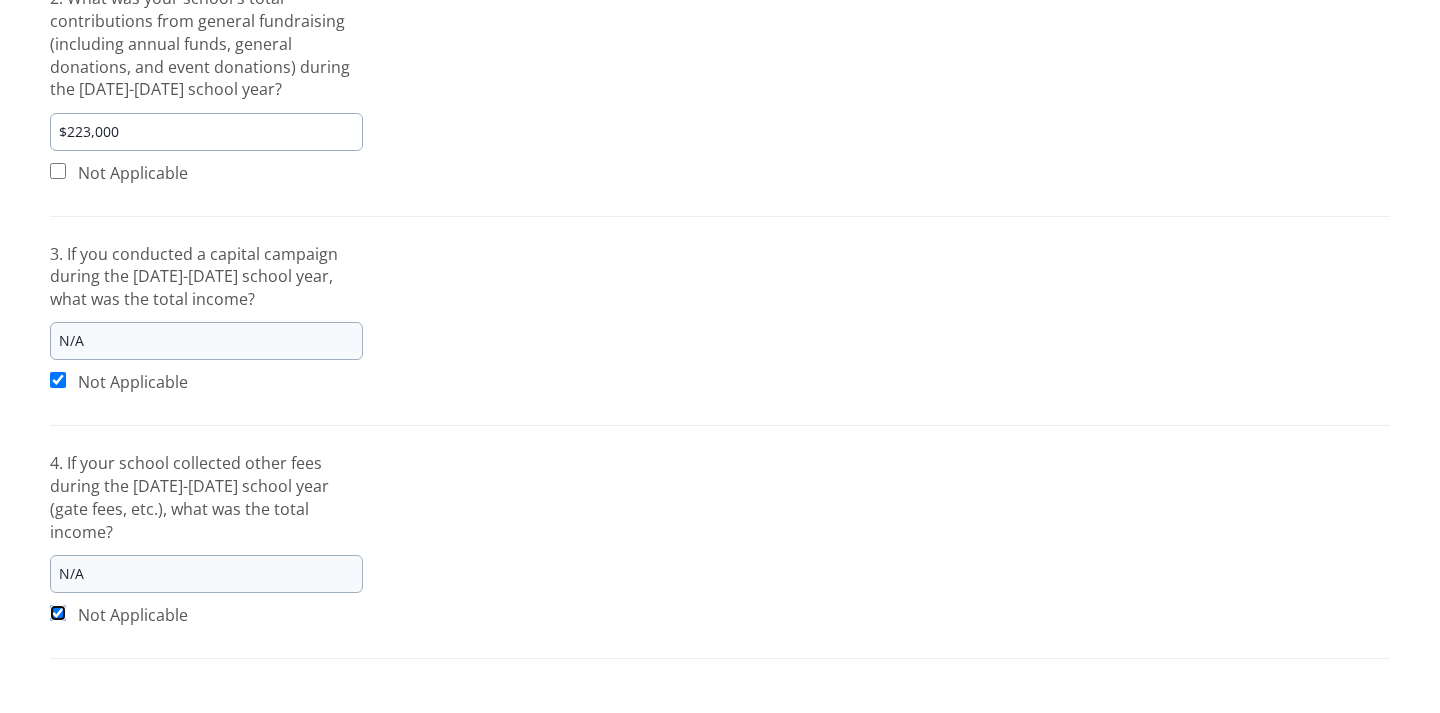 scroll, scrollTop: 1019, scrollLeft: 0, axis: vertical 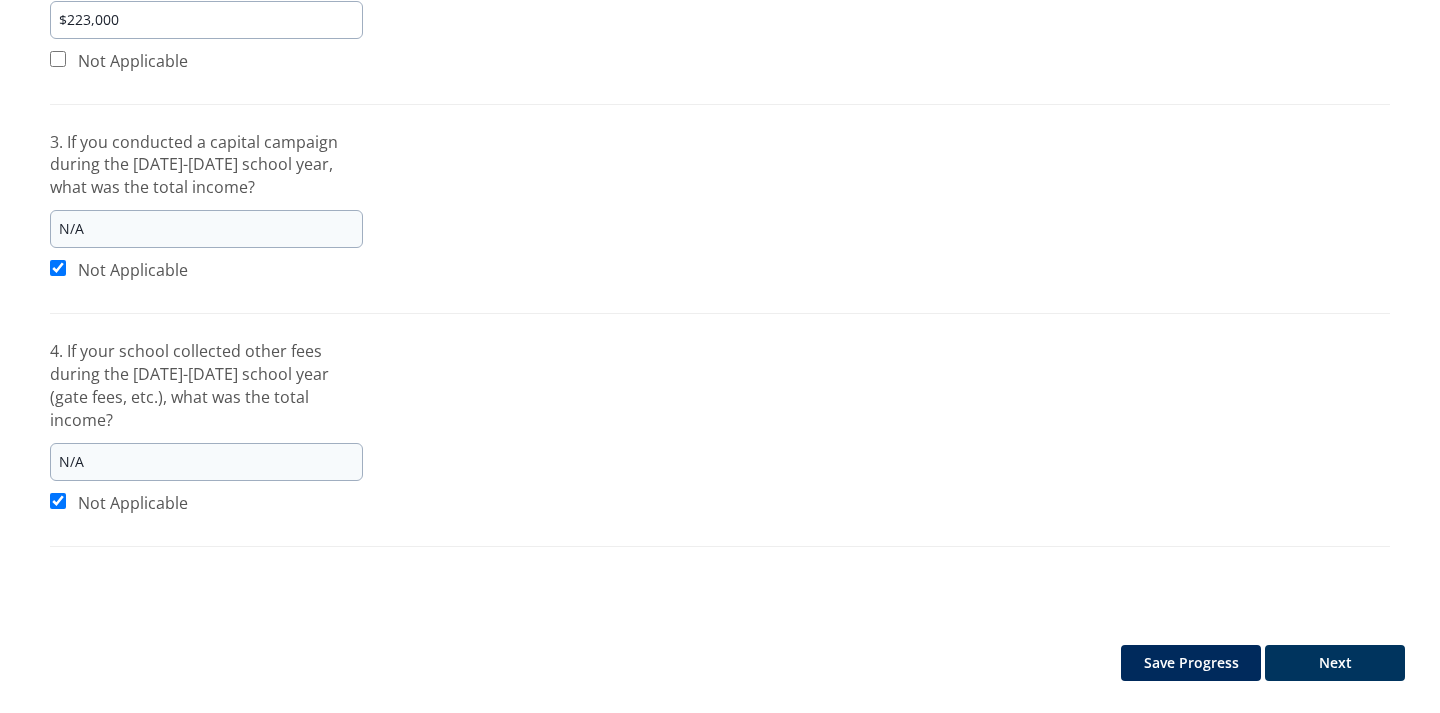 click on "Next" at bounding box center [1335, 663] 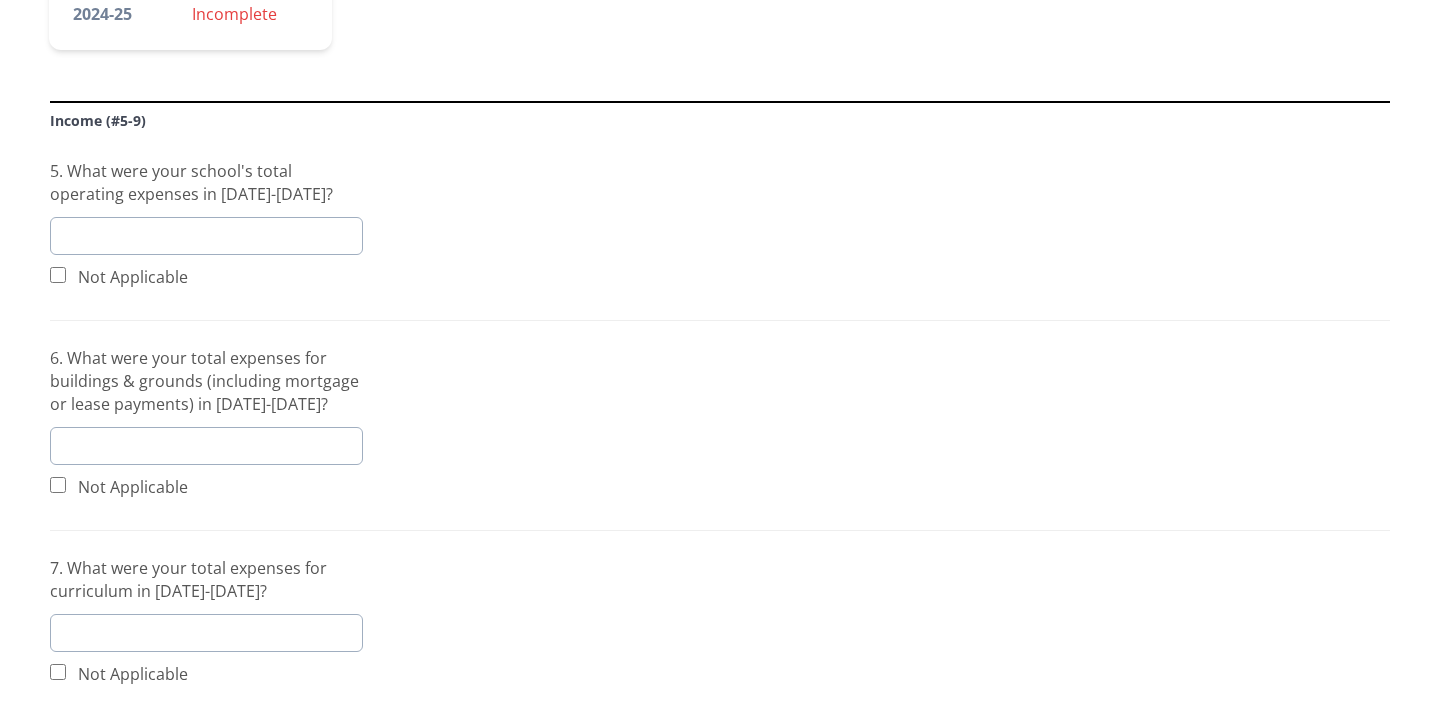 scroll, scrollTop: 275, scrollLeft: 0, axis: vertical 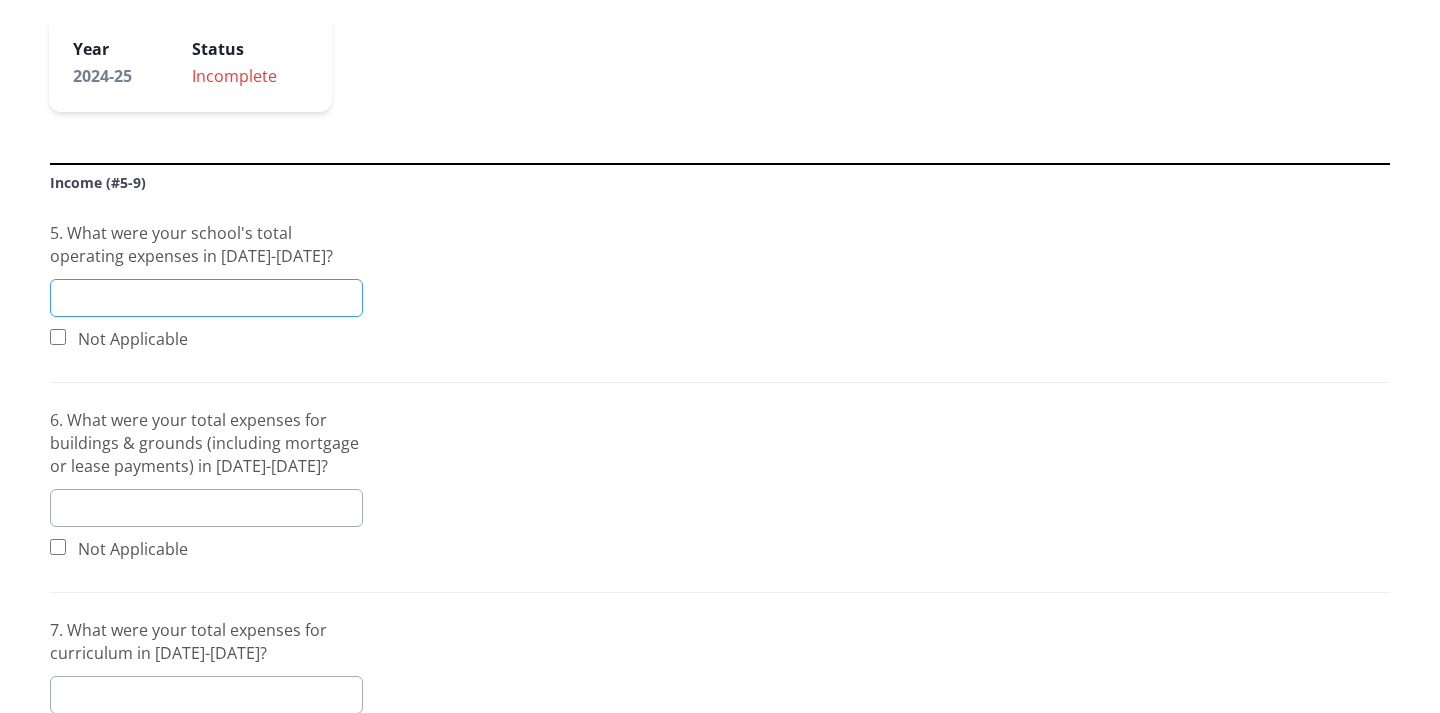 click at bounding box center (206, 298) 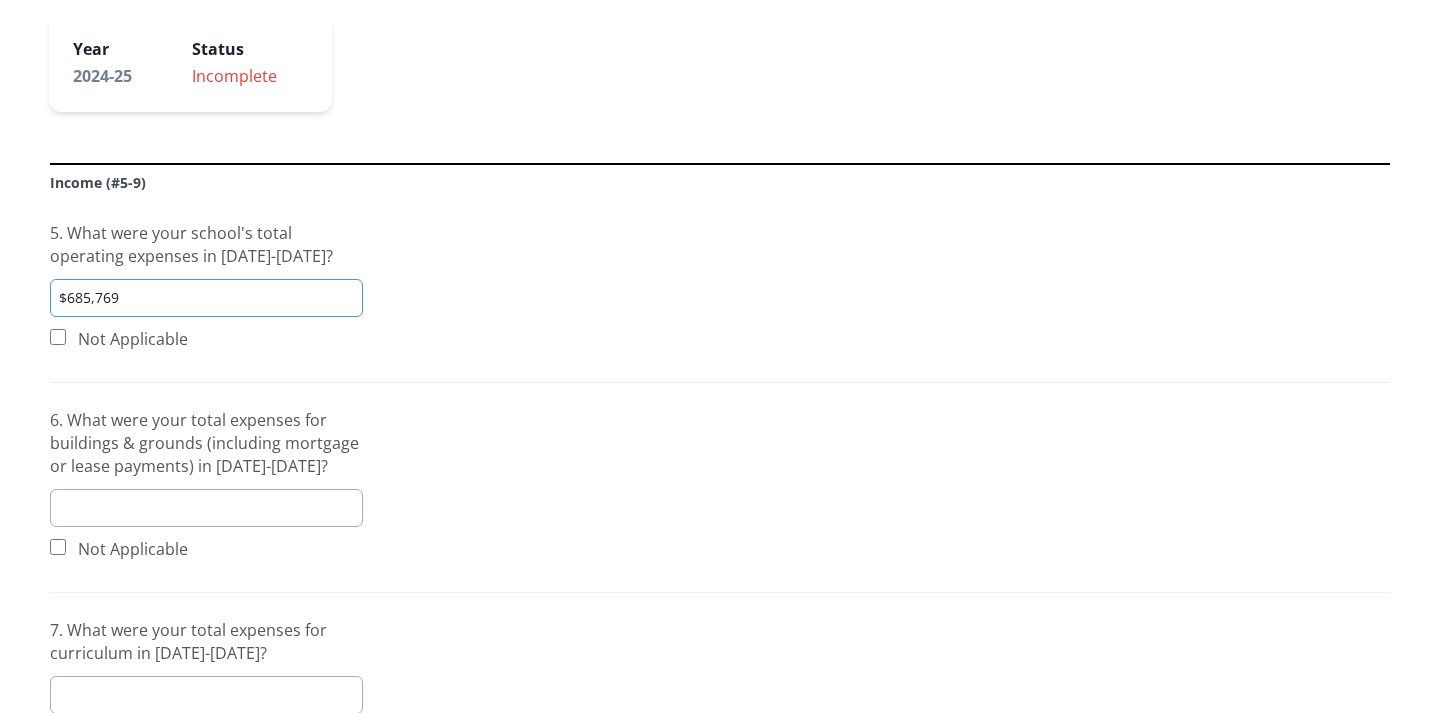 type on "$685,769" 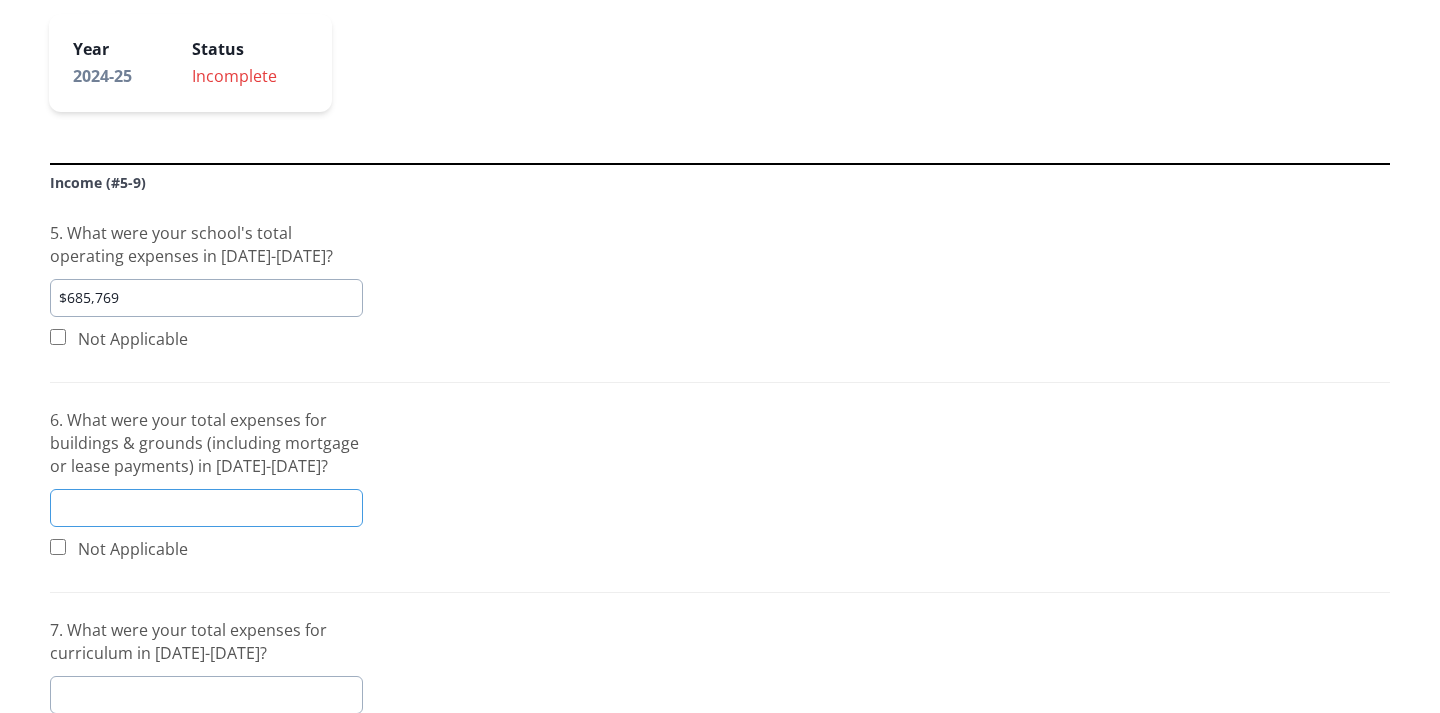 click at bounding box center [206, 508] 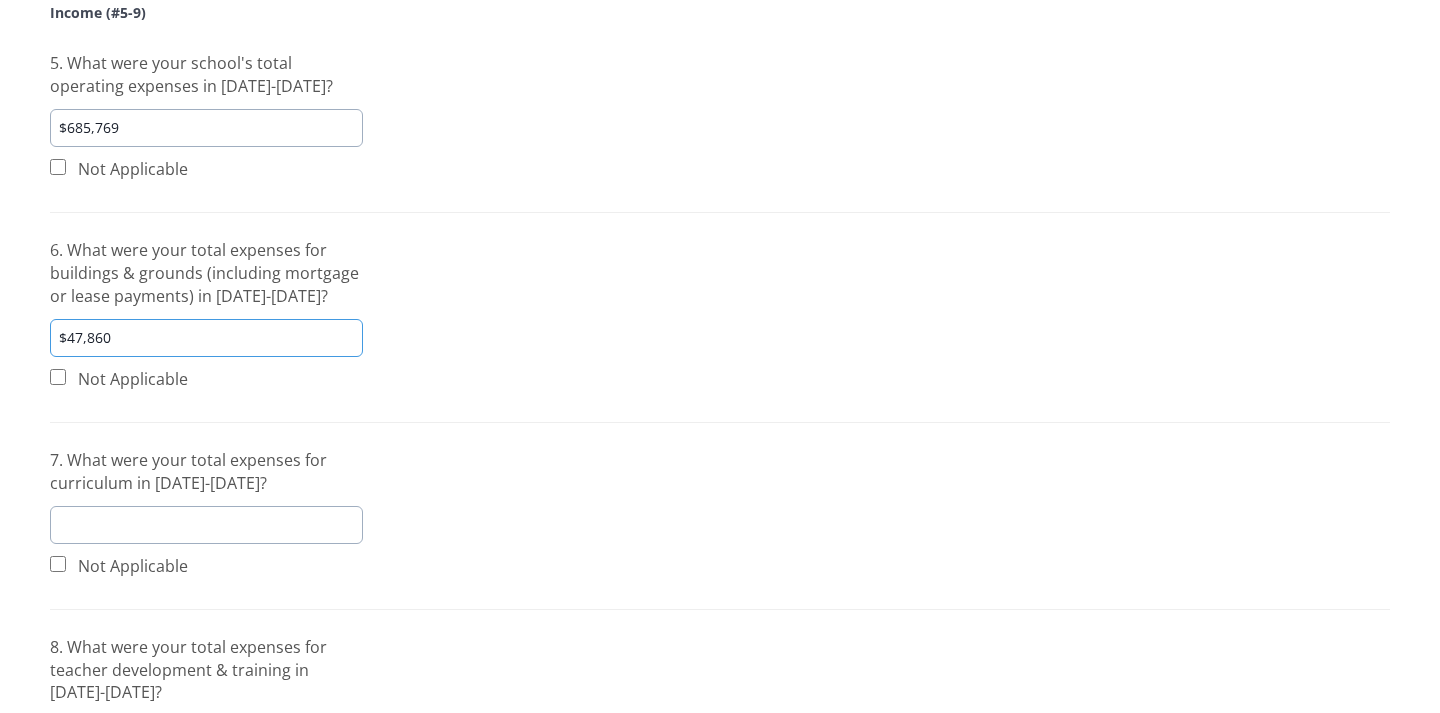 scroll, scrollTop: 442, scrollLeft: 0, axis: vertical 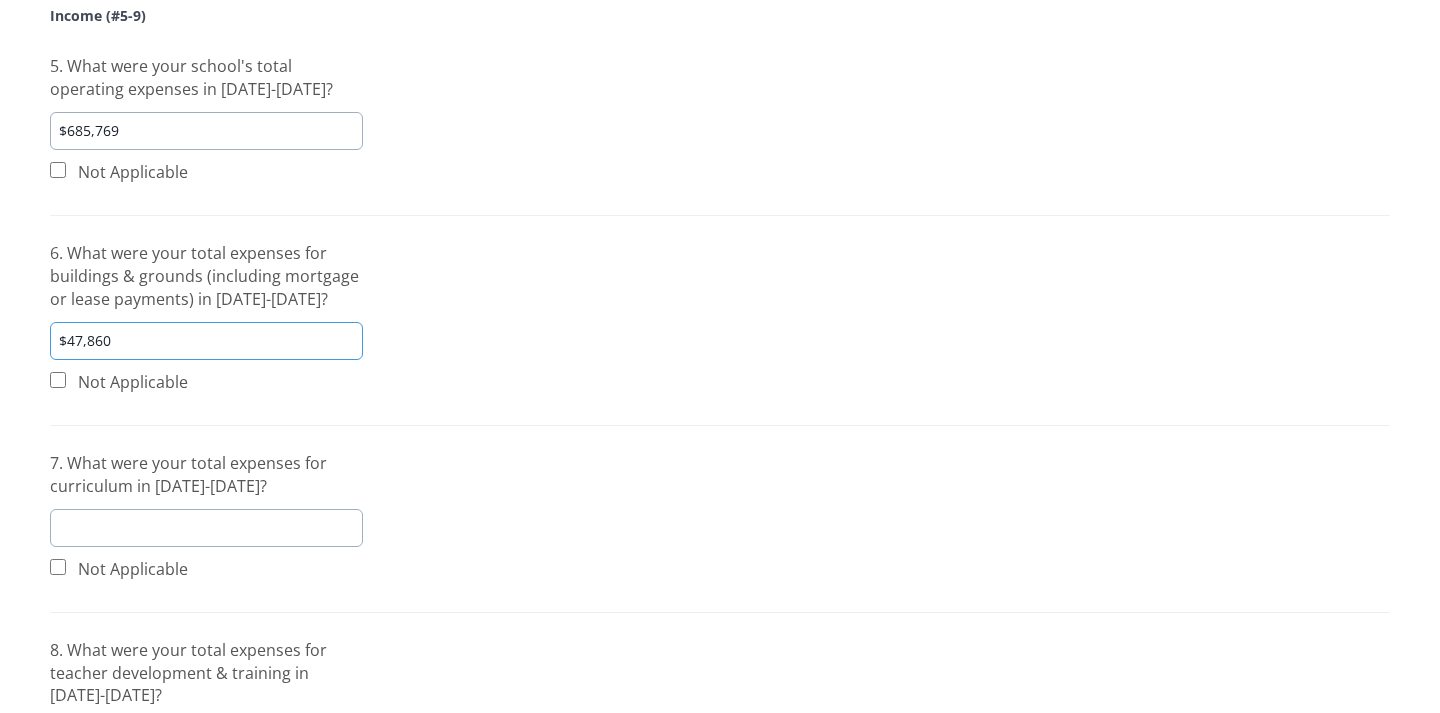 type on "$47,860" 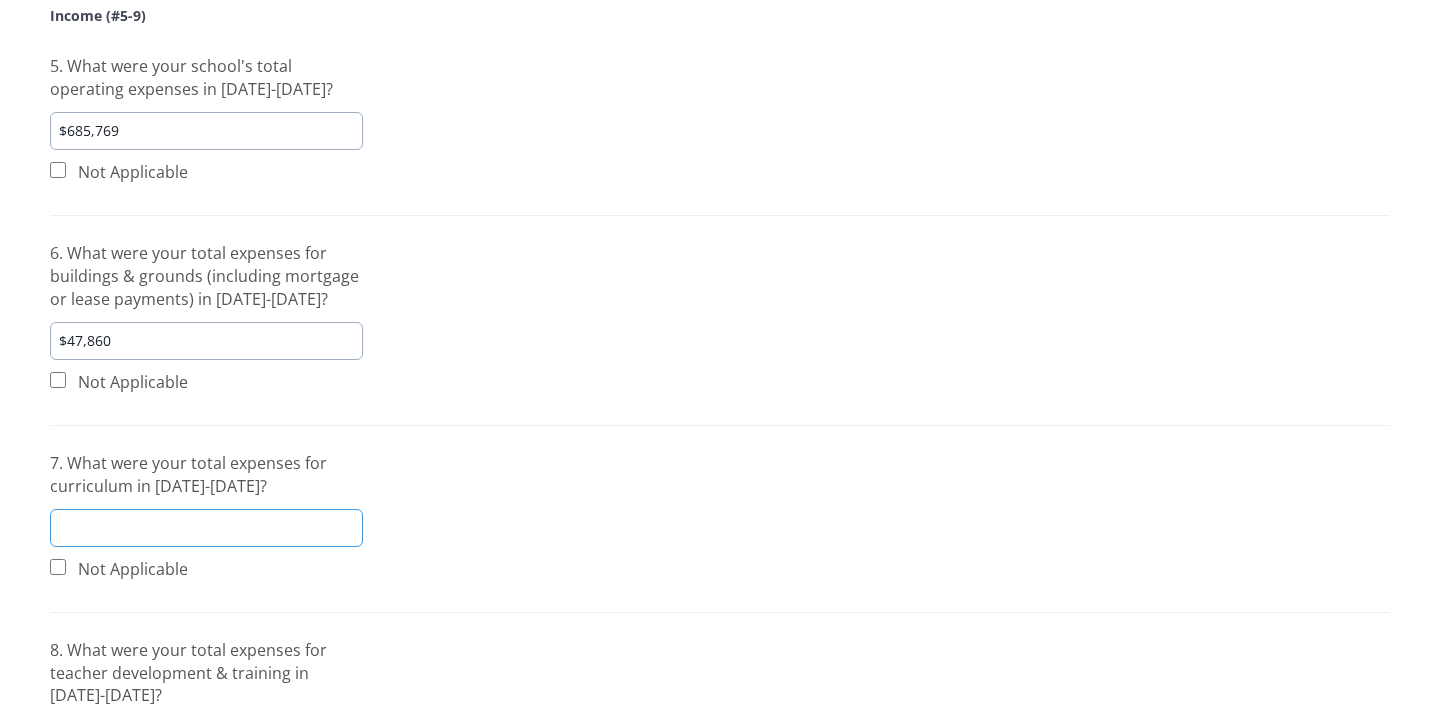click at bounding box center [206, 528] 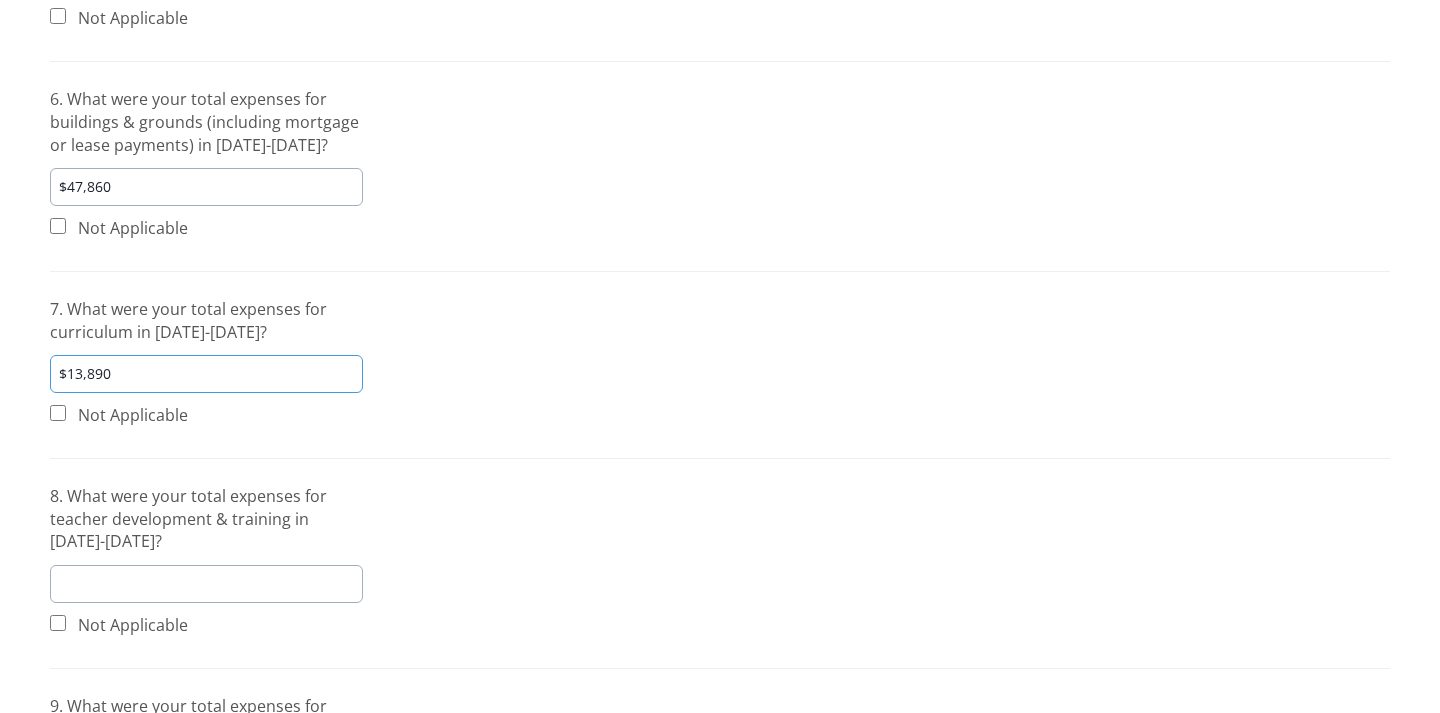 scroll, scrollTop: 611, scrollLeft: 0, axis: vertical 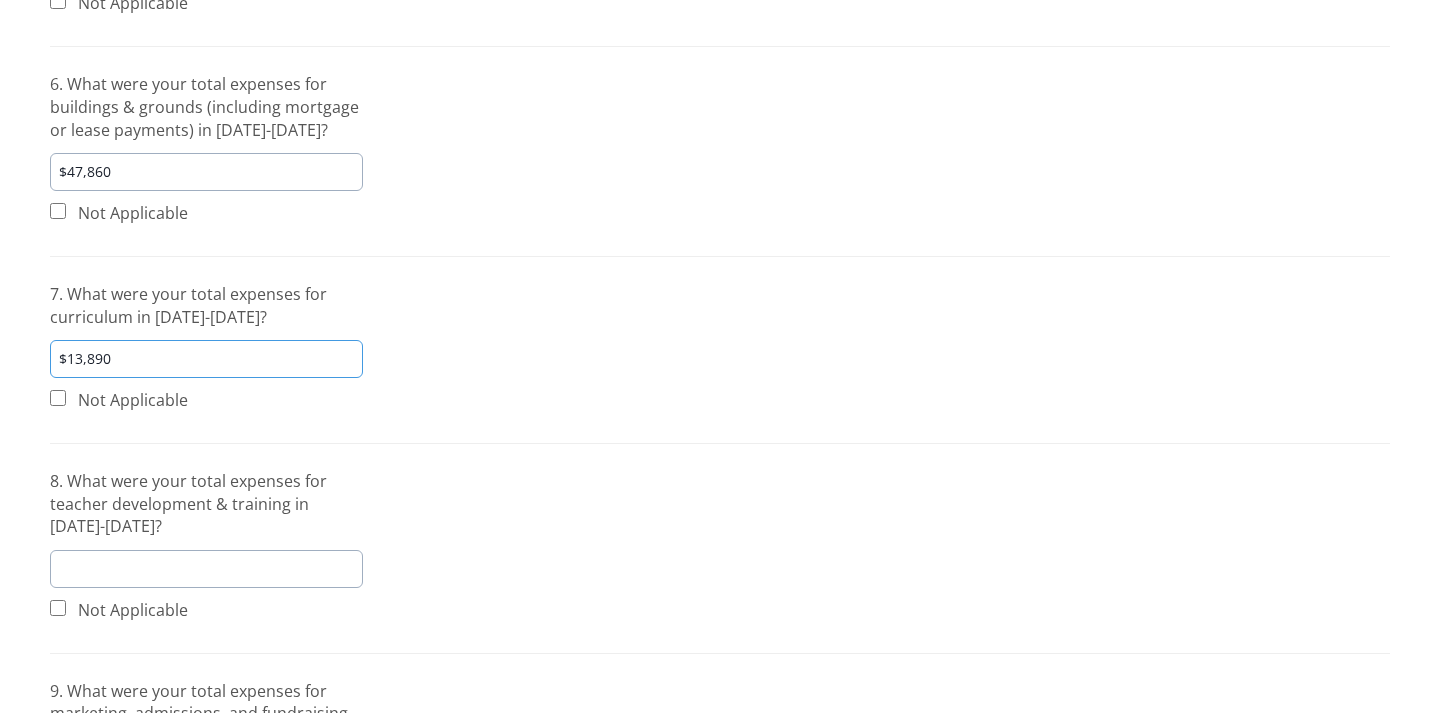 type on "$13,890" 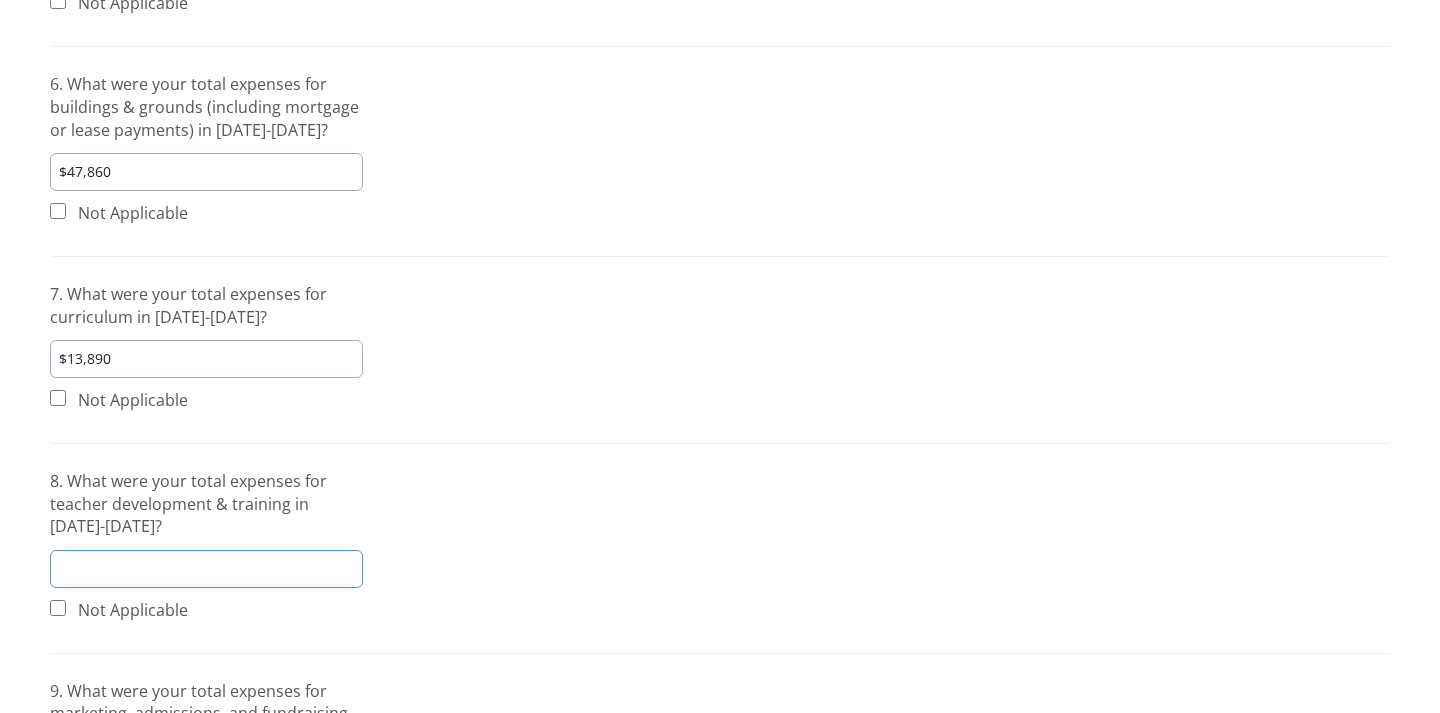 click at bounding box center (206, 569) 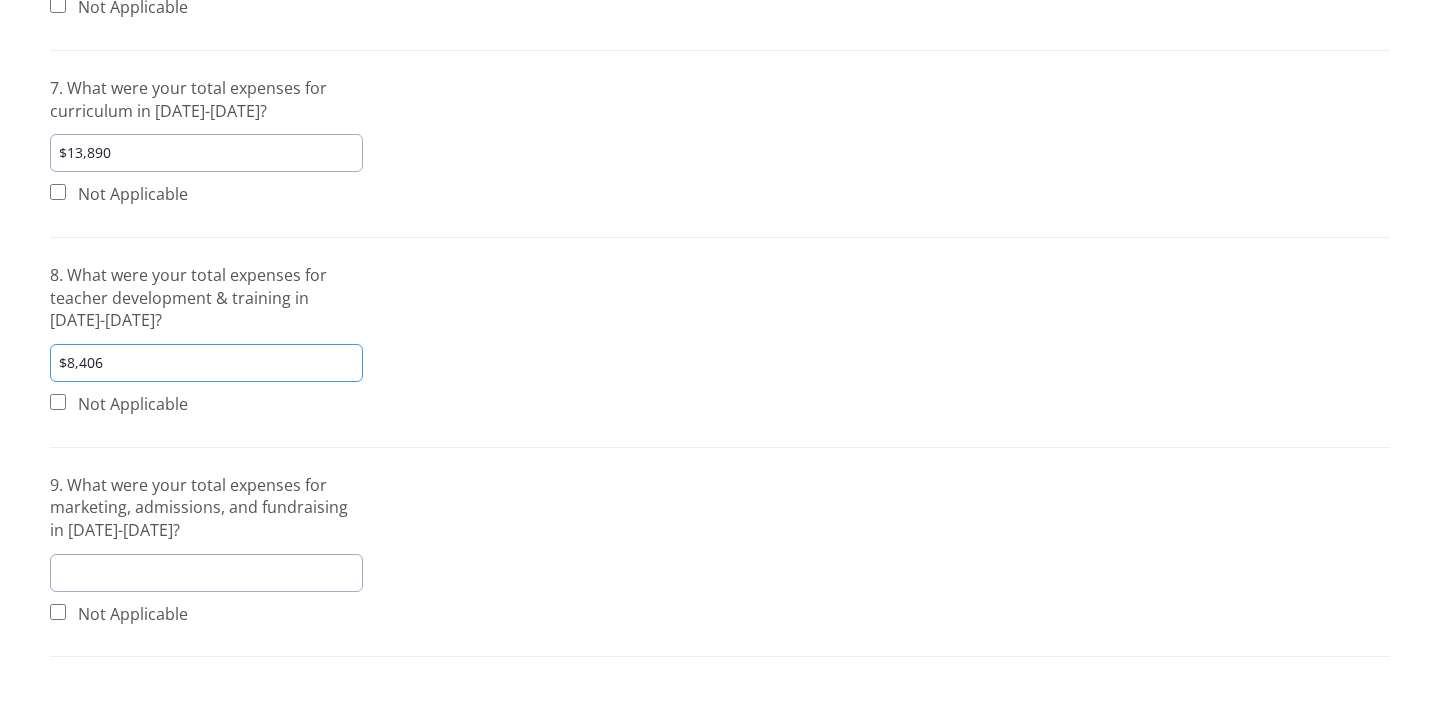 scroll, scrollTop: 841, scrollLeft: 0, axis: vertical 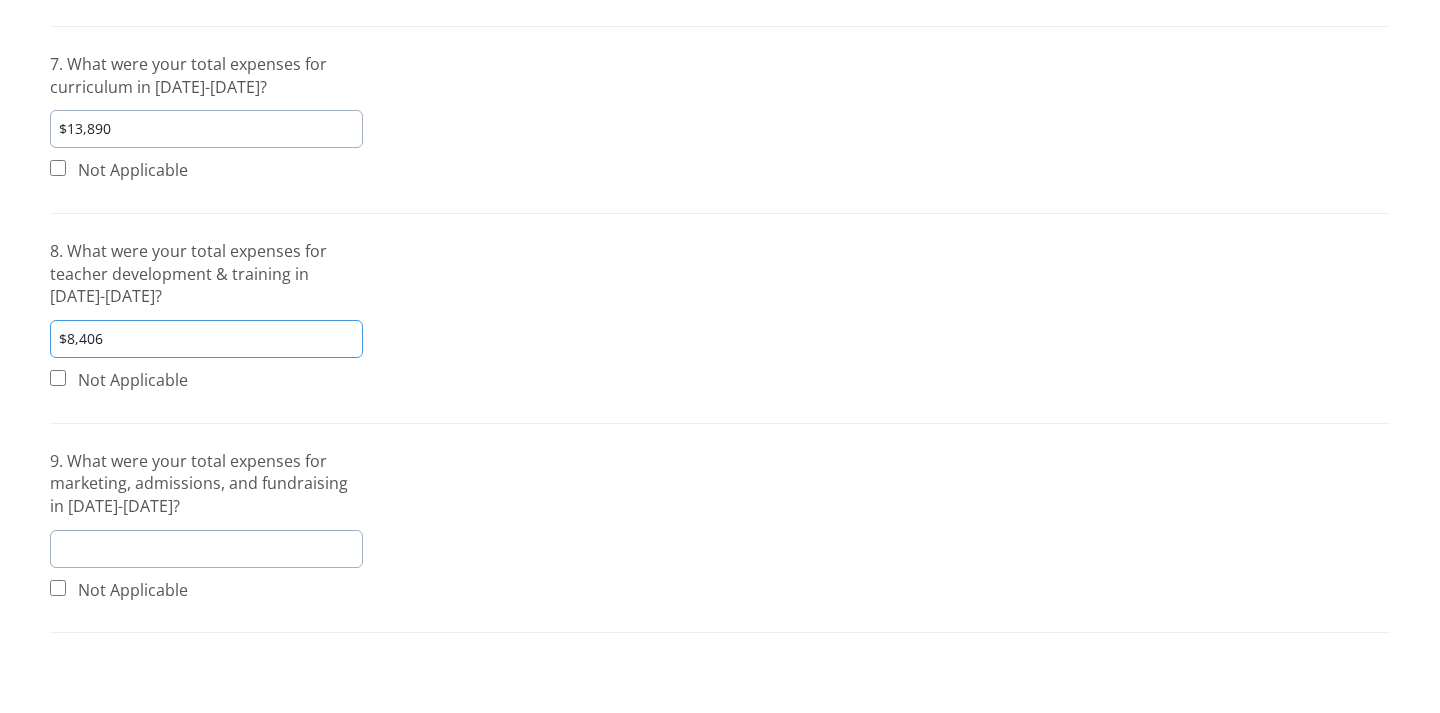type on "$8,406" 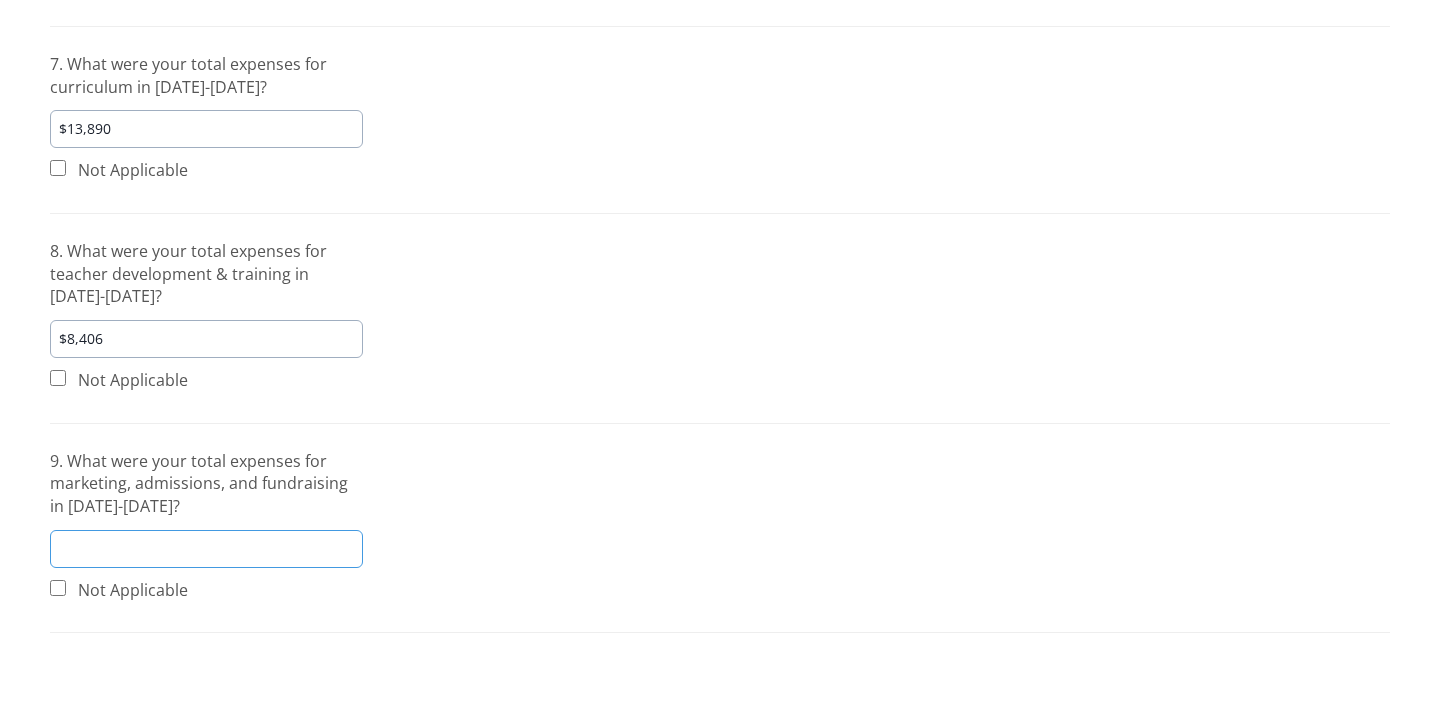 click at bounding box center (206, 549) 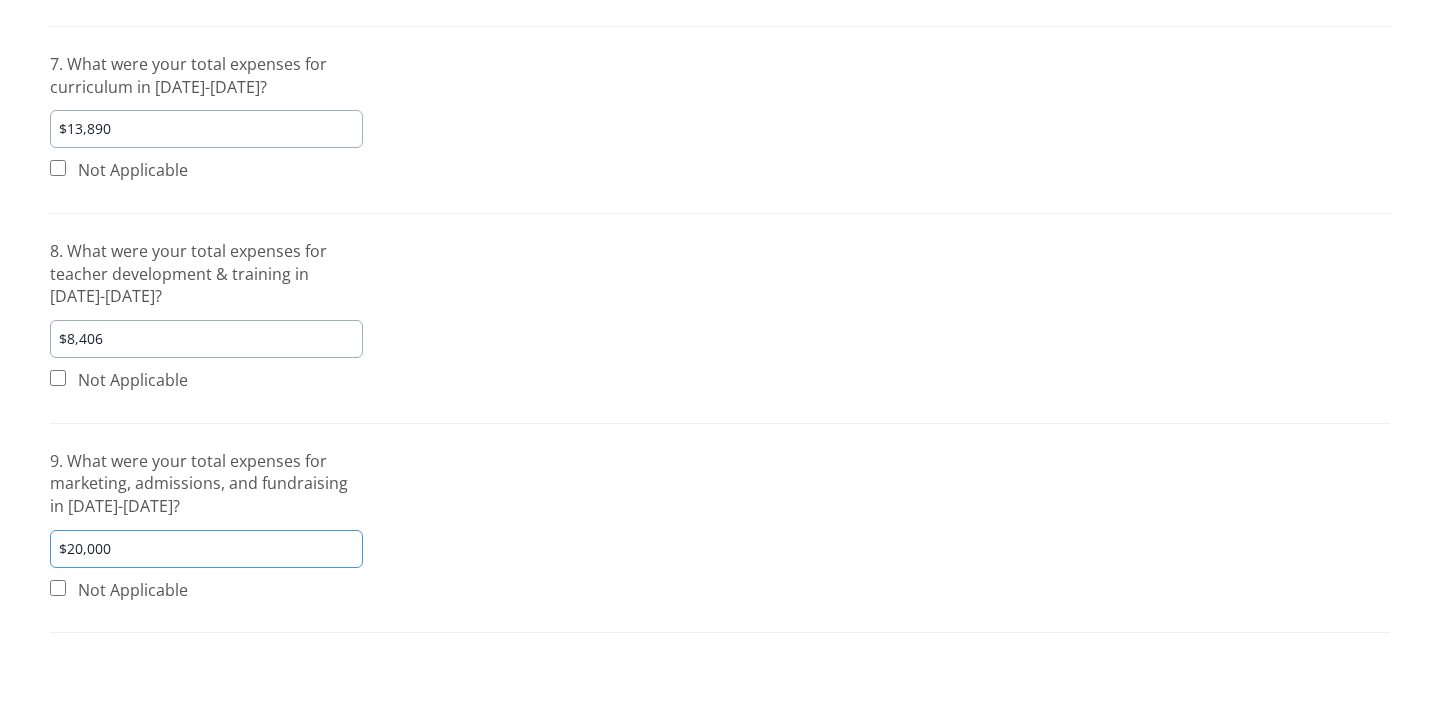 scroll, scrollTop: 950, scrollLeft: 0, axis: vertical 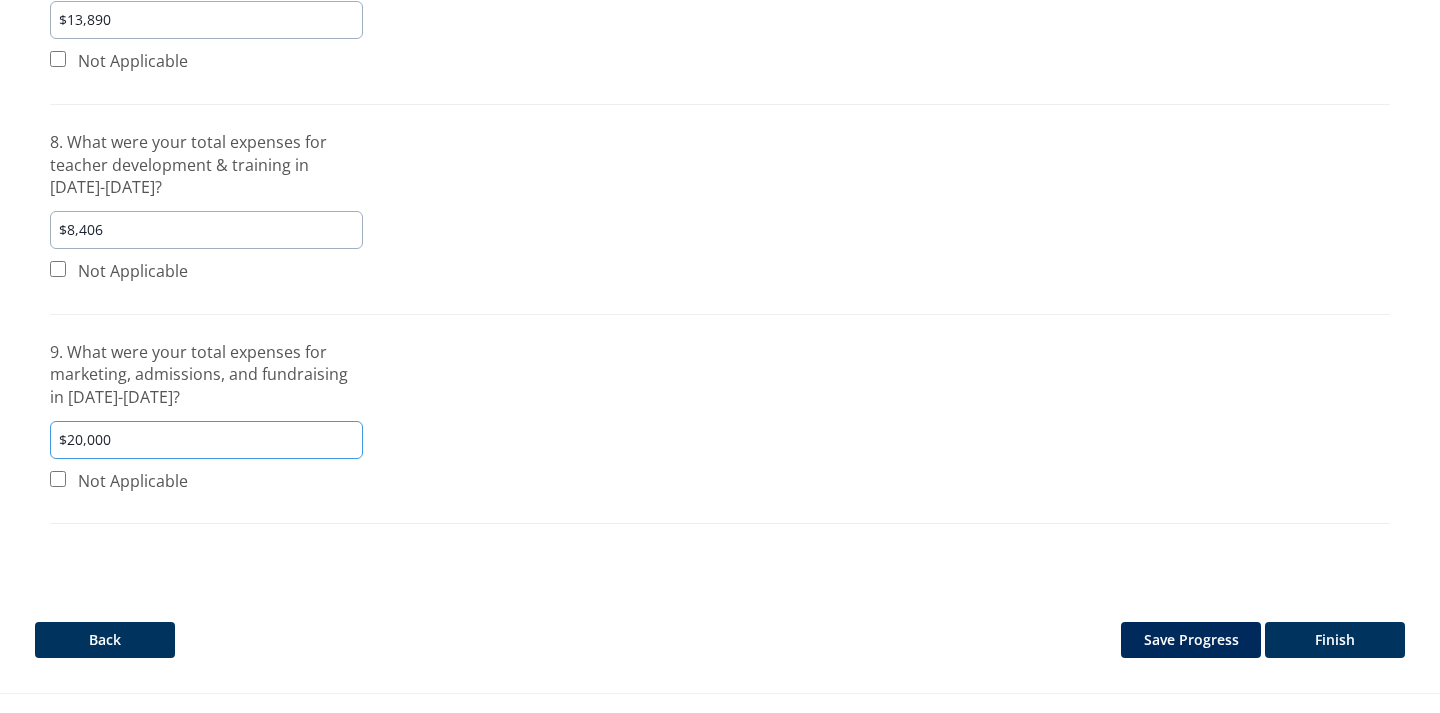 type on "$20,000" 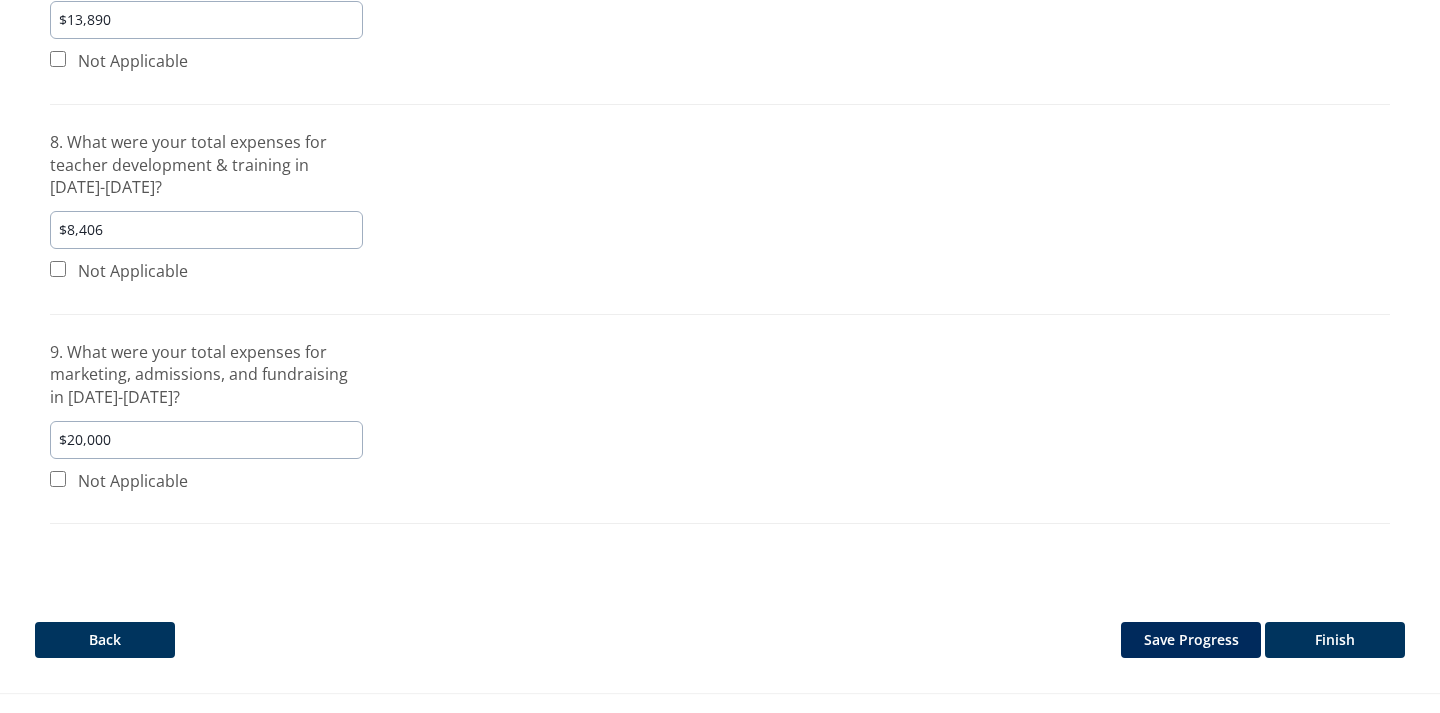 click on "Finish" at bounding box center (1335, 640) 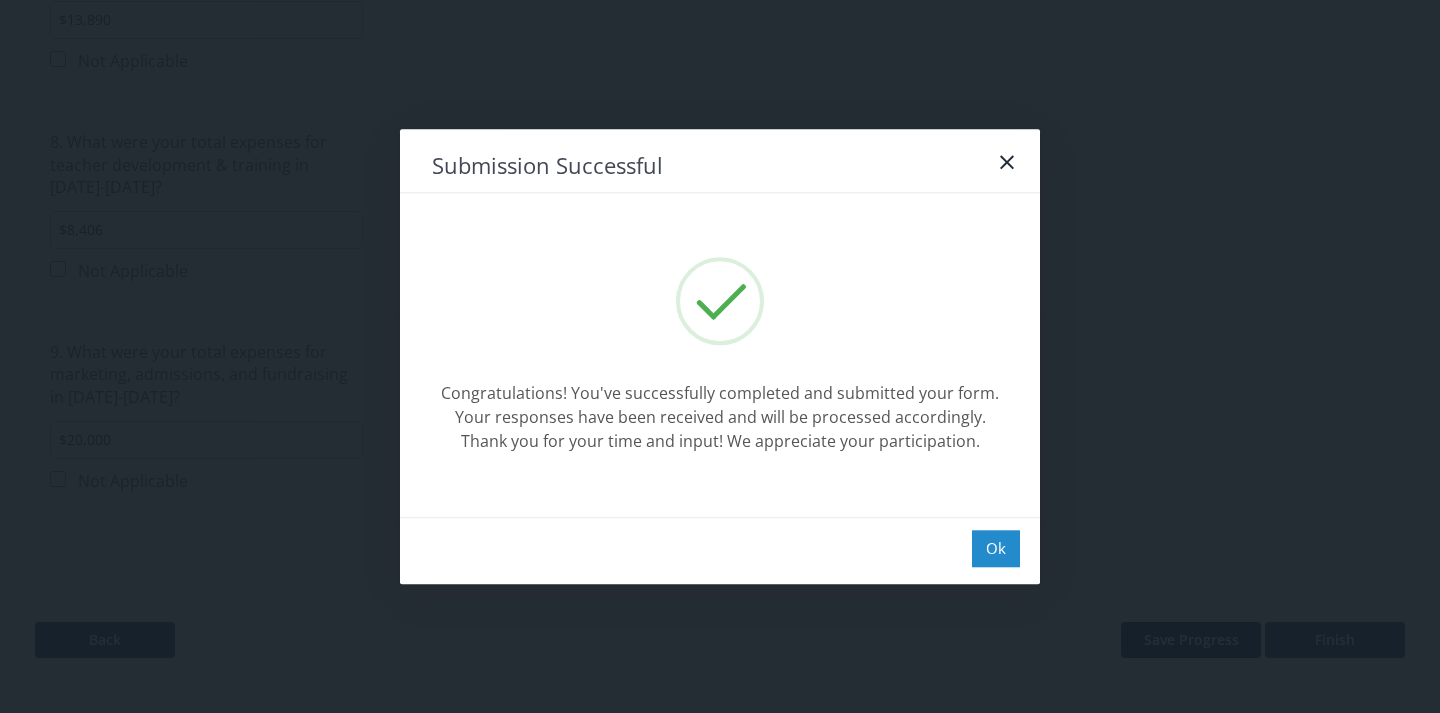 click on "Ok" at bounding box center [996, 548] 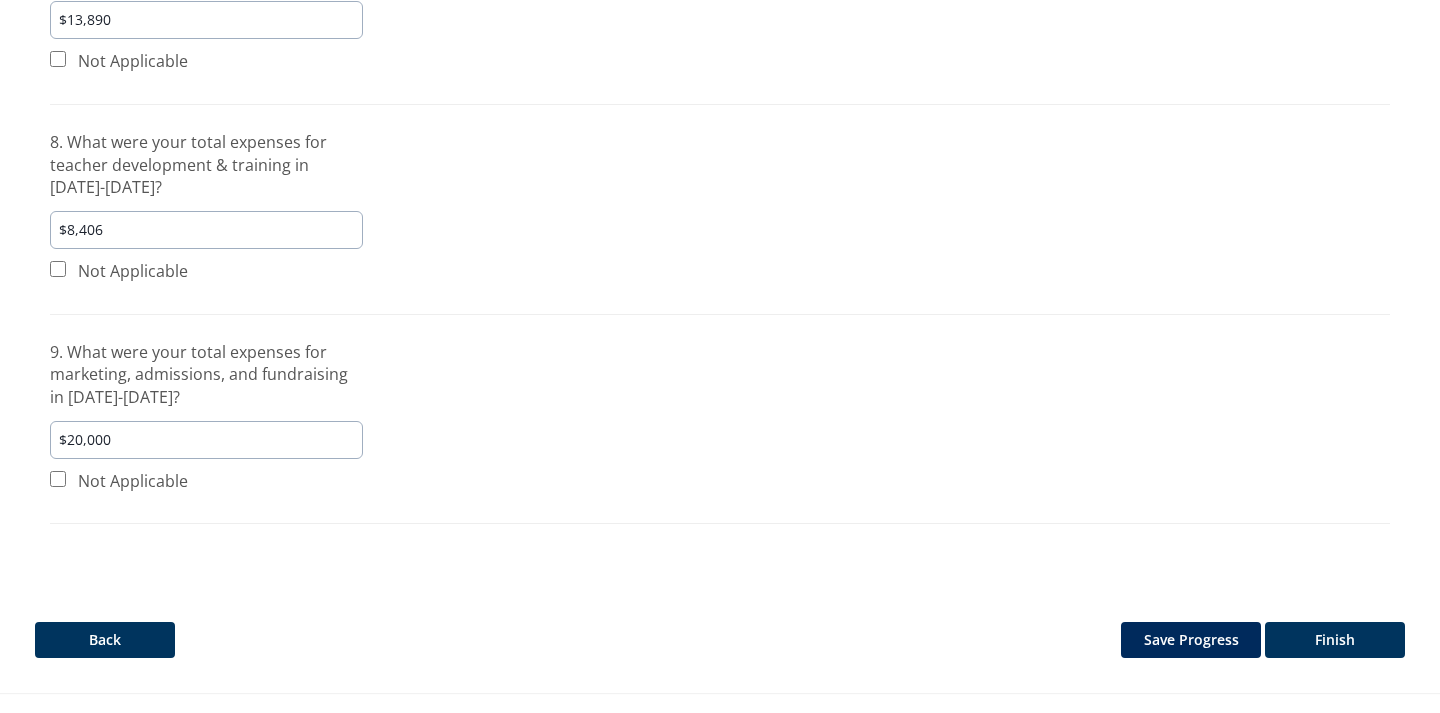 scroll, scrollTop: 0, scrollLeft: 0, axis: both 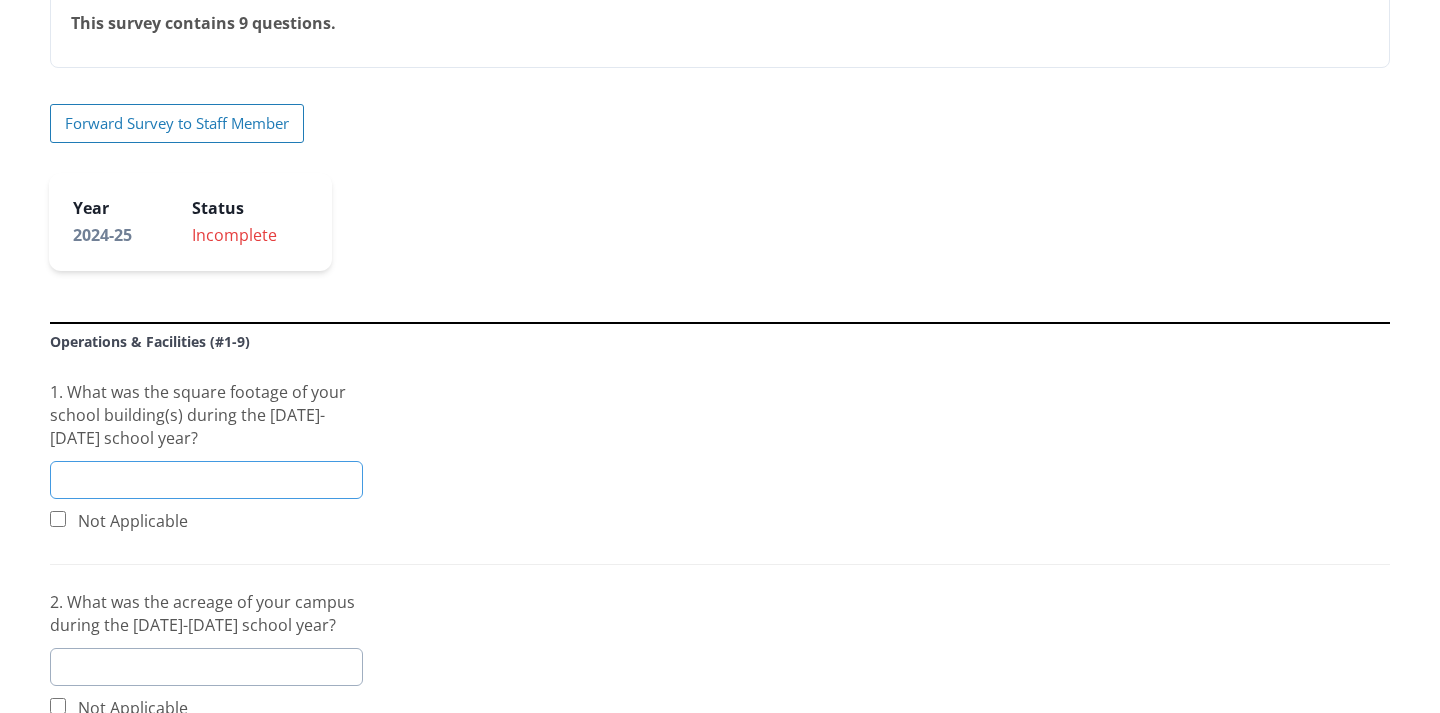 click at bounding box center [206, 480] 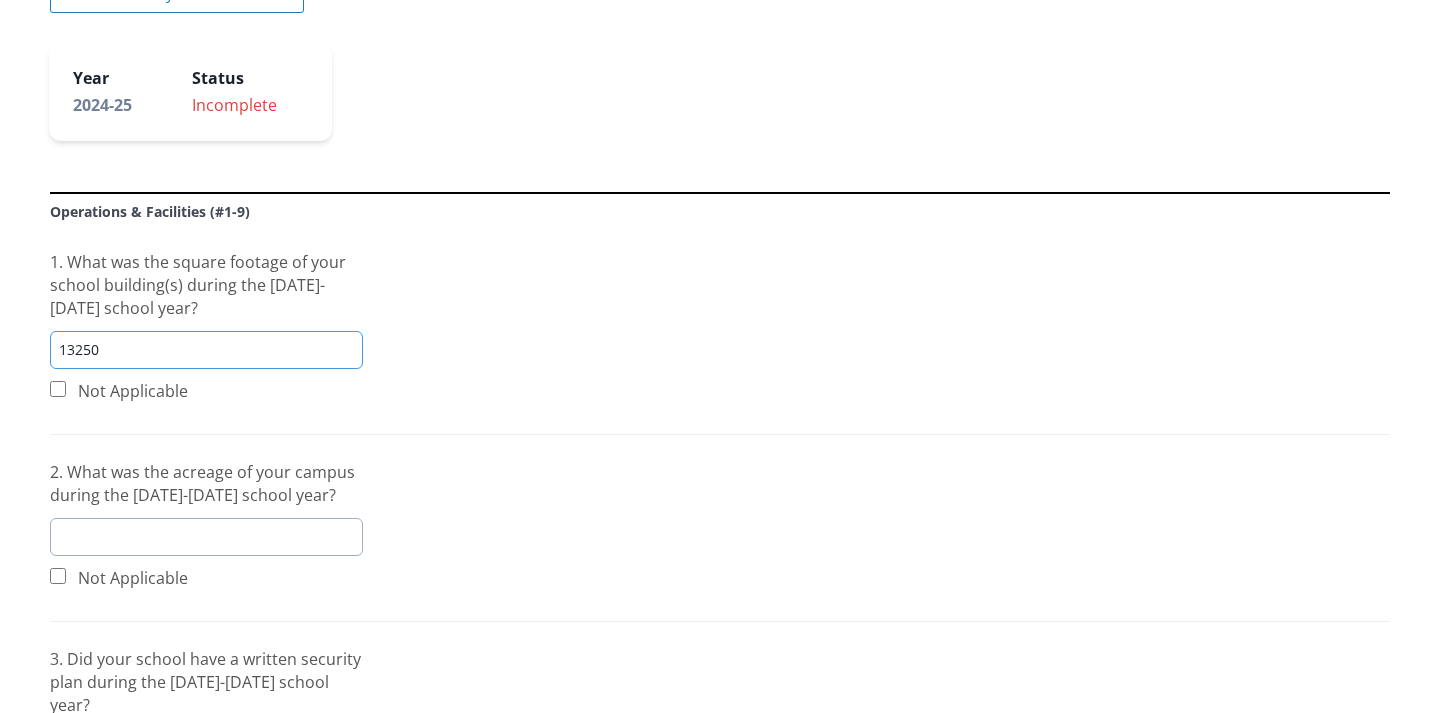 scroll, scrollTop: 436, scrollLeft: 0, axis: vertical 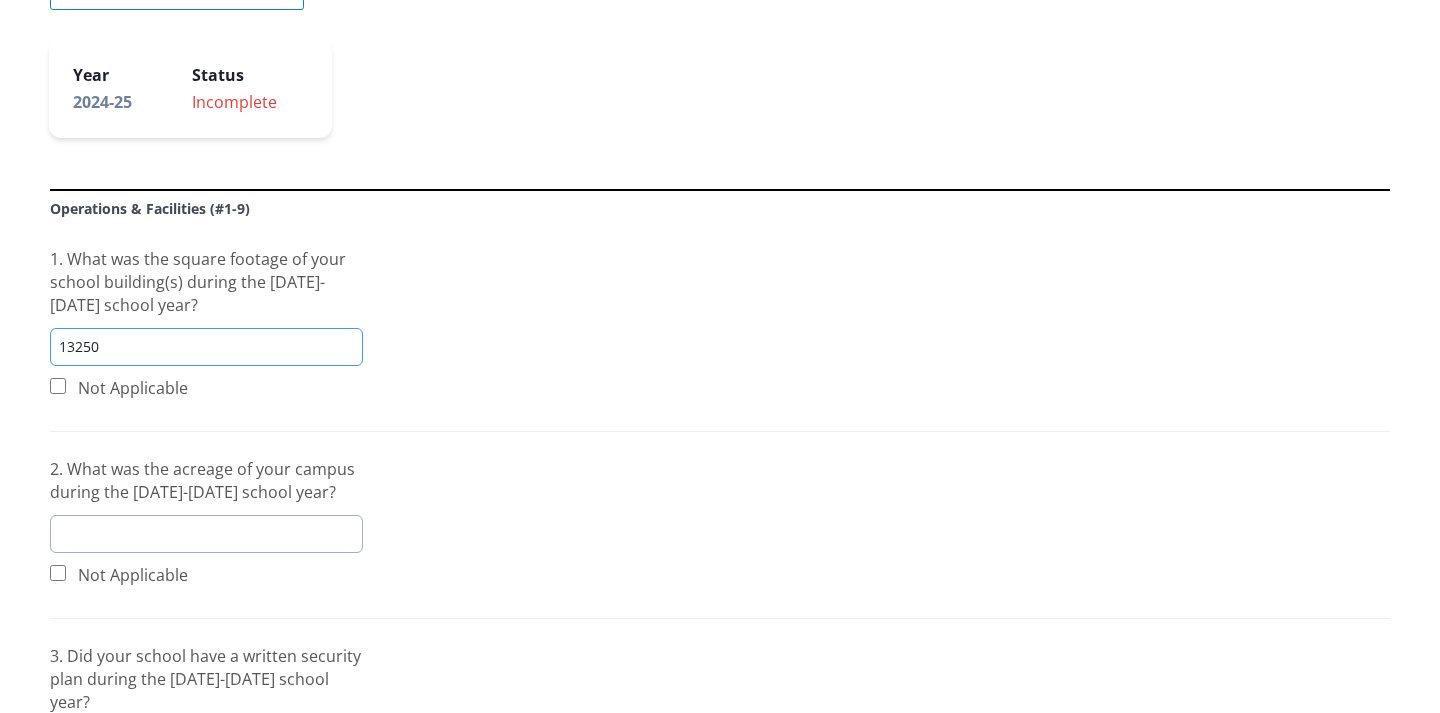 type on "13250" 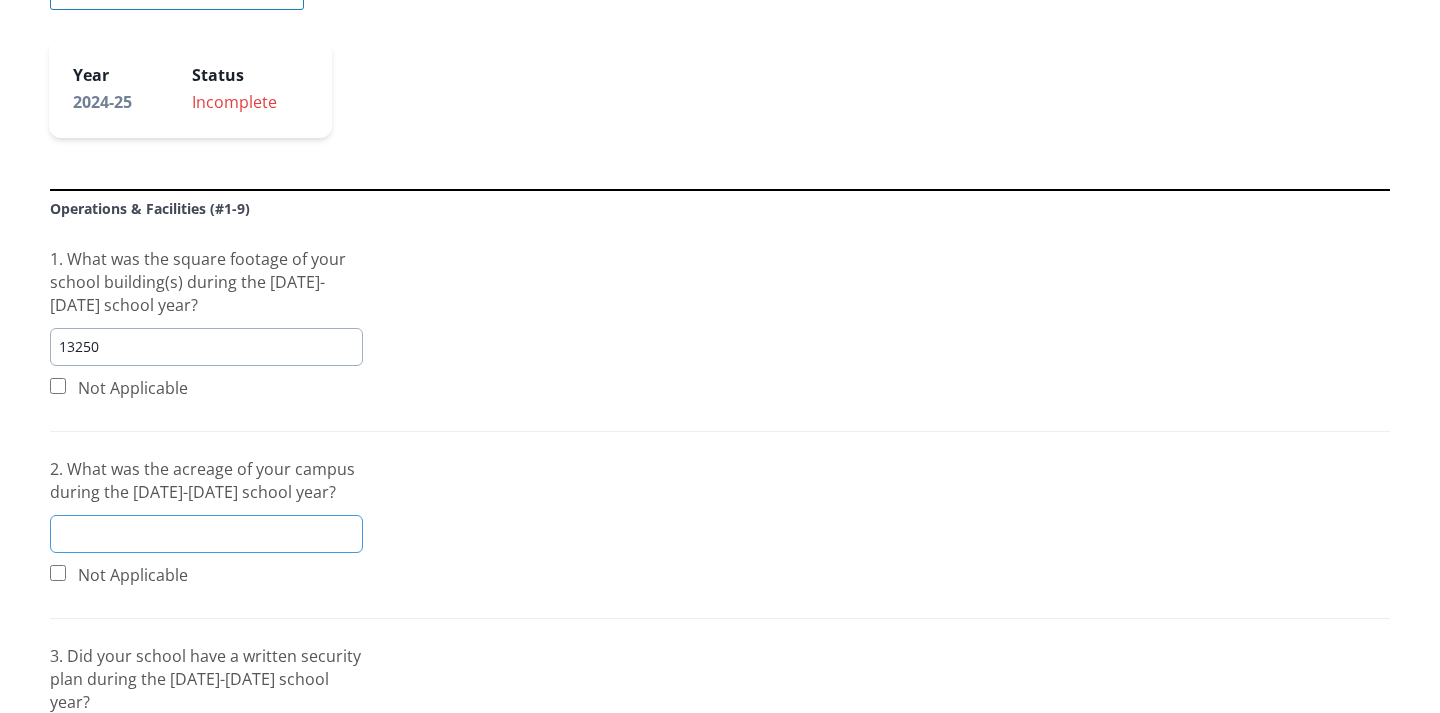 click at bounding box center [206, 534] 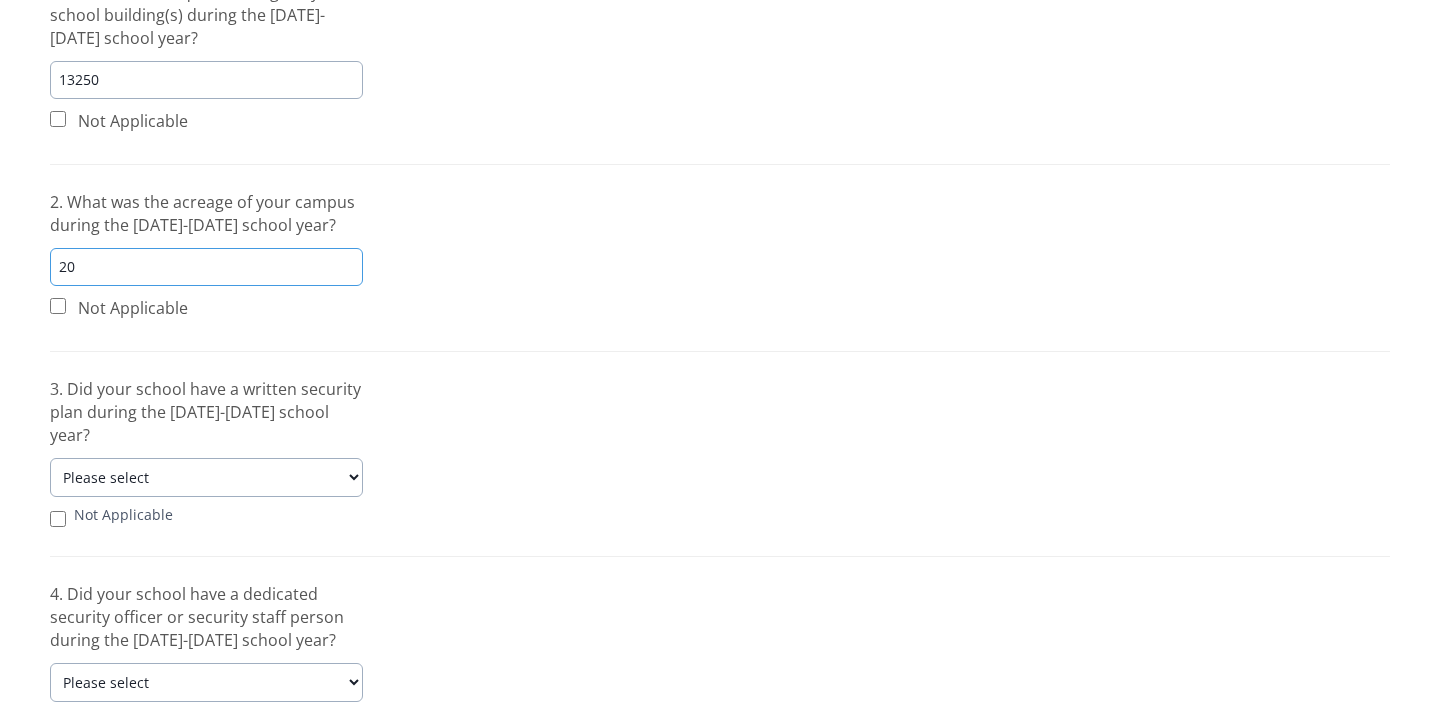 scroll, scrollTop: 708, scrollLeft: 0, axis: vertical 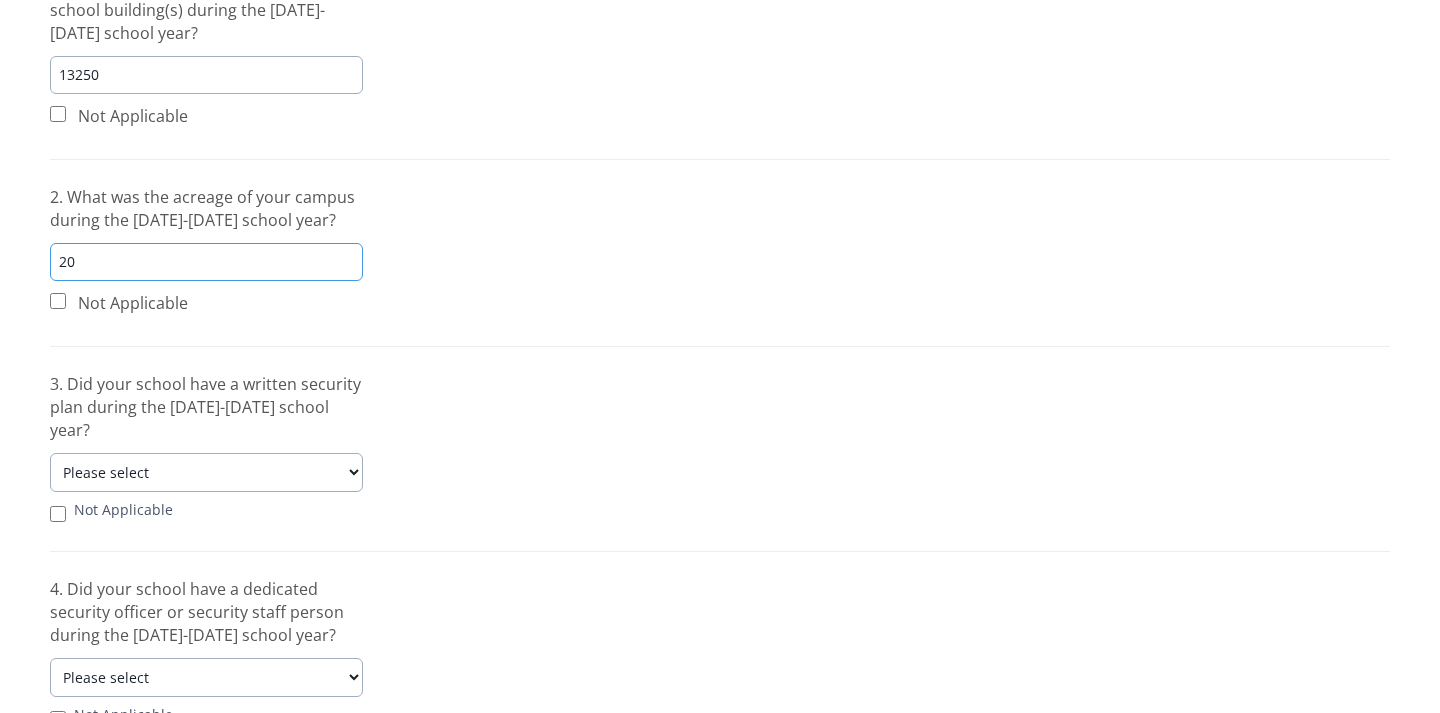 type on "20" 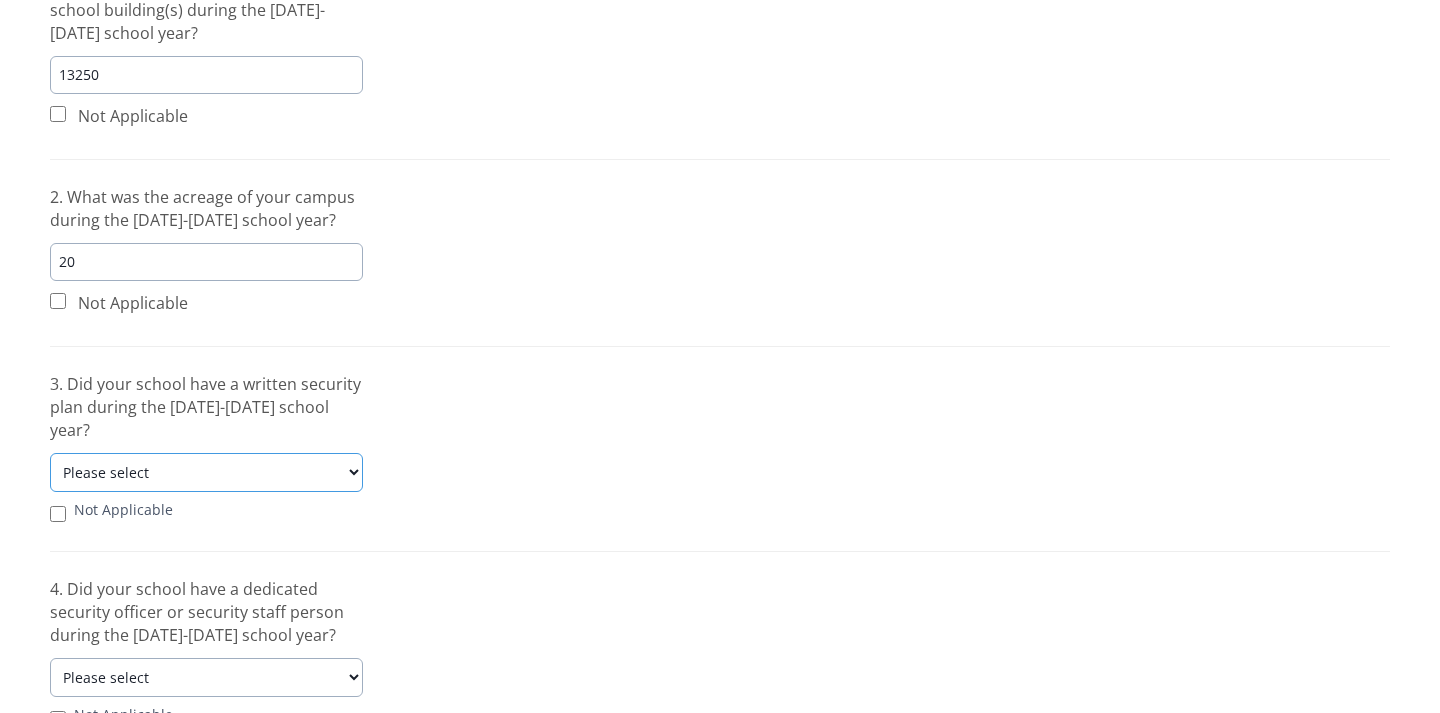 click on "Please select   Yes   No" at bounding box center [206, 472] 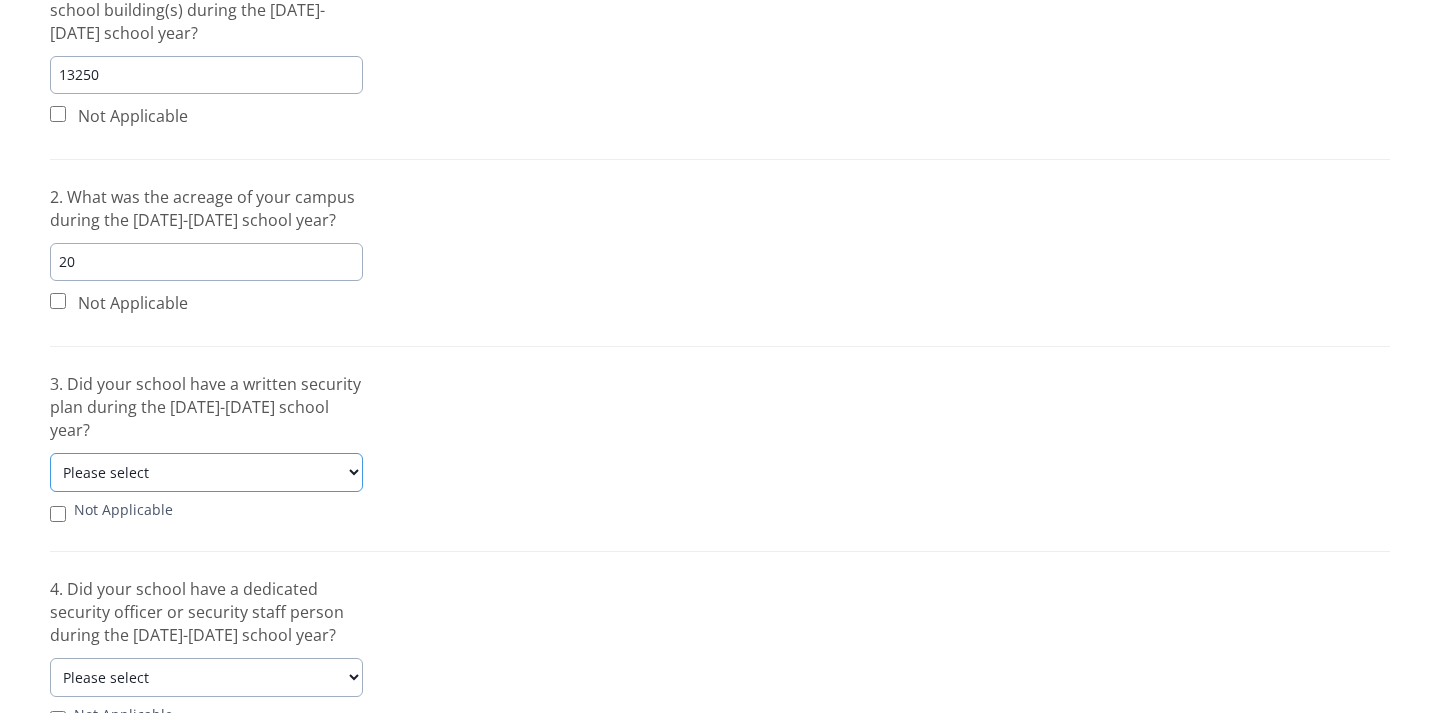 select on "No" 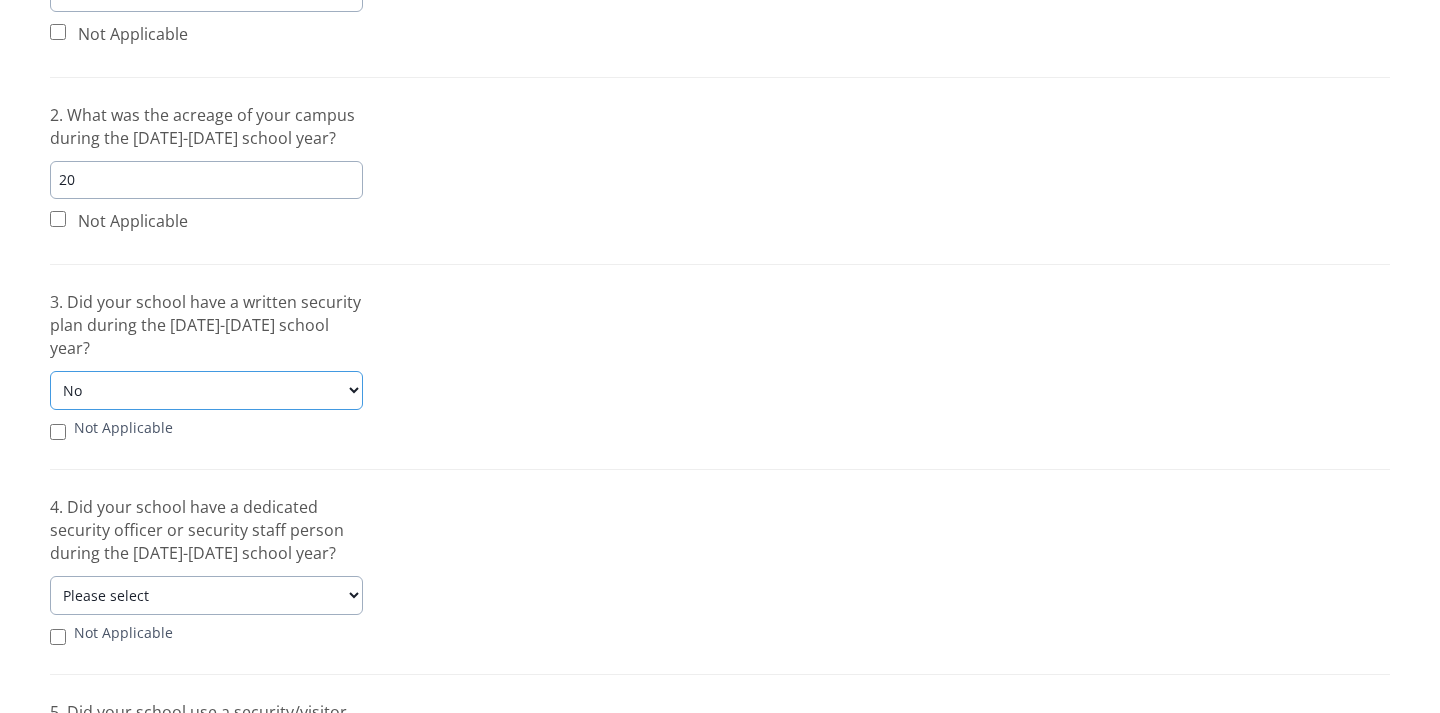 scroll, scrollTop: 787, scrollLeft: 0, axis: vertical 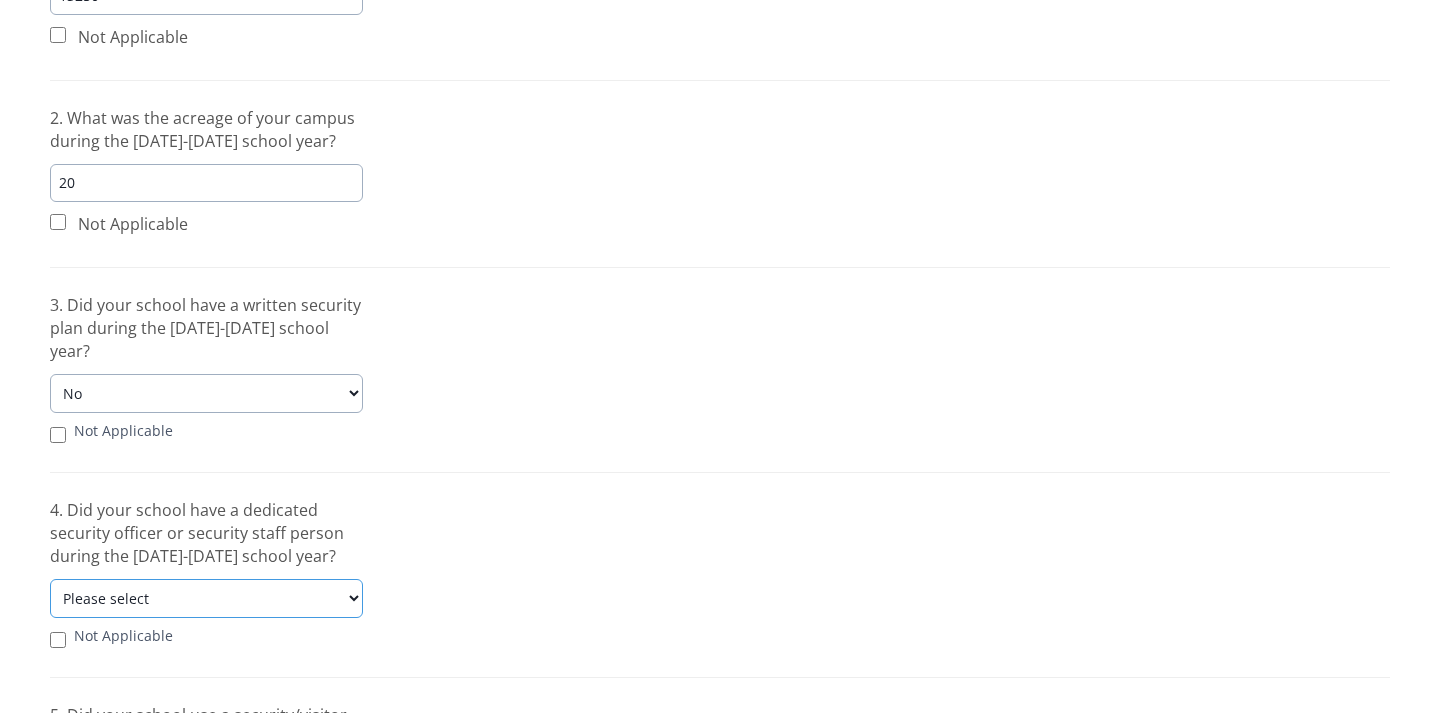 click on "Please select   Yes   No" at bounding box center (206, 598) 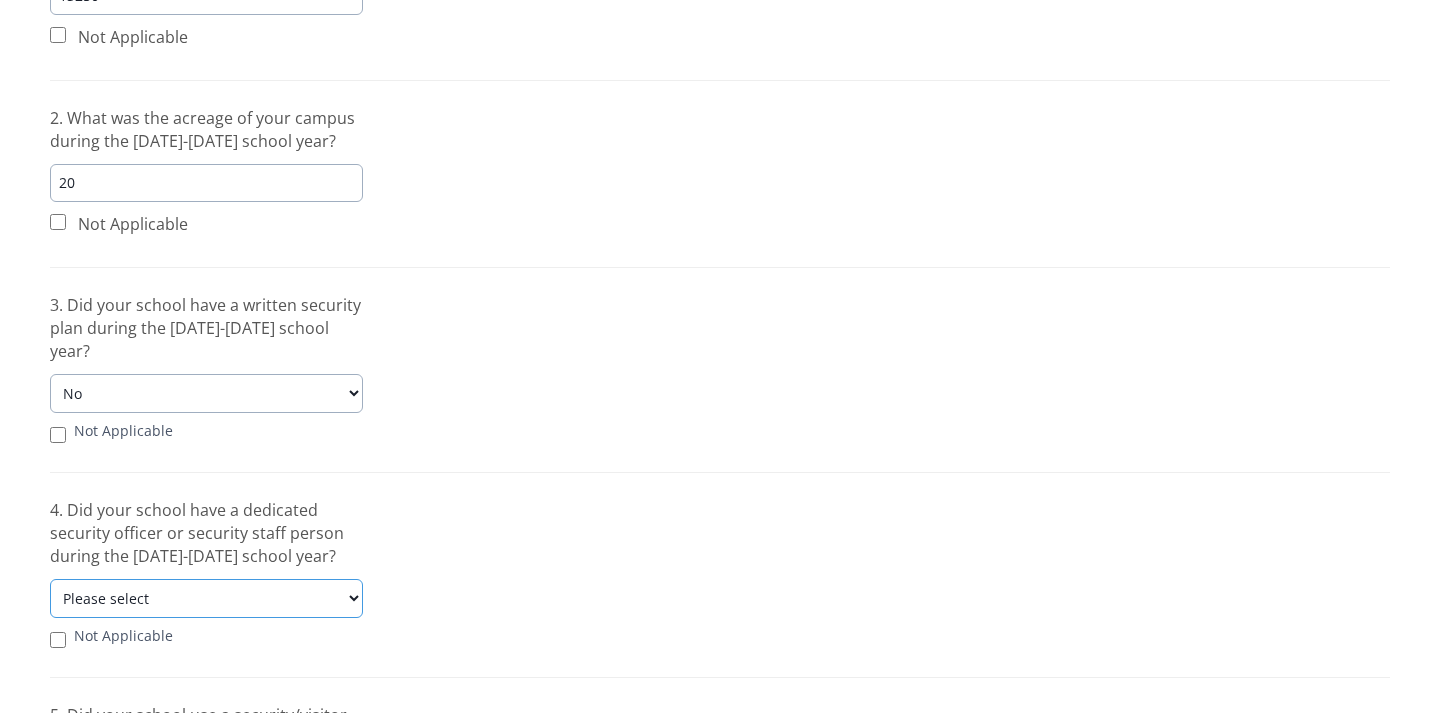 select on "No" 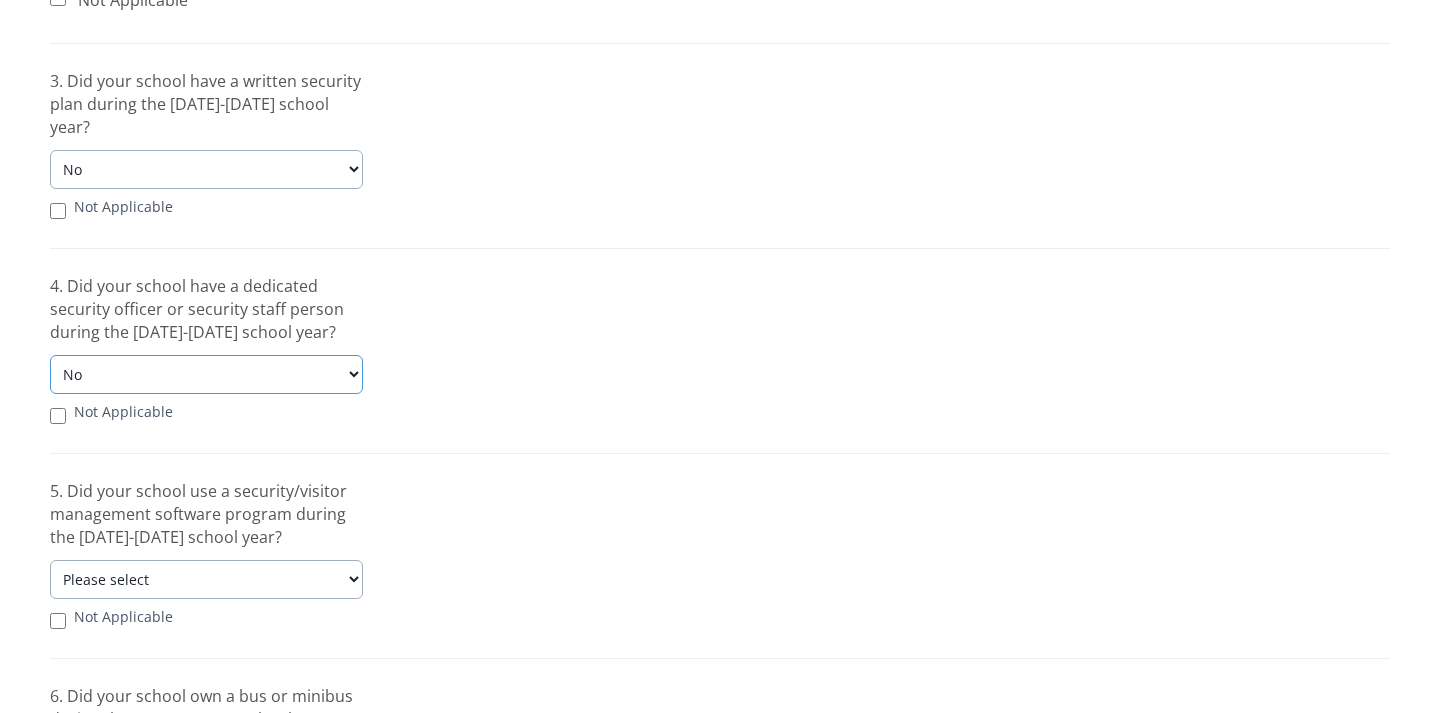 scroll, scrollTop: 1013, scrollLeft: 0, axis: vertical 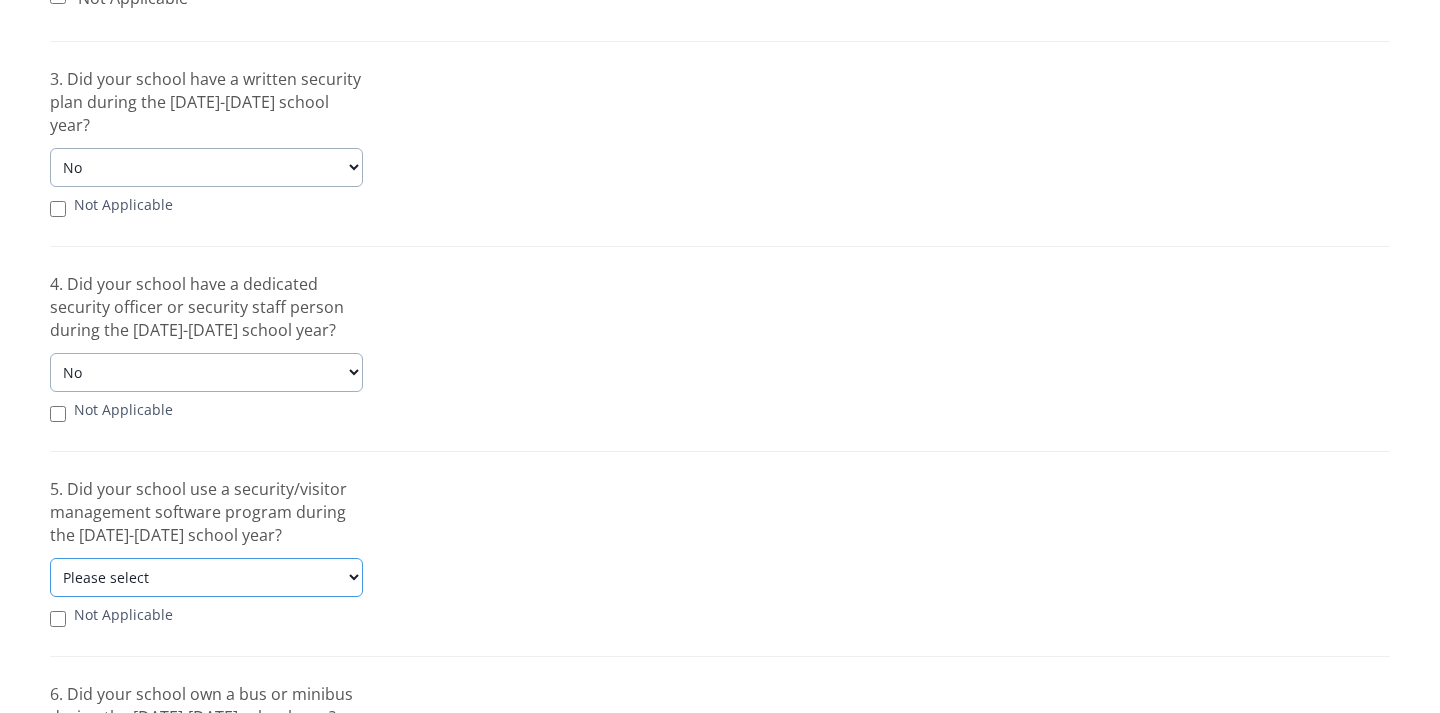 click on "Please select   Yes   No" at bounding box center (206, 577) 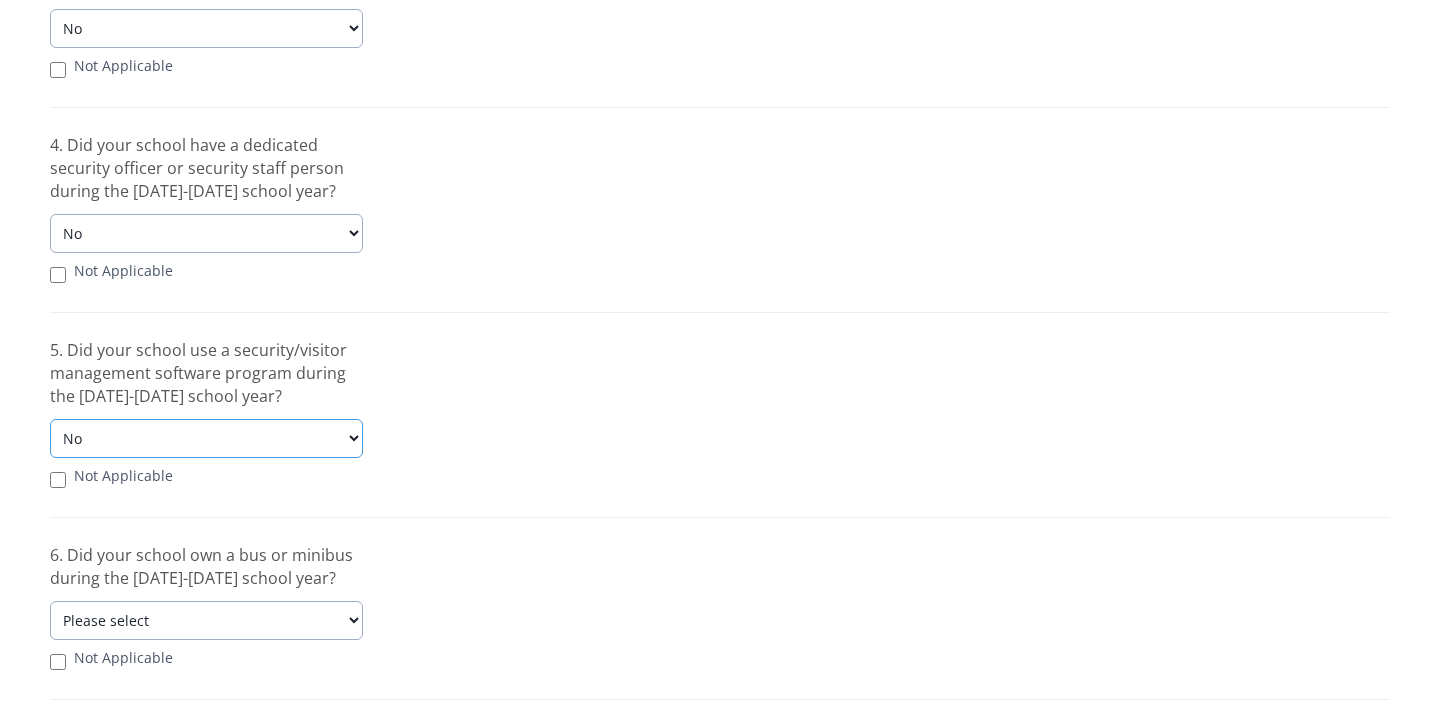 scroll, scrollTop: 1183, scrollLeft: 0, axis: vertical 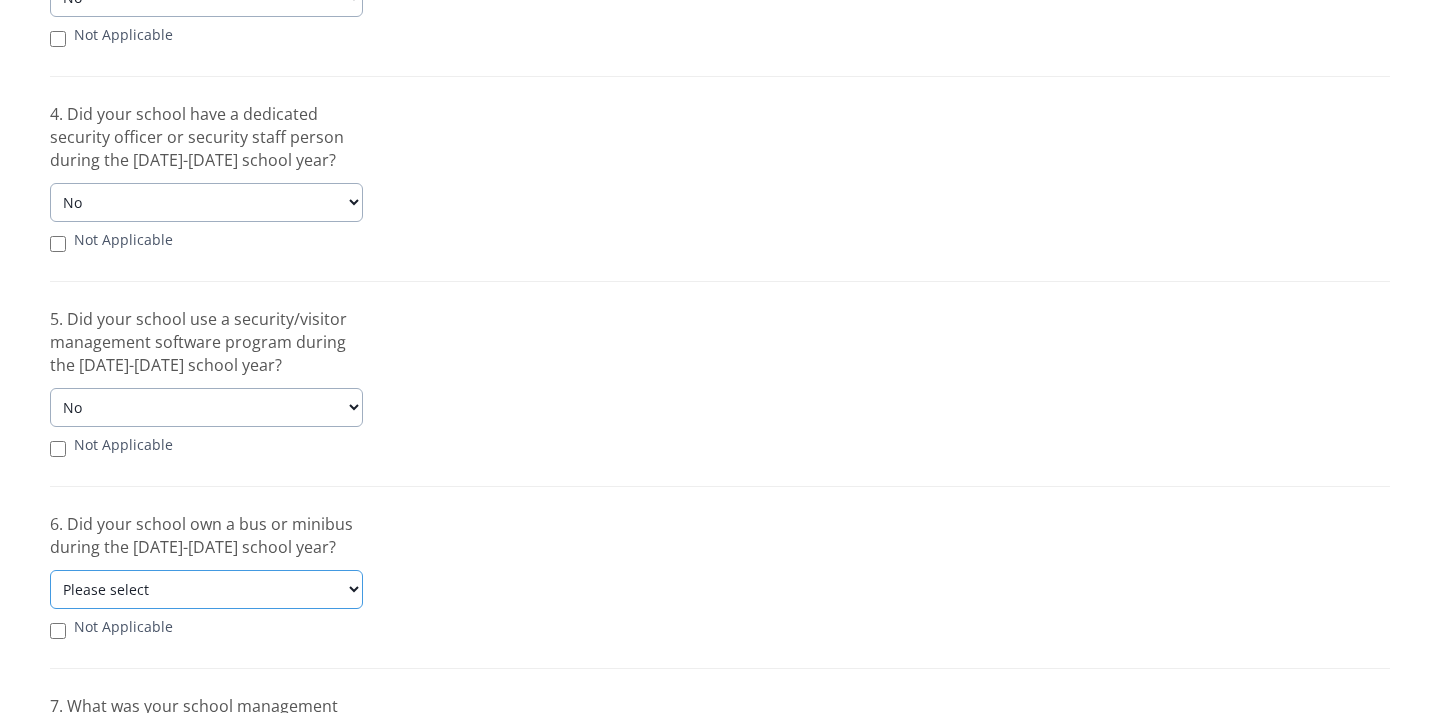 click on "Please select   Yes   No" at bounding box center (206, 589) 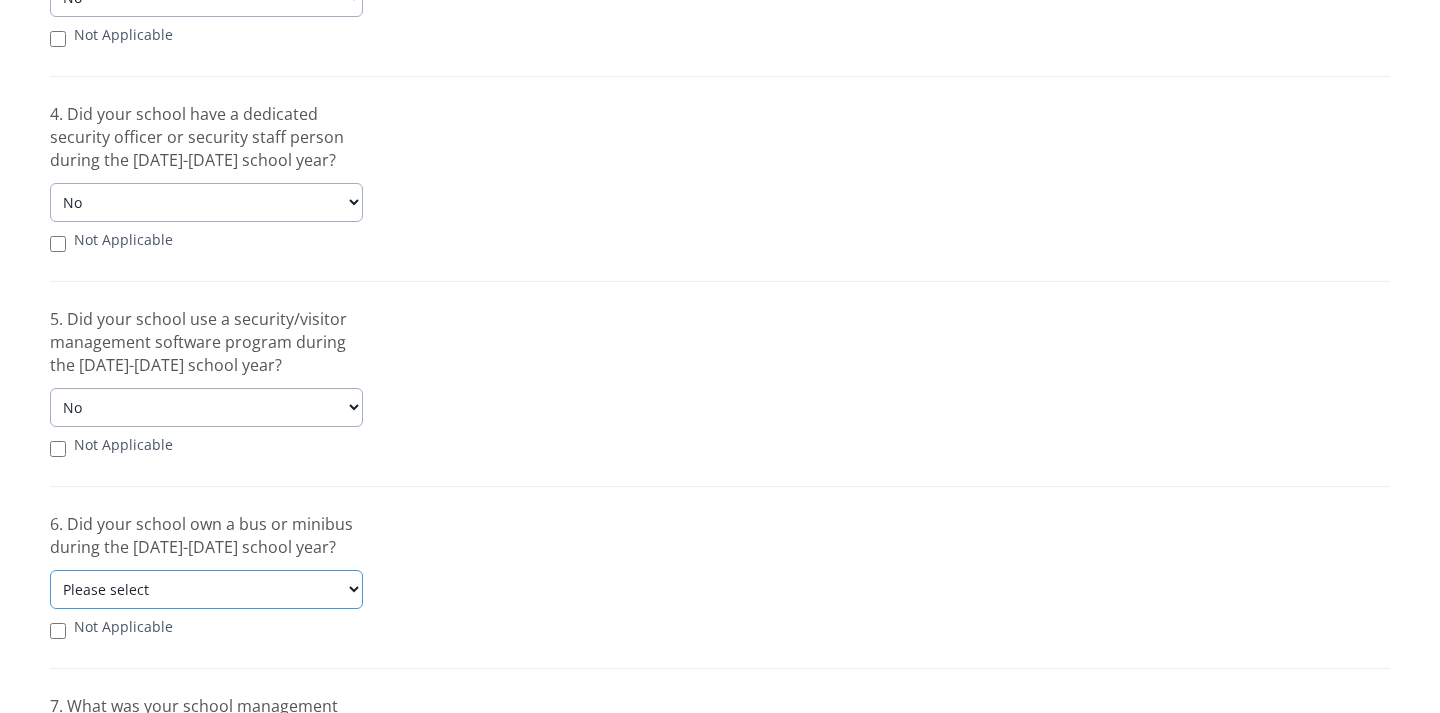 select on "No" 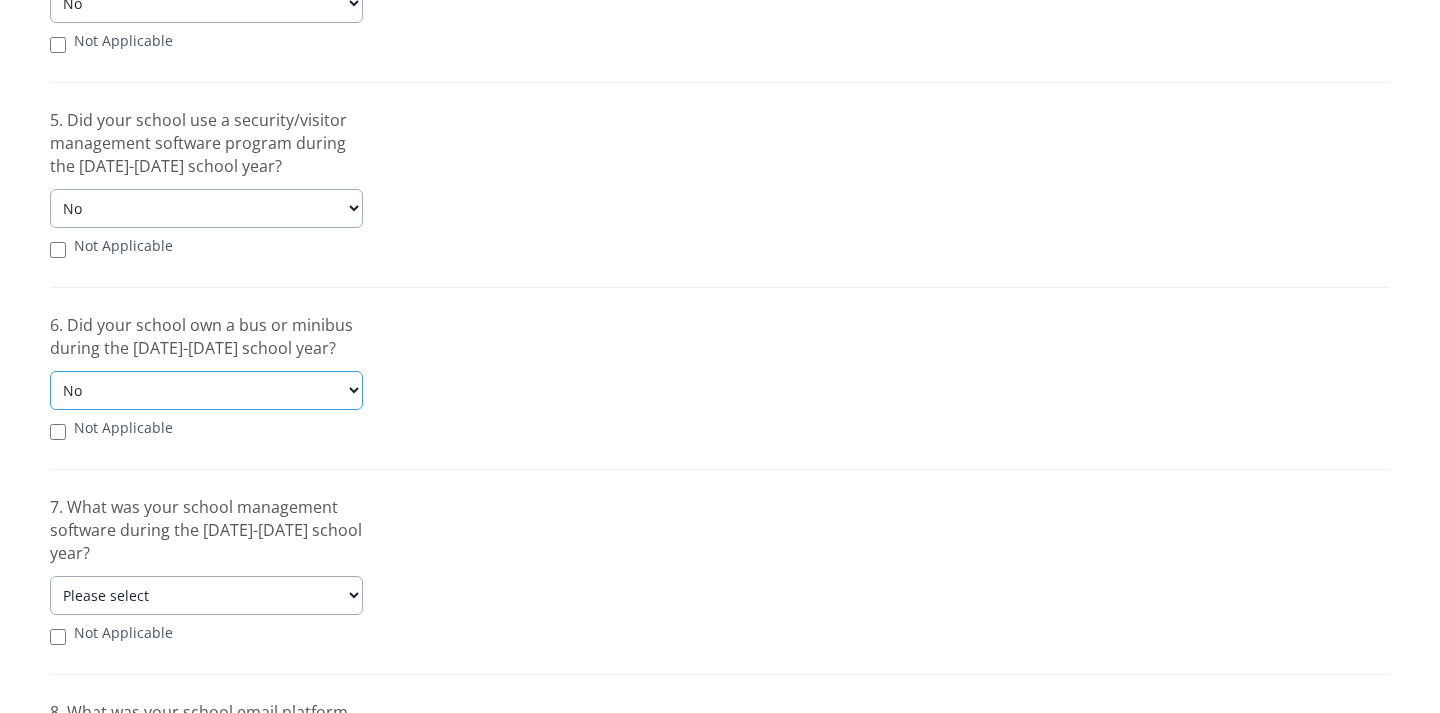 scroll, scrollTop: 1380, scrollLeft: 0, axis: vertical 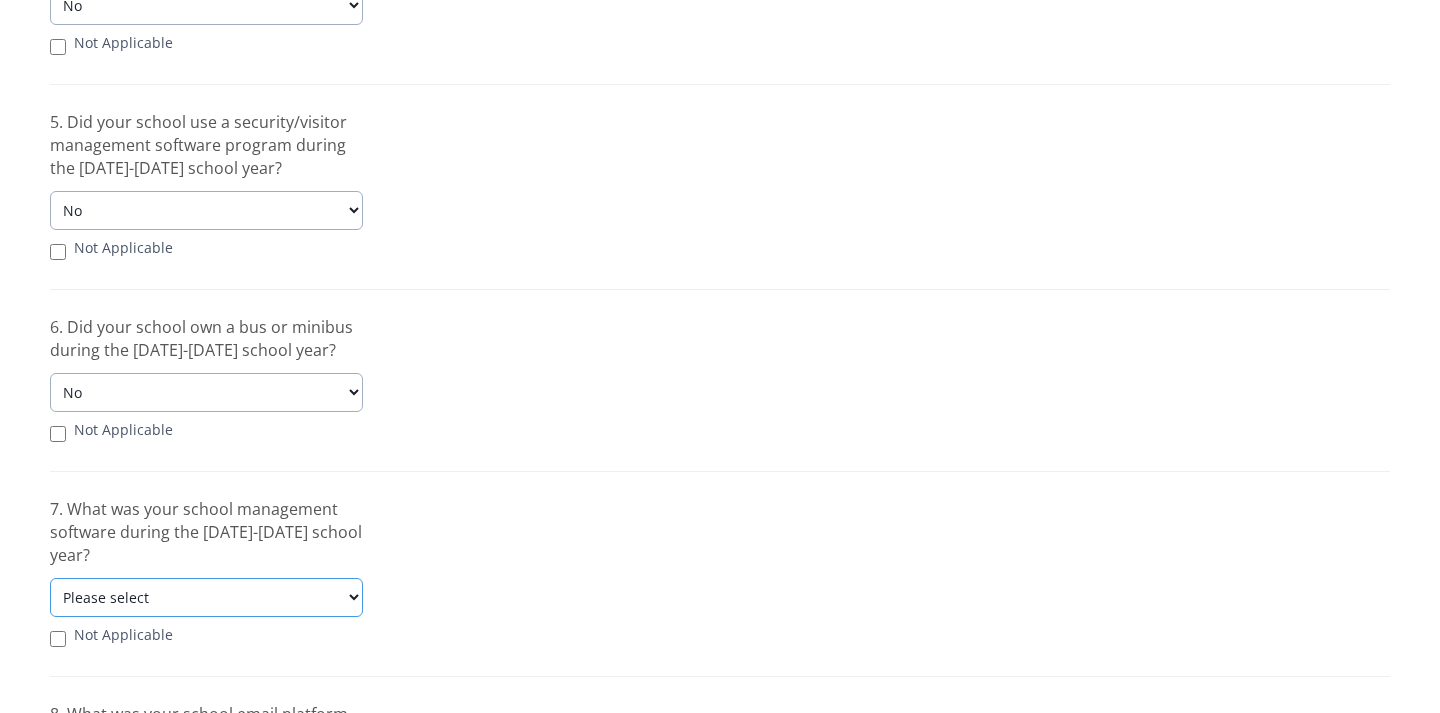 click on "Please select   AlmaSIS   Blackbaud   Classe365   ClassReach   FACTS   Gradelink   Meritto   MySchool   ParentLocker   PowerSchool   SchoolCues   Schoology   Sycamore   Tuio   Veracross   Other" at bounding box center (206, 597) 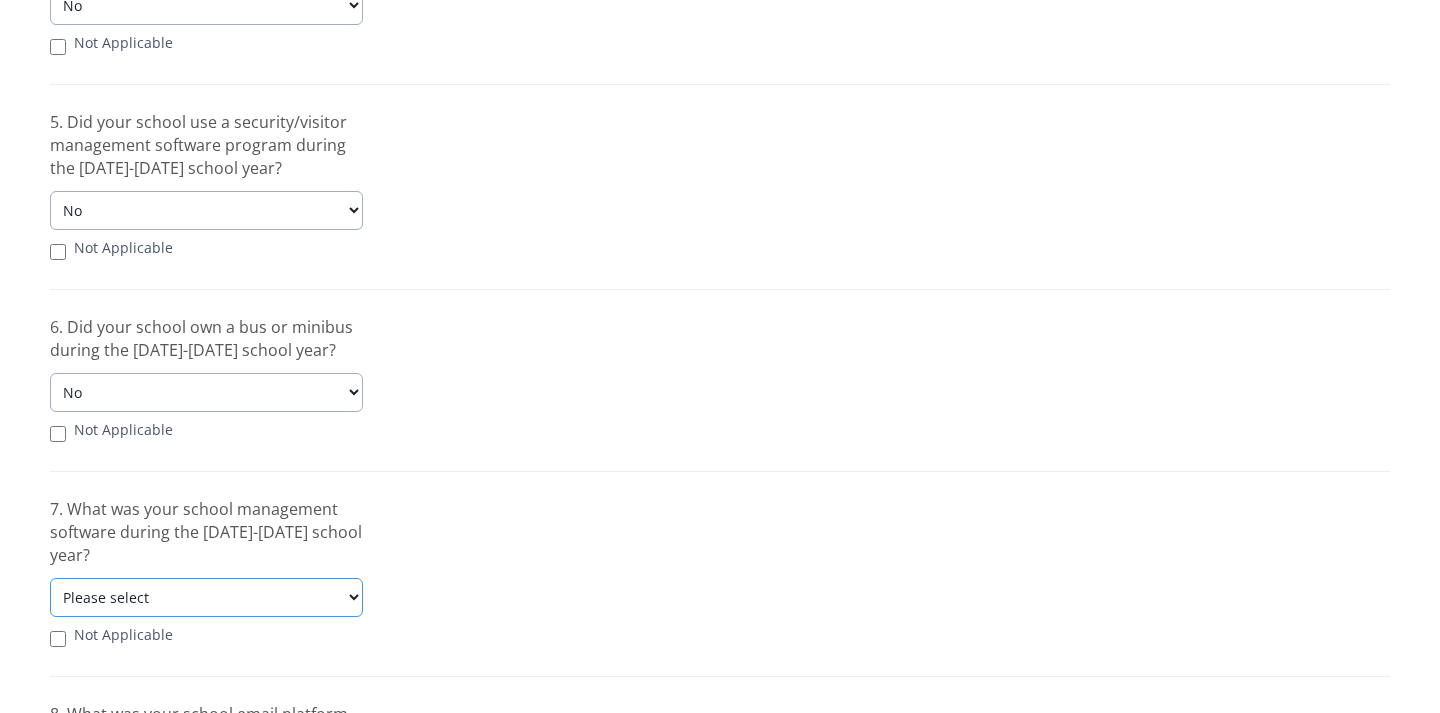select on "SchoolCues" 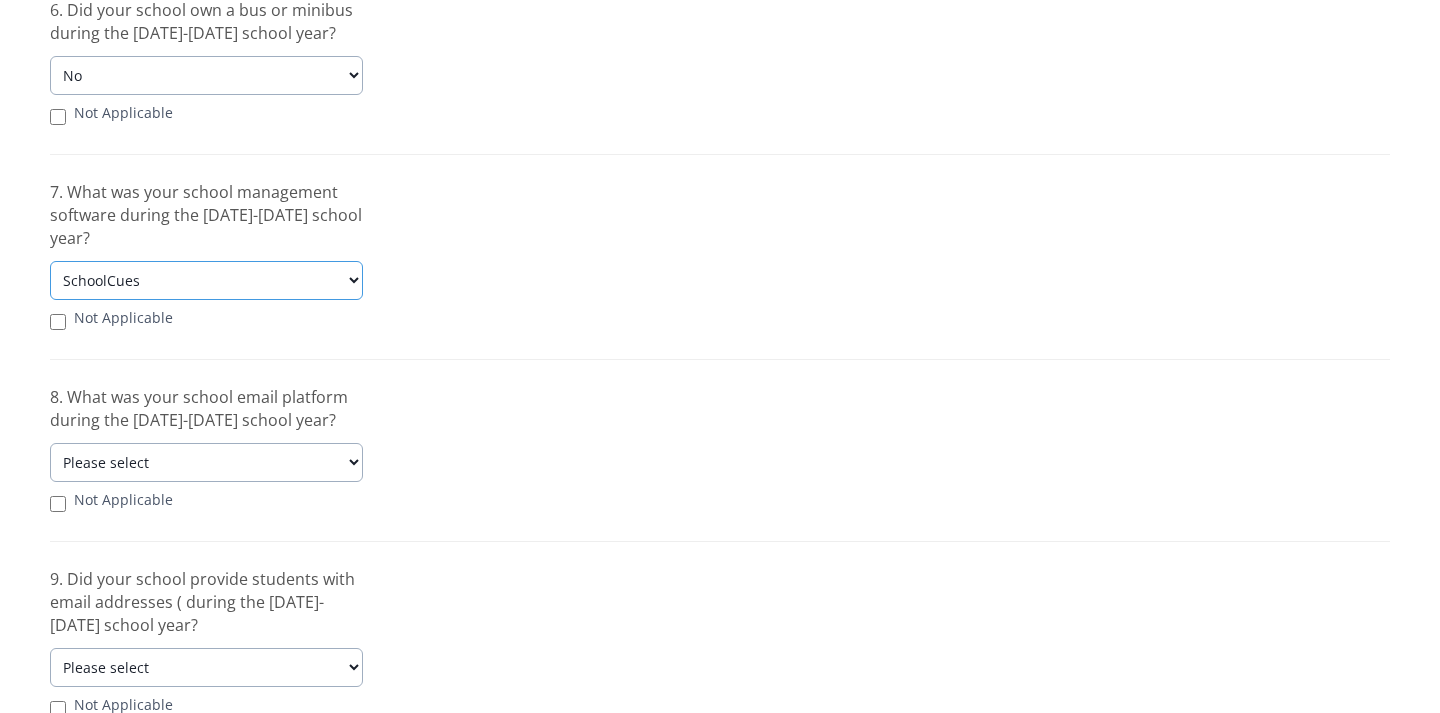 scroll, scrollTop: 1780, scrollLeft: 0, axis: vertical 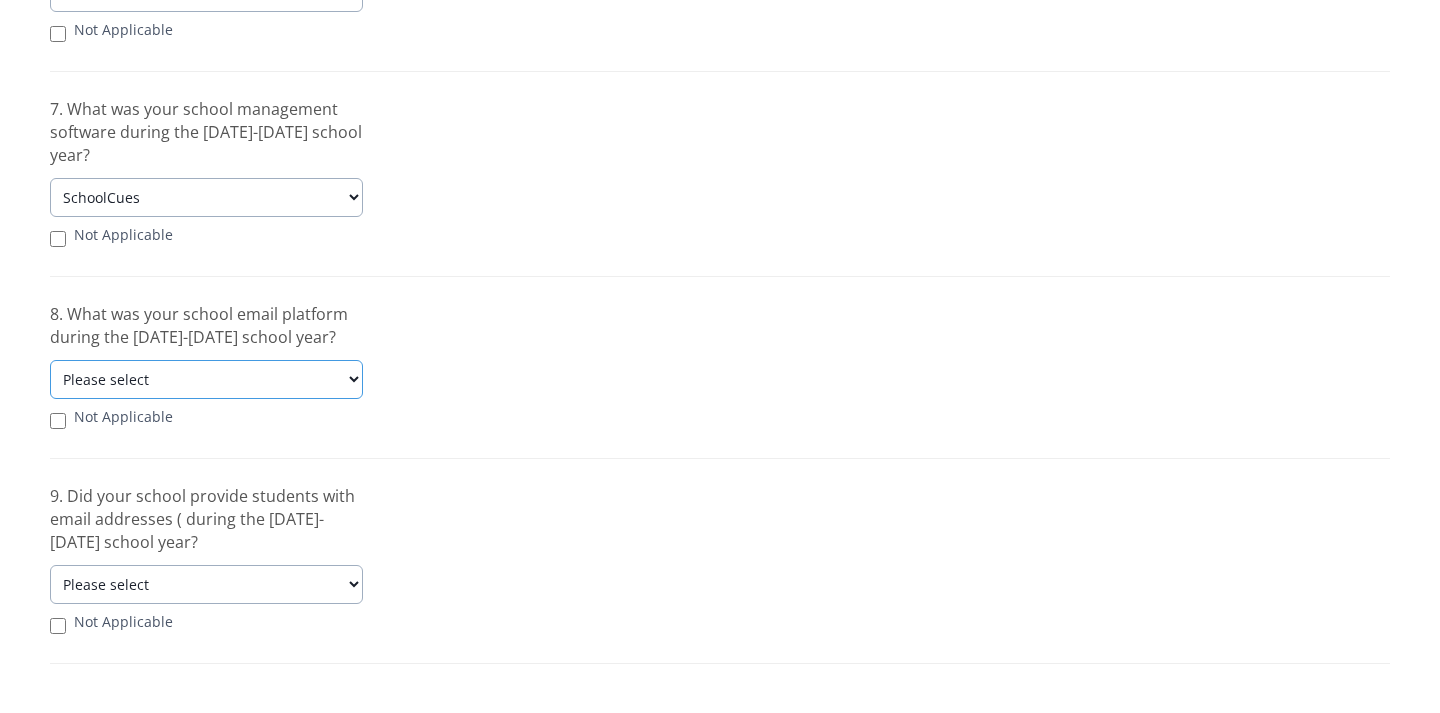 click on "Please select   Gmail   Outlook   Other" at bounding box center [206, 379] 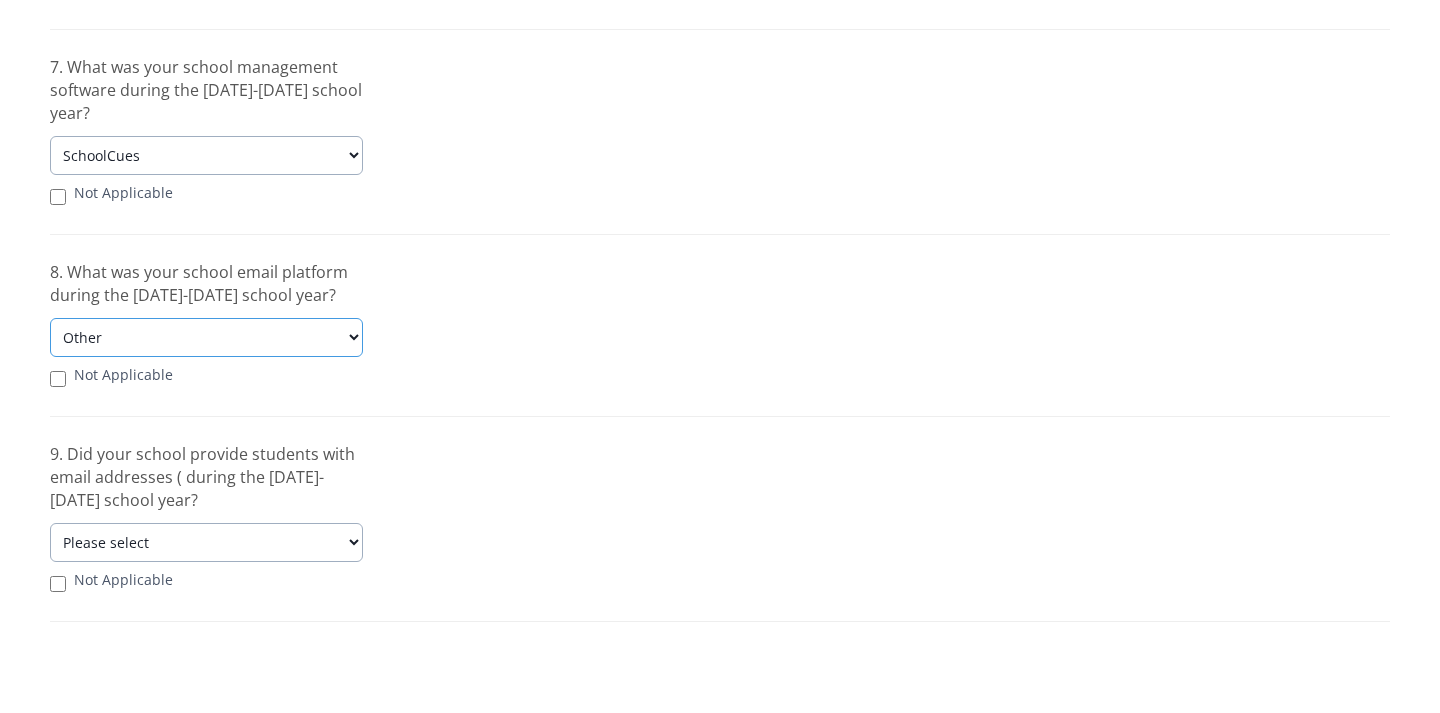 scroll, scrollTop: 1843, scrollLeft: 0, axis: vertical 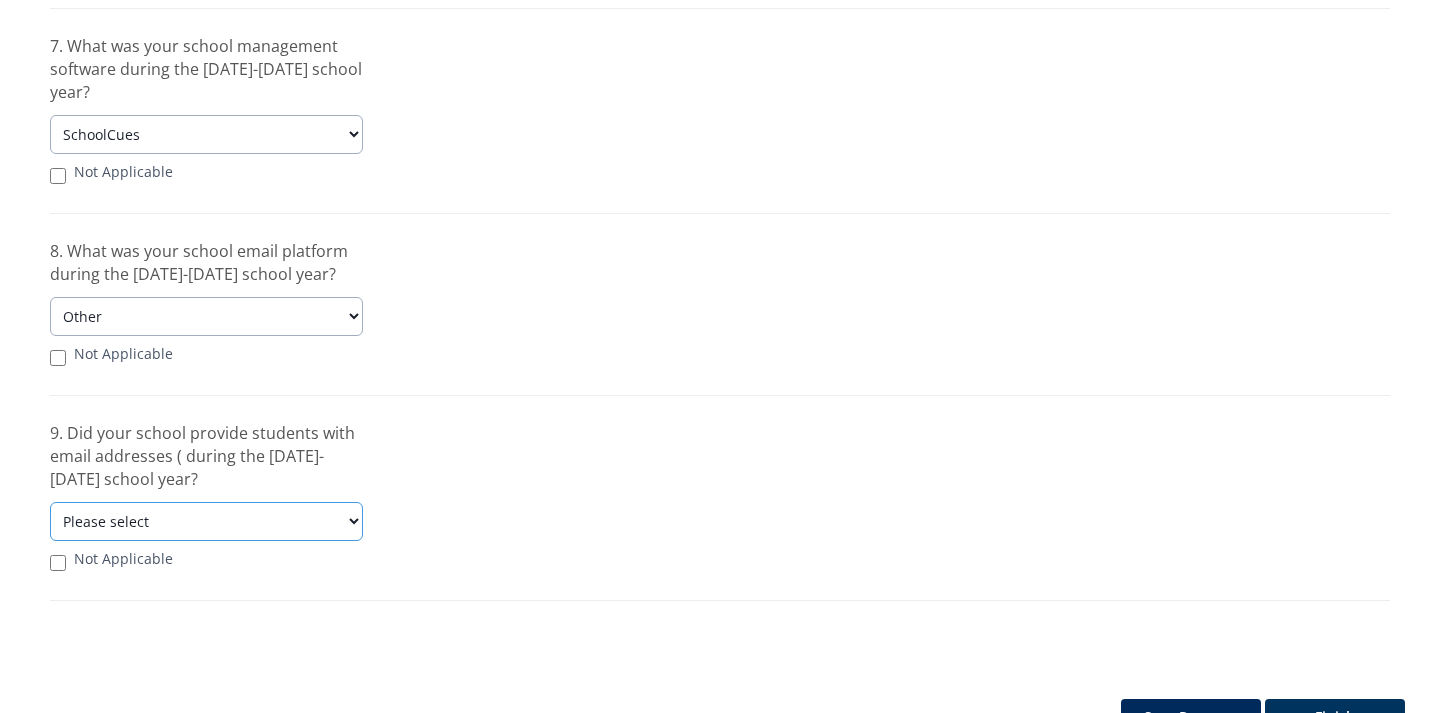 click on "Please select   Yes   No" at bounding box center [206, 521] 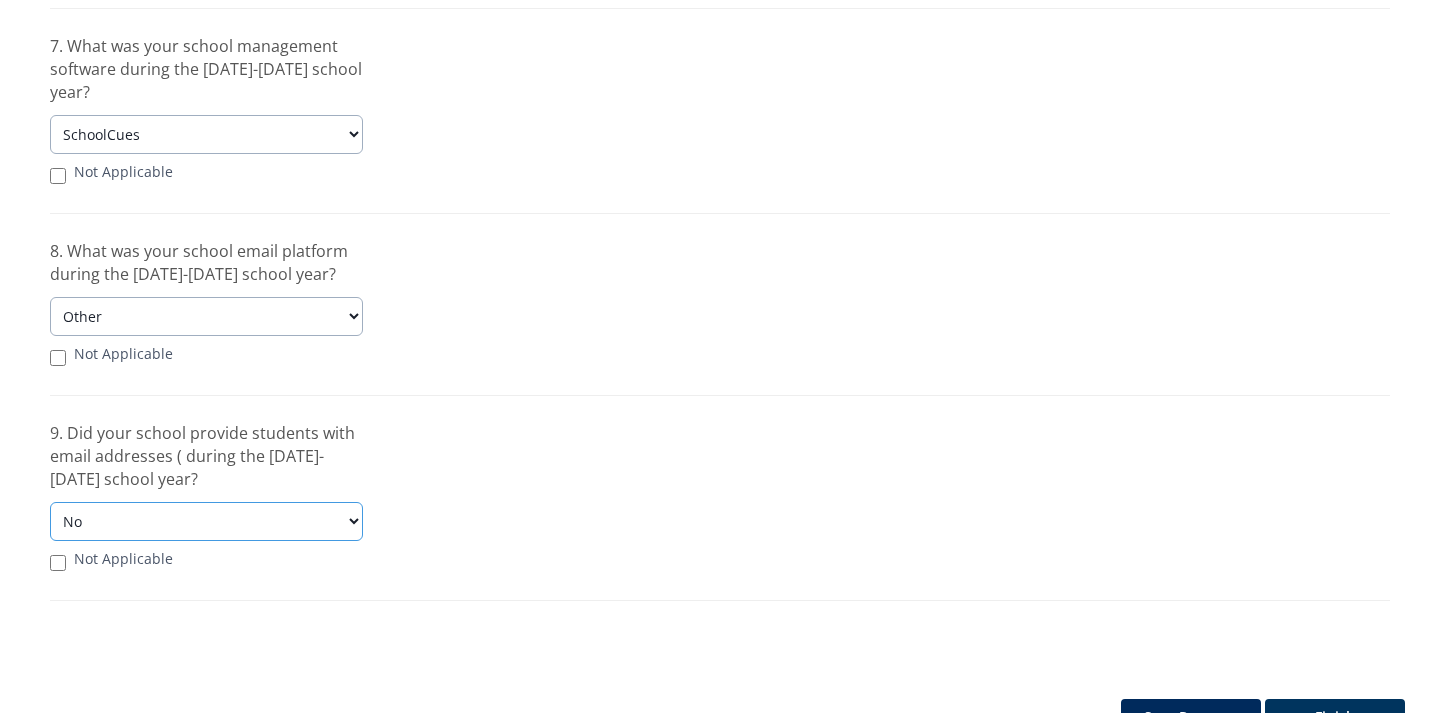 scroll, scrollTop: 1897, scrollLeft: 0, axis: vertical 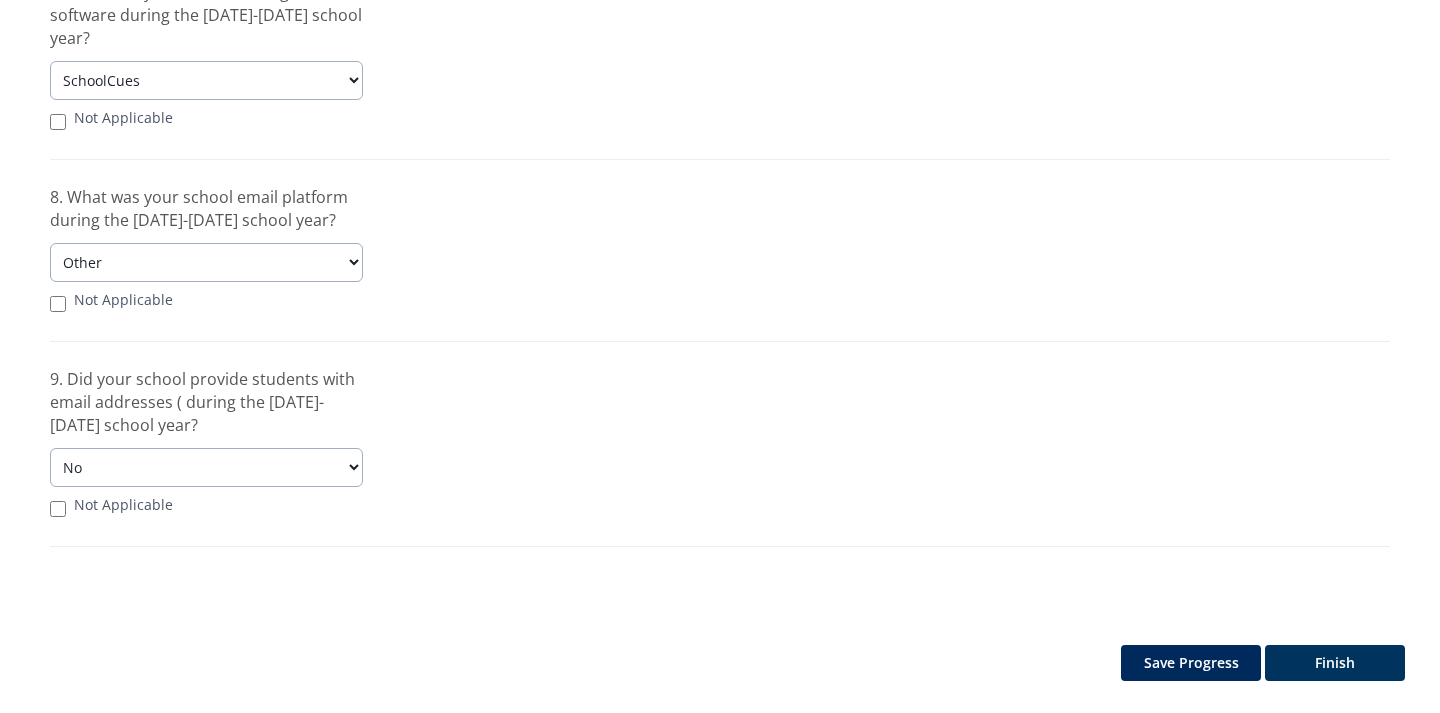click on "Finish" at bounding box center (1335, 663) 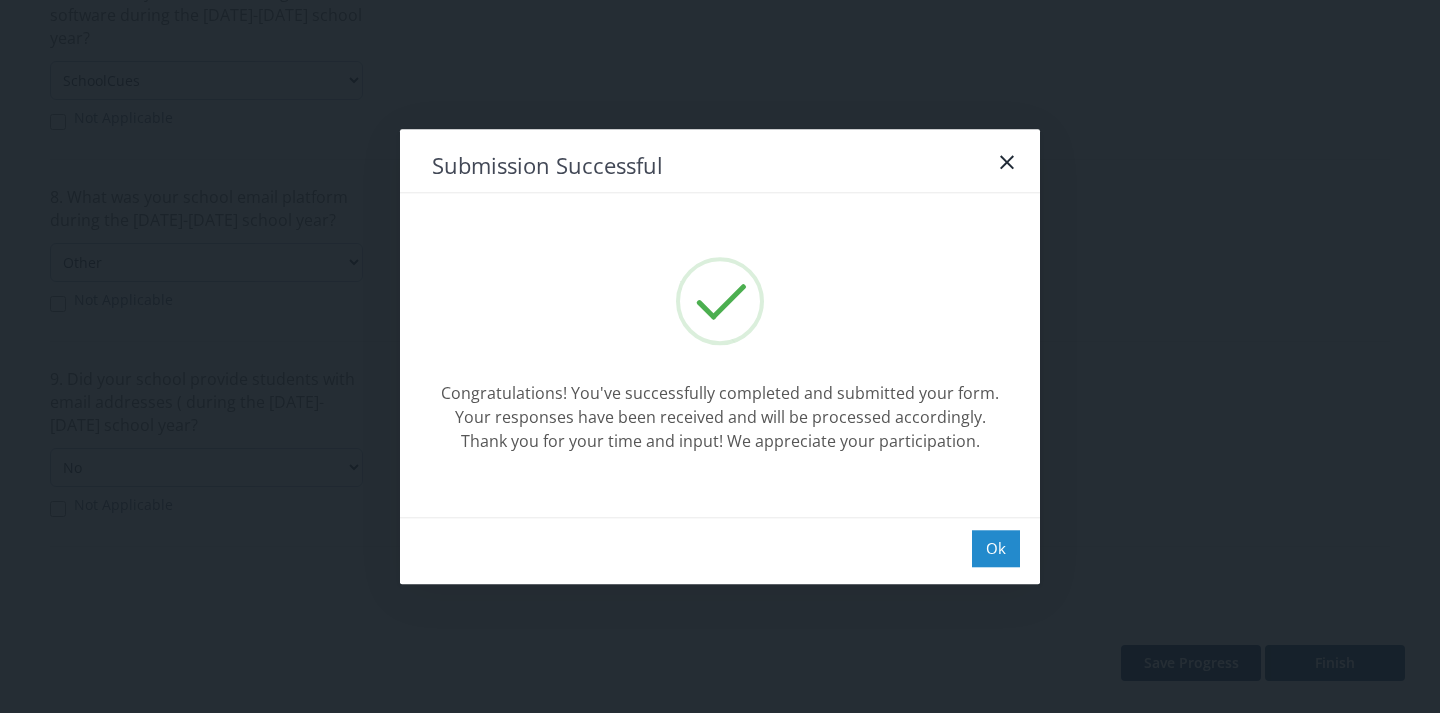 click on "Ok" at bounding box center (996, 548) 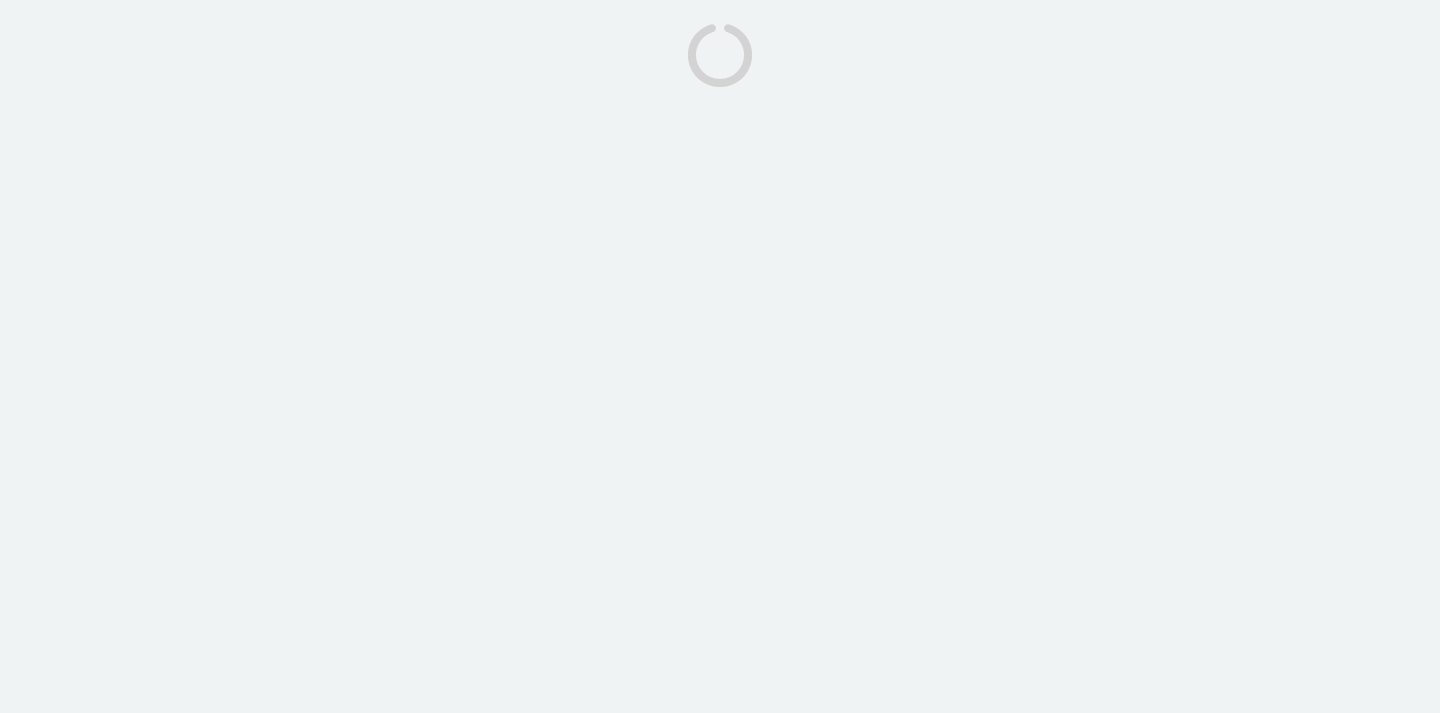 scroll, scrollTop: 0, scrollLeft: 0, axis: both 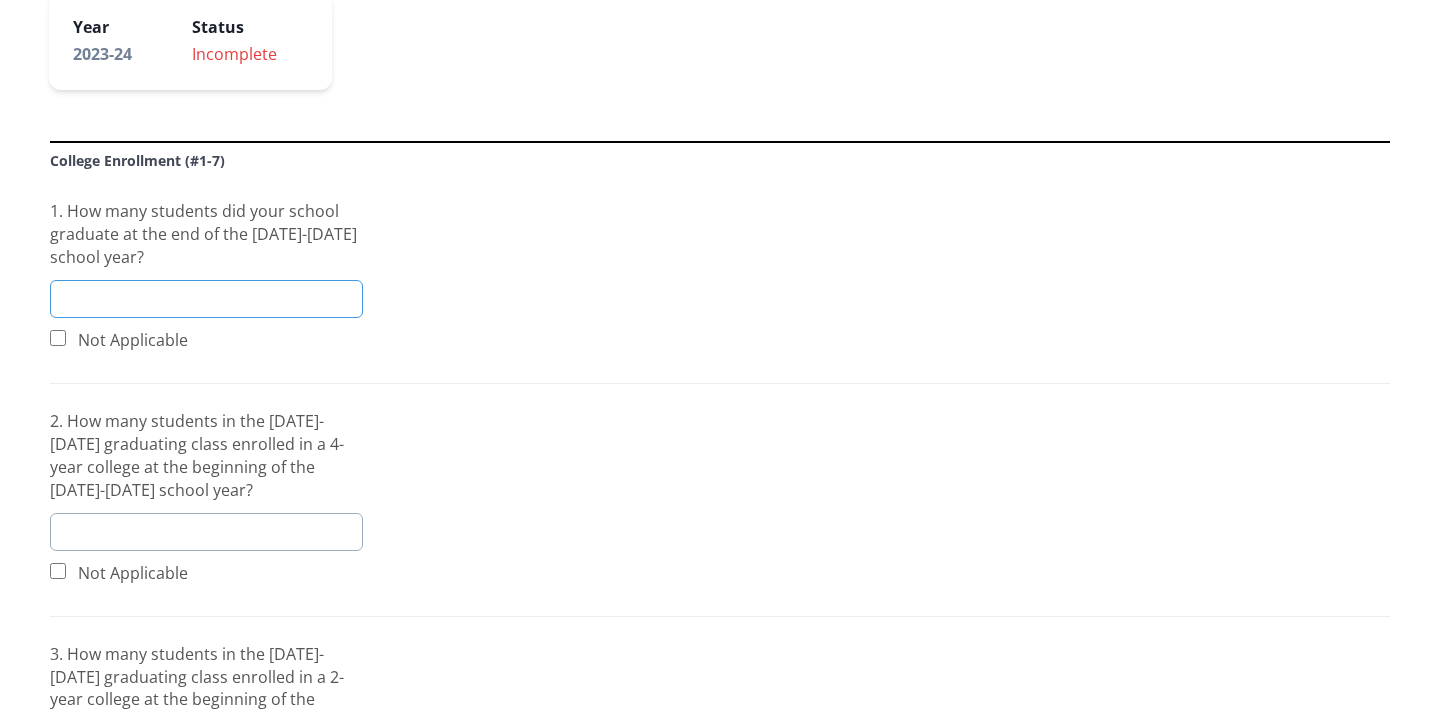 click at bounding box center [206, 299] 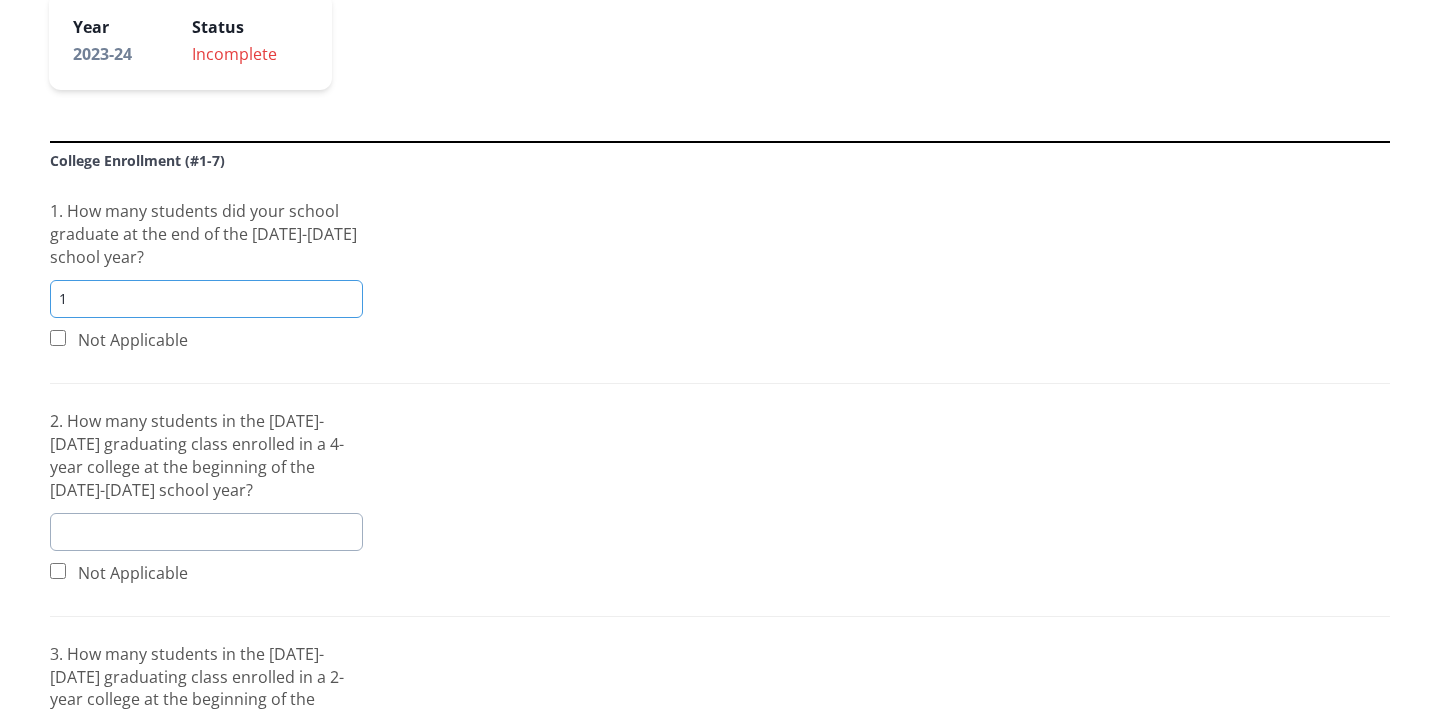 click on "1" at bounding box center (206, 299) 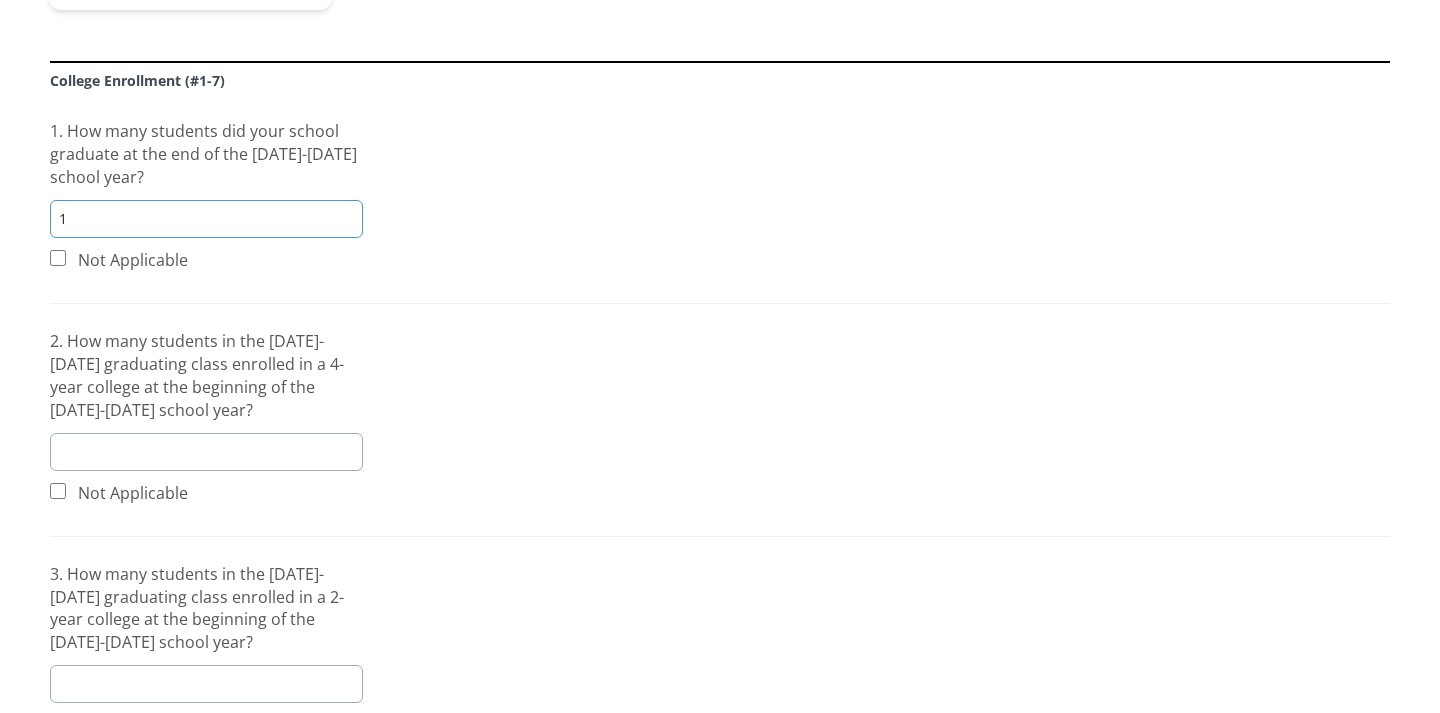 scroll, scrollTop: 591, scrollLeft: 0, axis: vertical 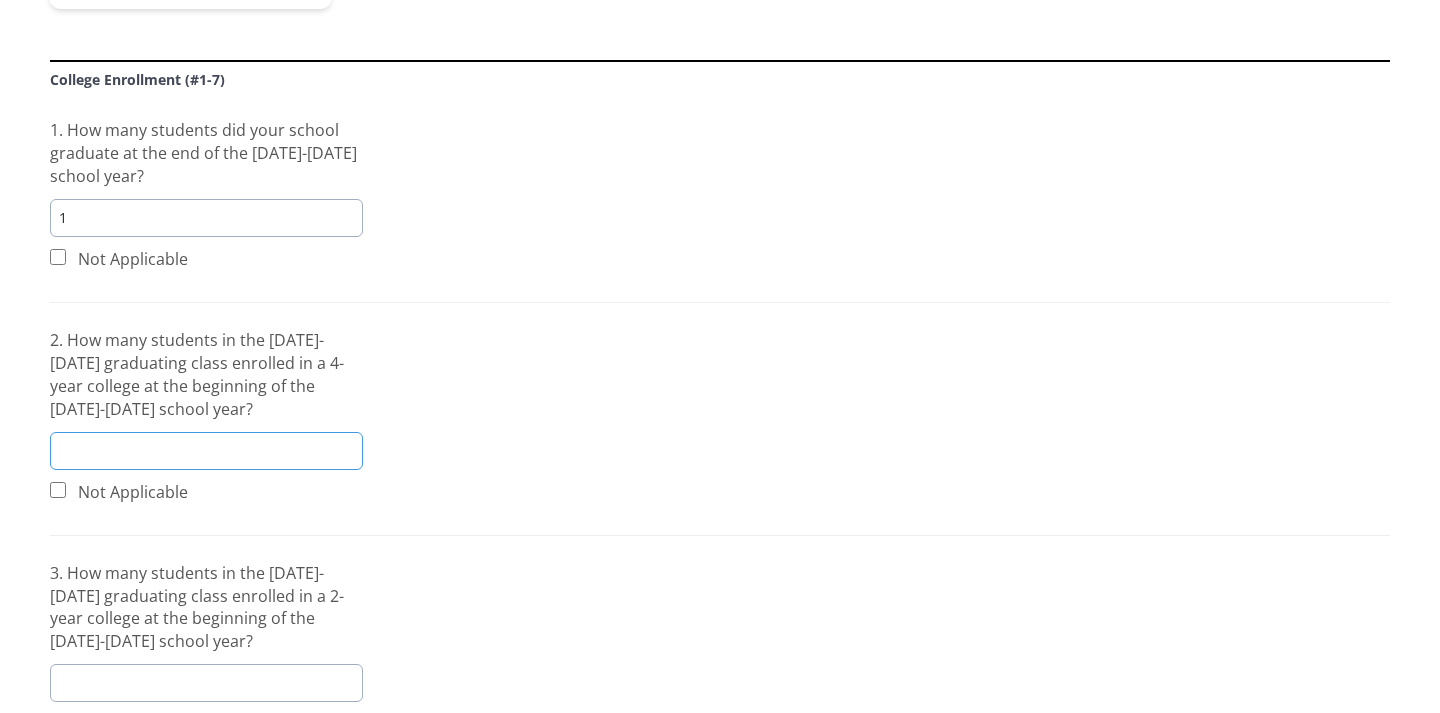 click at bounding box center [206, 451] 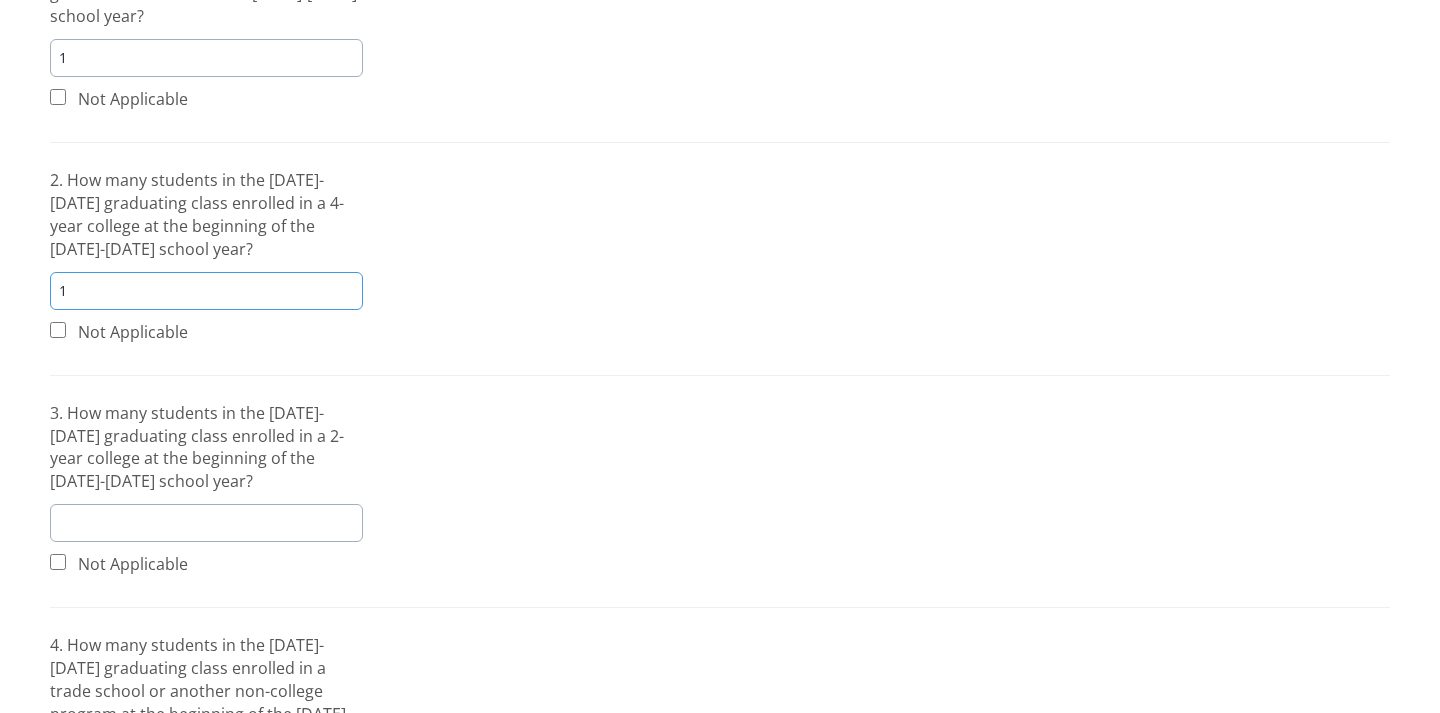scroll, scrollTop: 750, scrollLeft: 0, axis: vertical 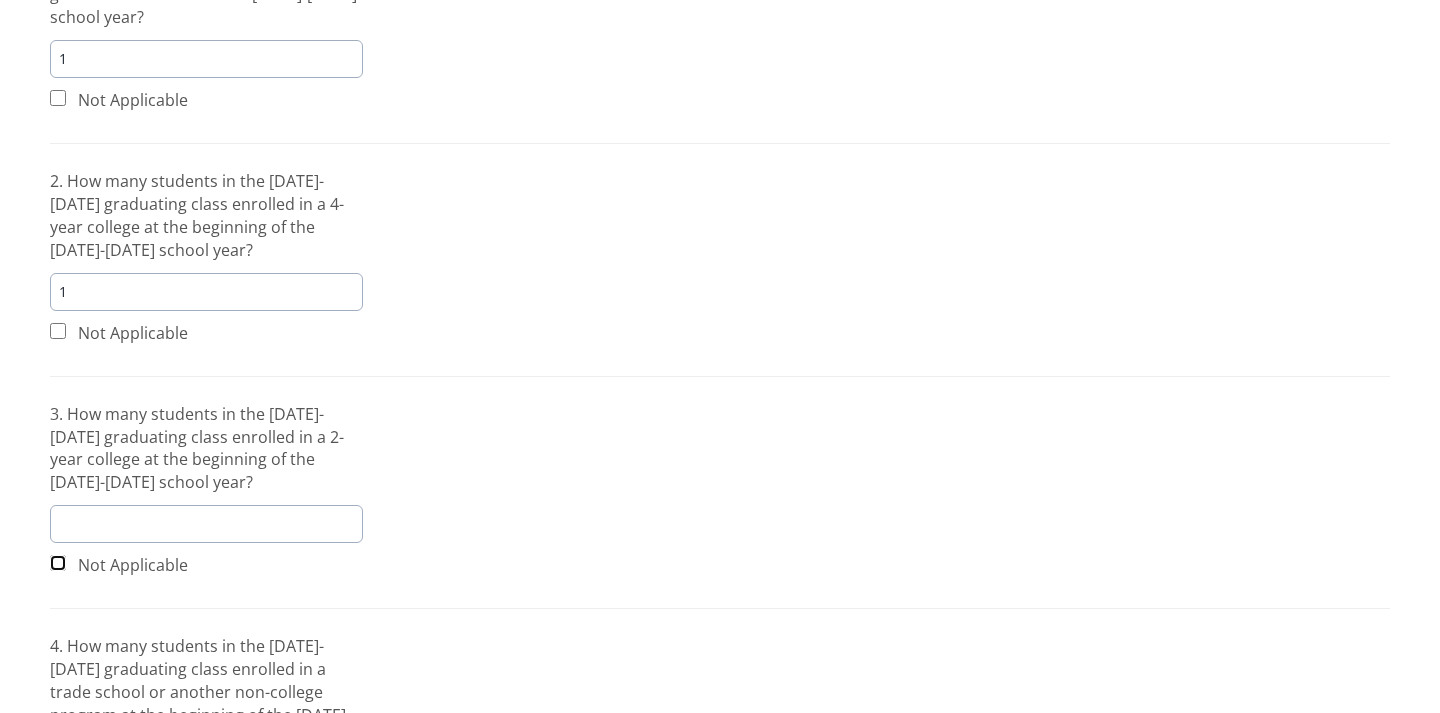 click at bounding box center (58, 563) 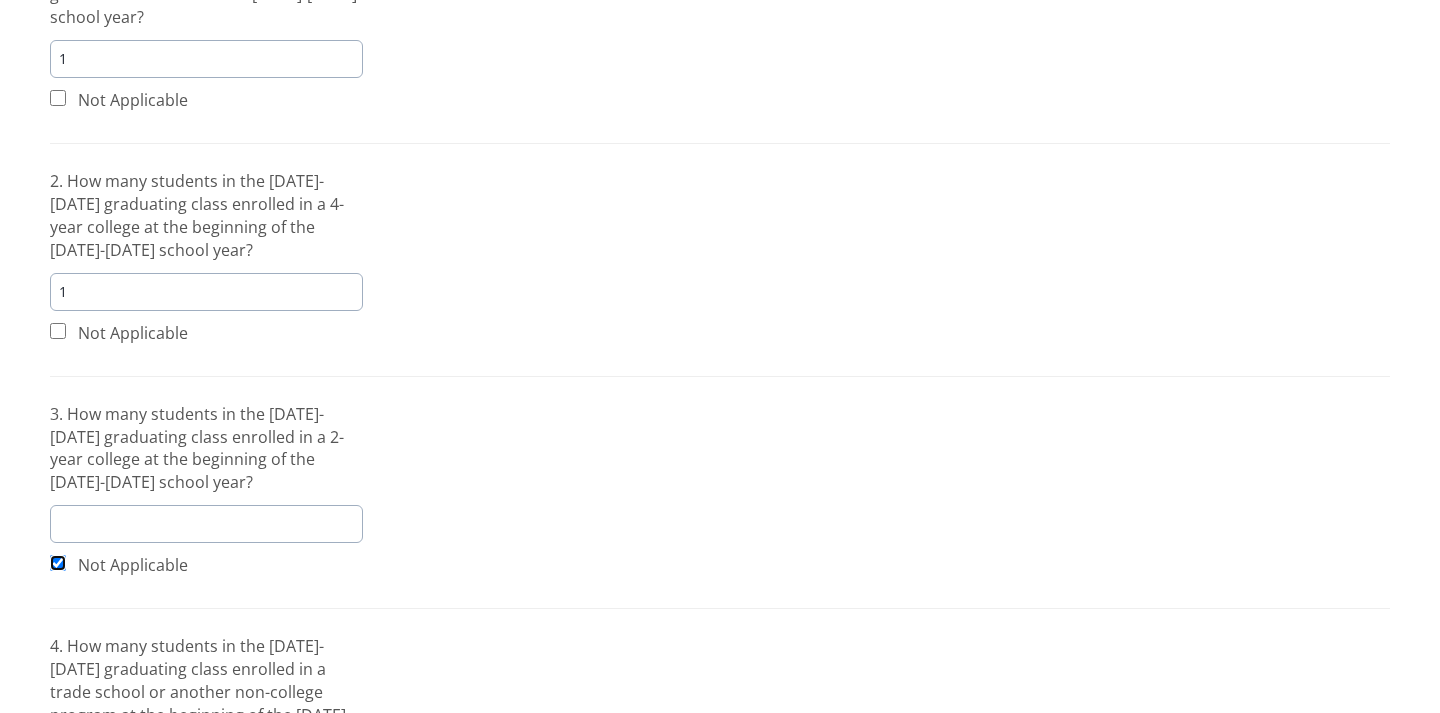 checkbox on "true" 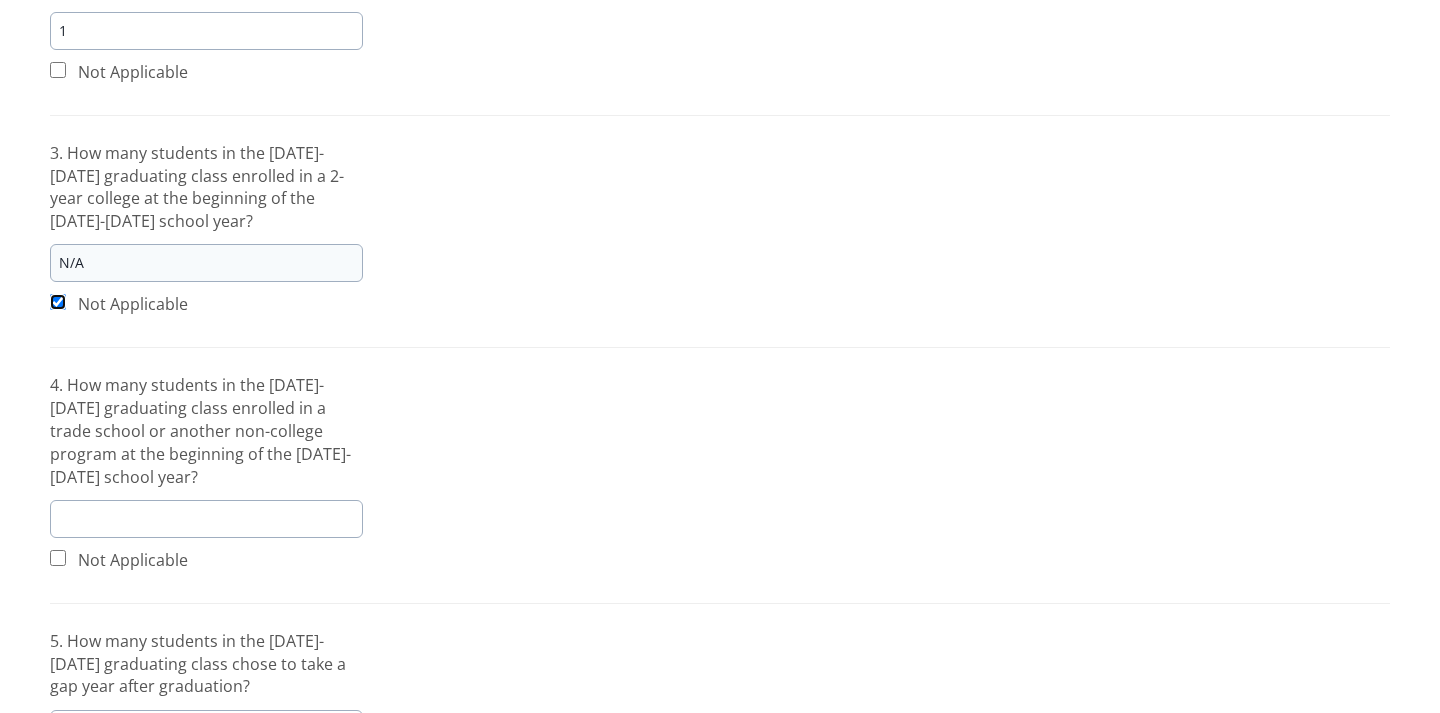 scroll, scrollTop: 1012, scrollLeft: 0, axis: vertical 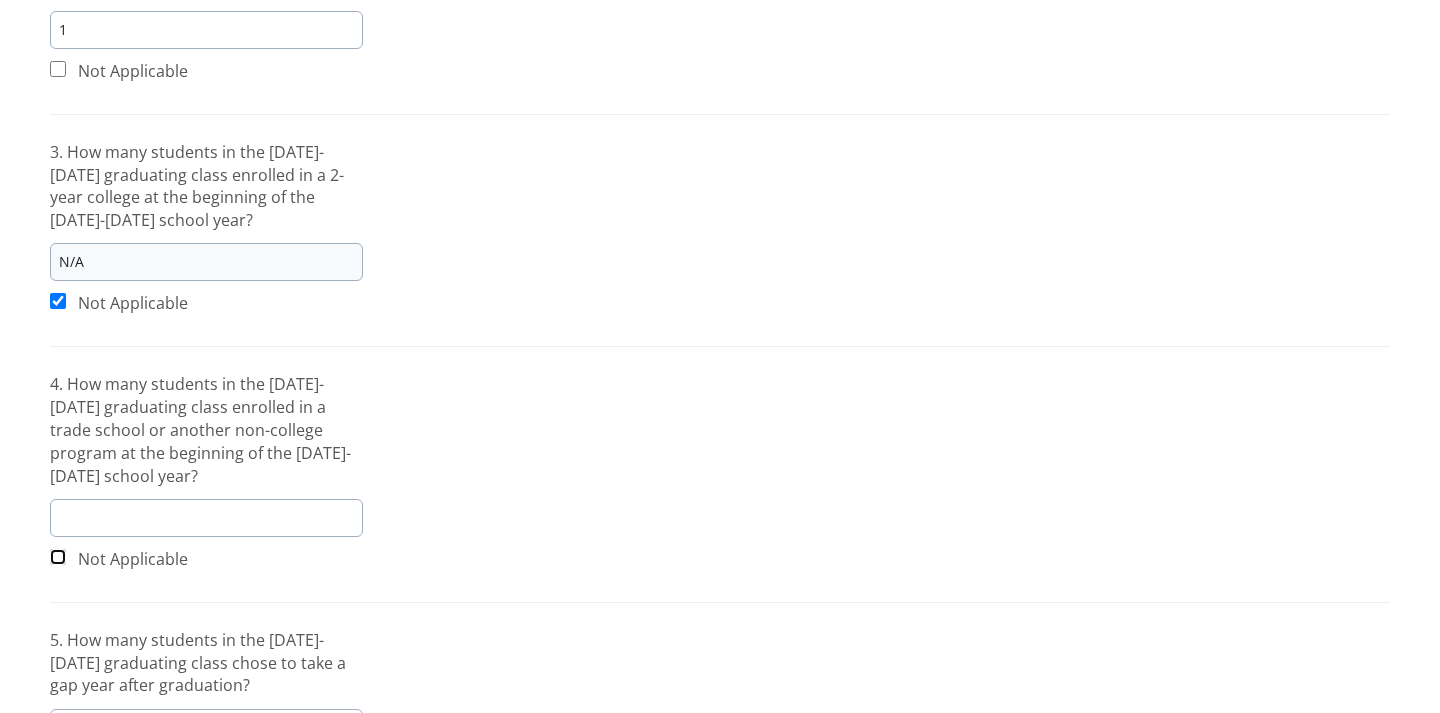 click at bounding box center [58, 557] 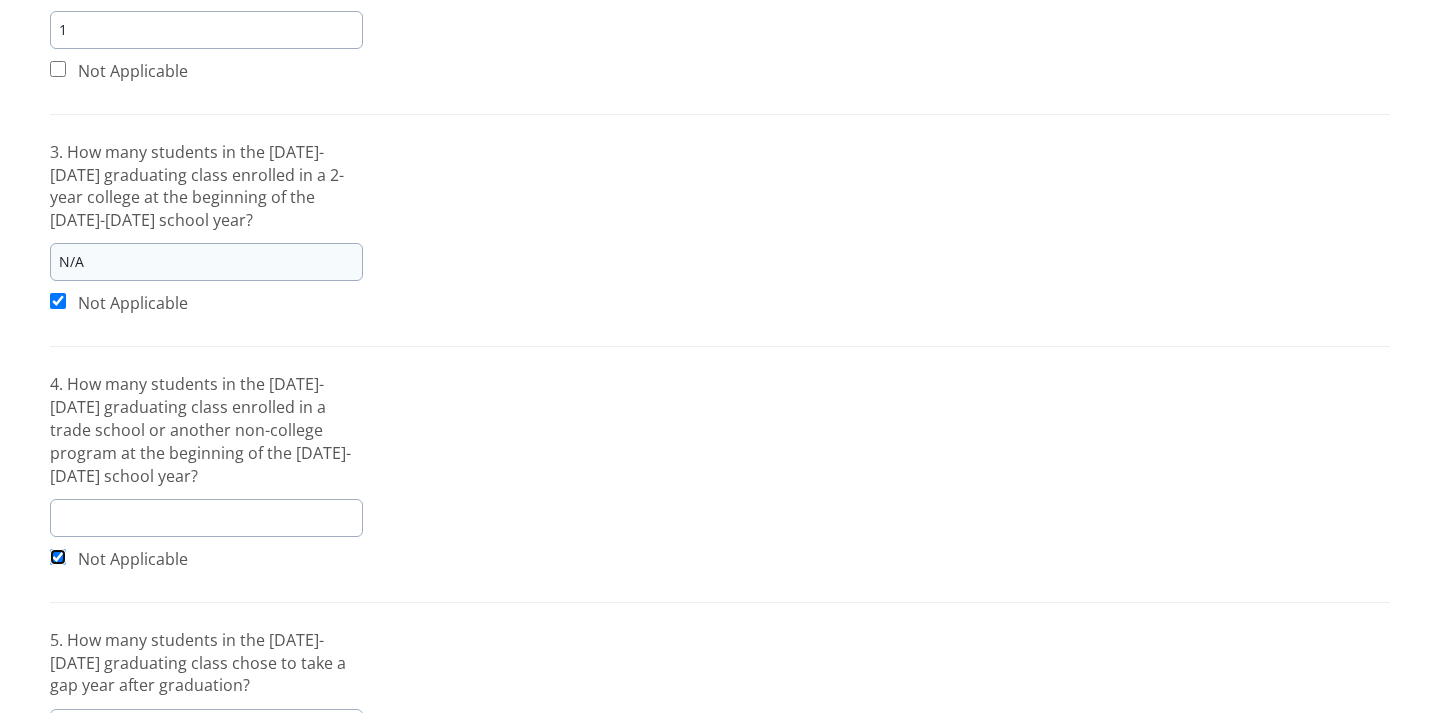 checkbox on "true" 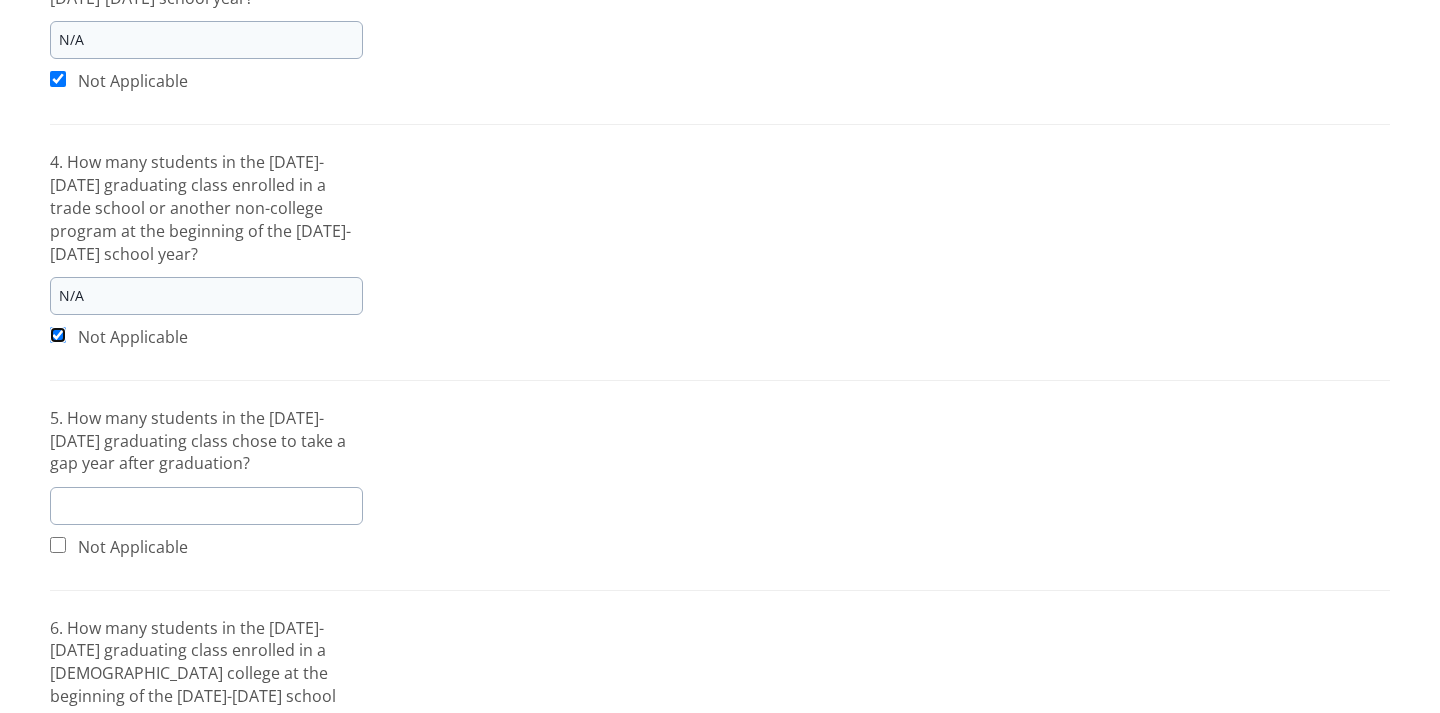 scroll, scrollTop: 1235, scrollLeft: 0, axis: vertical 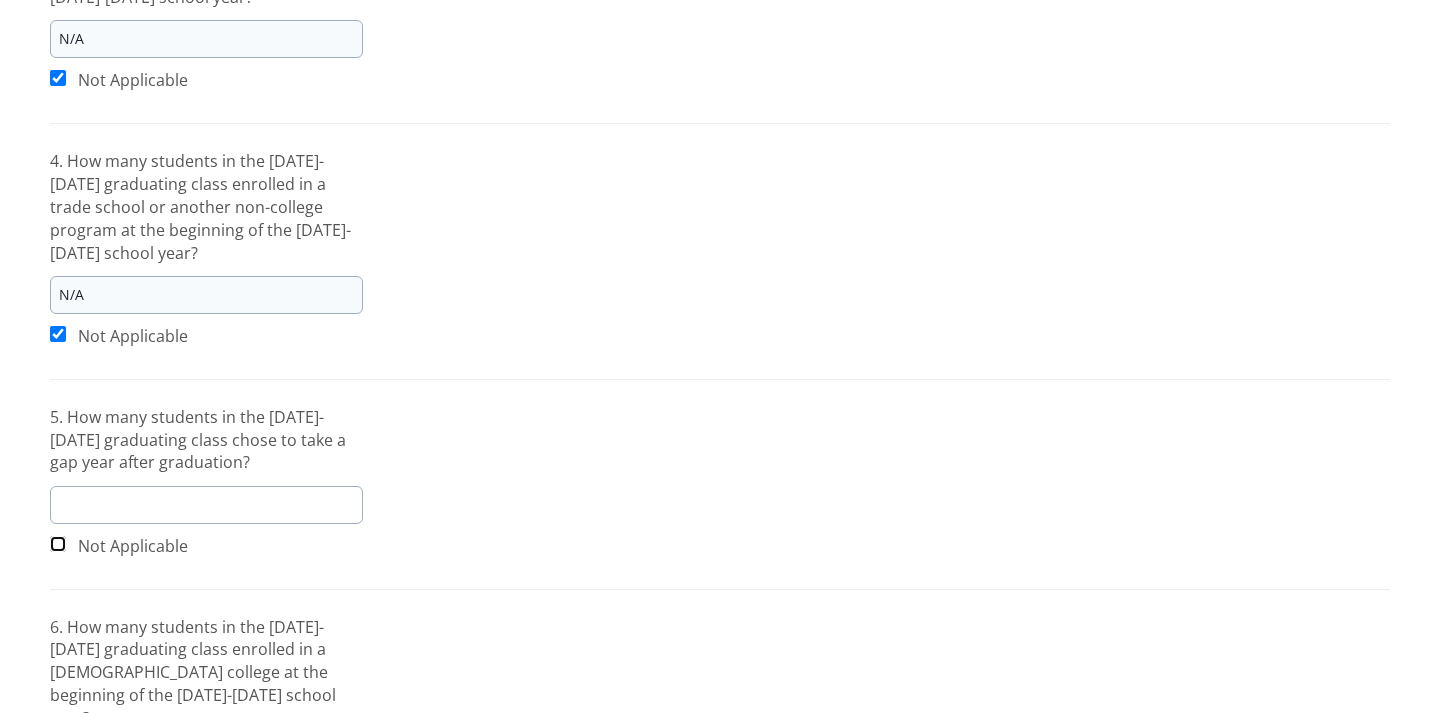 click at bounding box center (58, 544) 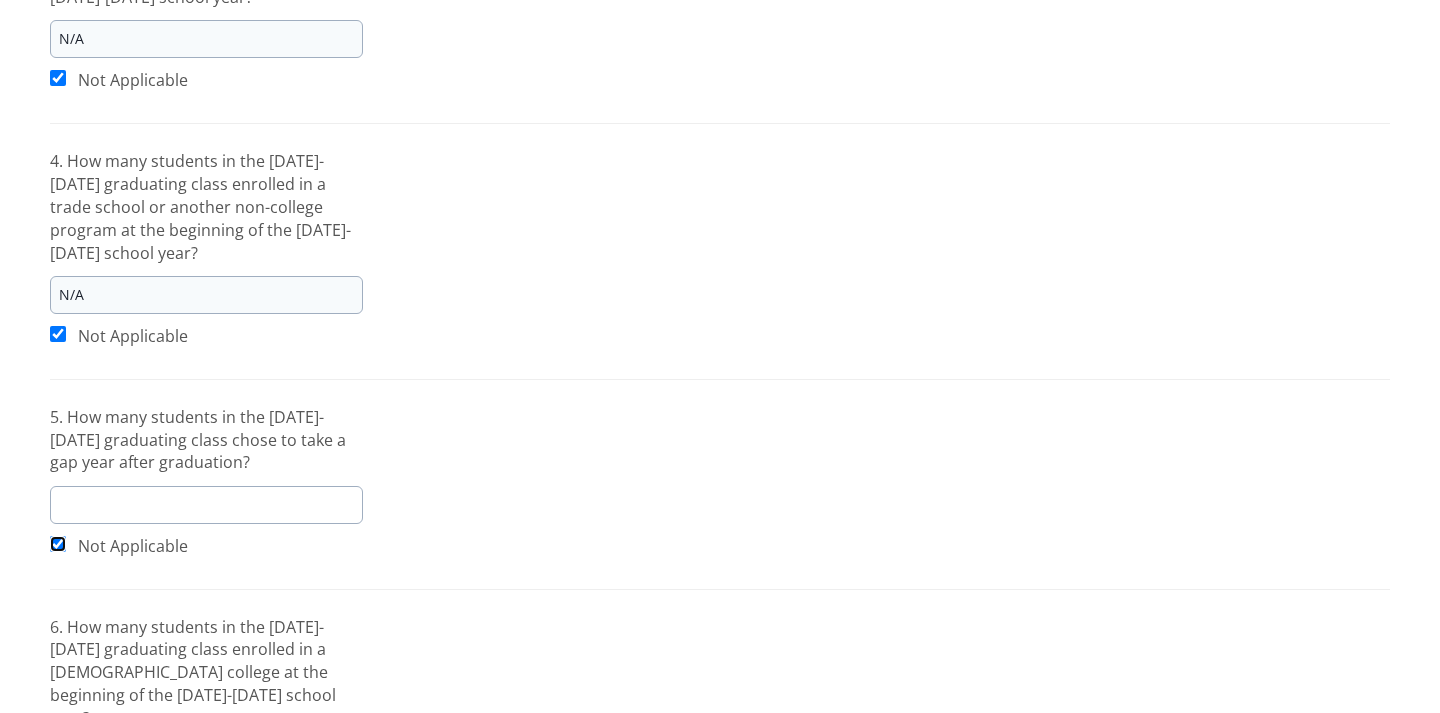 checkbox on "true" 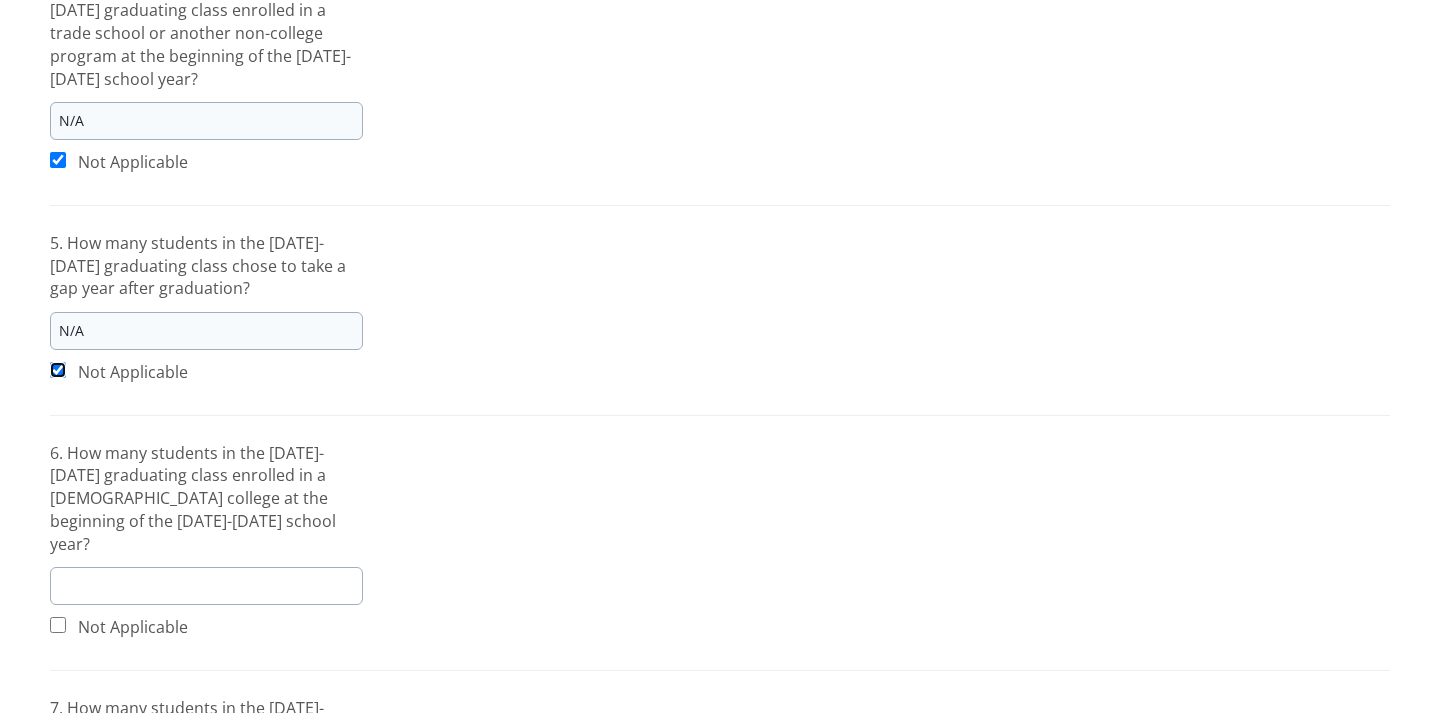 scroll, scrollTop: 1422, scrollLeft: 0, axis: vertical 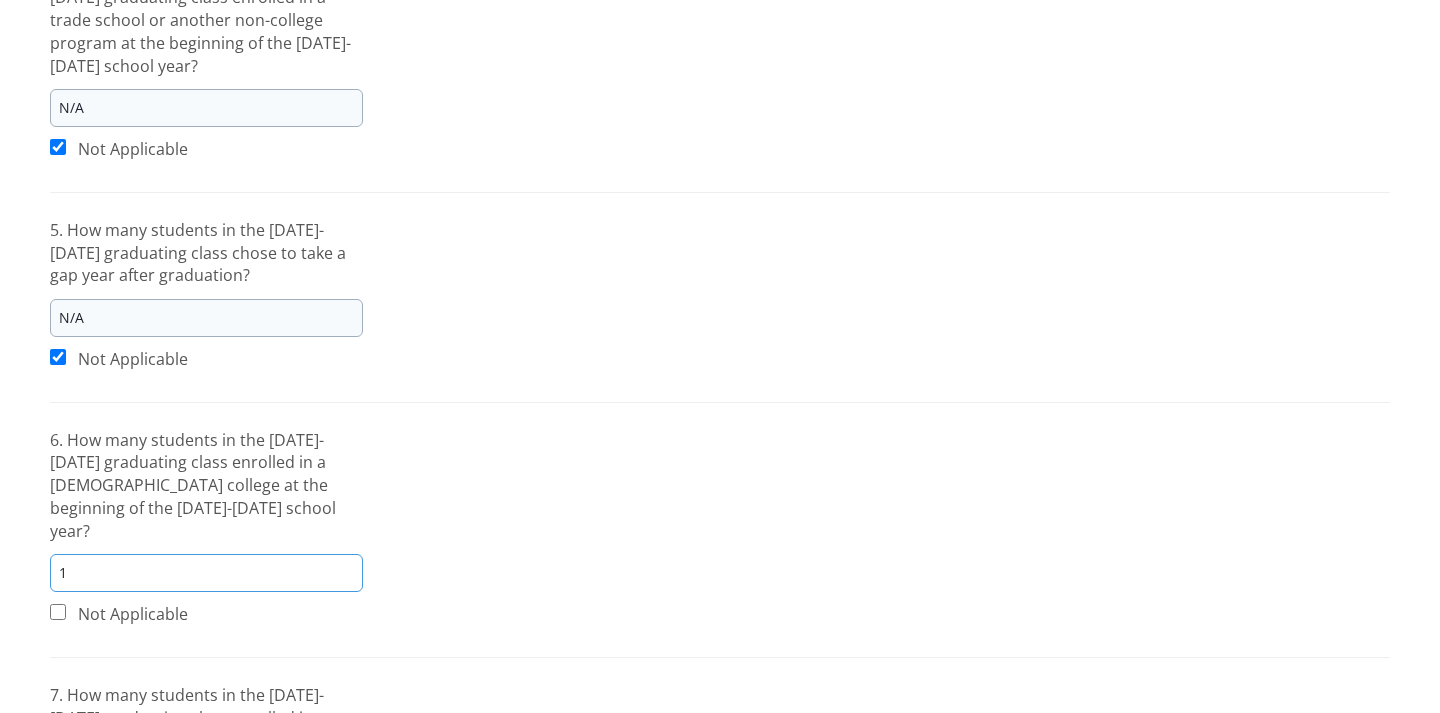 type on "1" 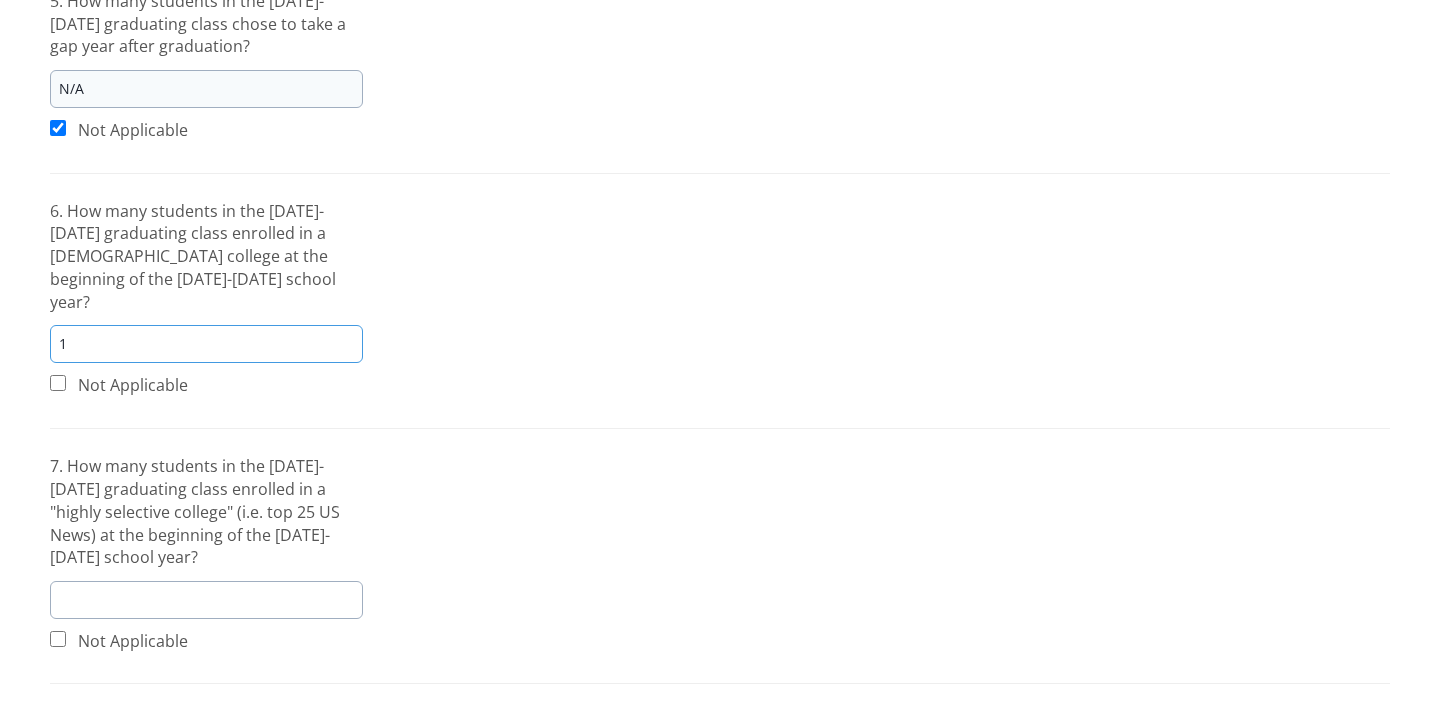 scroll, scrollTop: 1643, scrollLeft: 0, axis: vertical 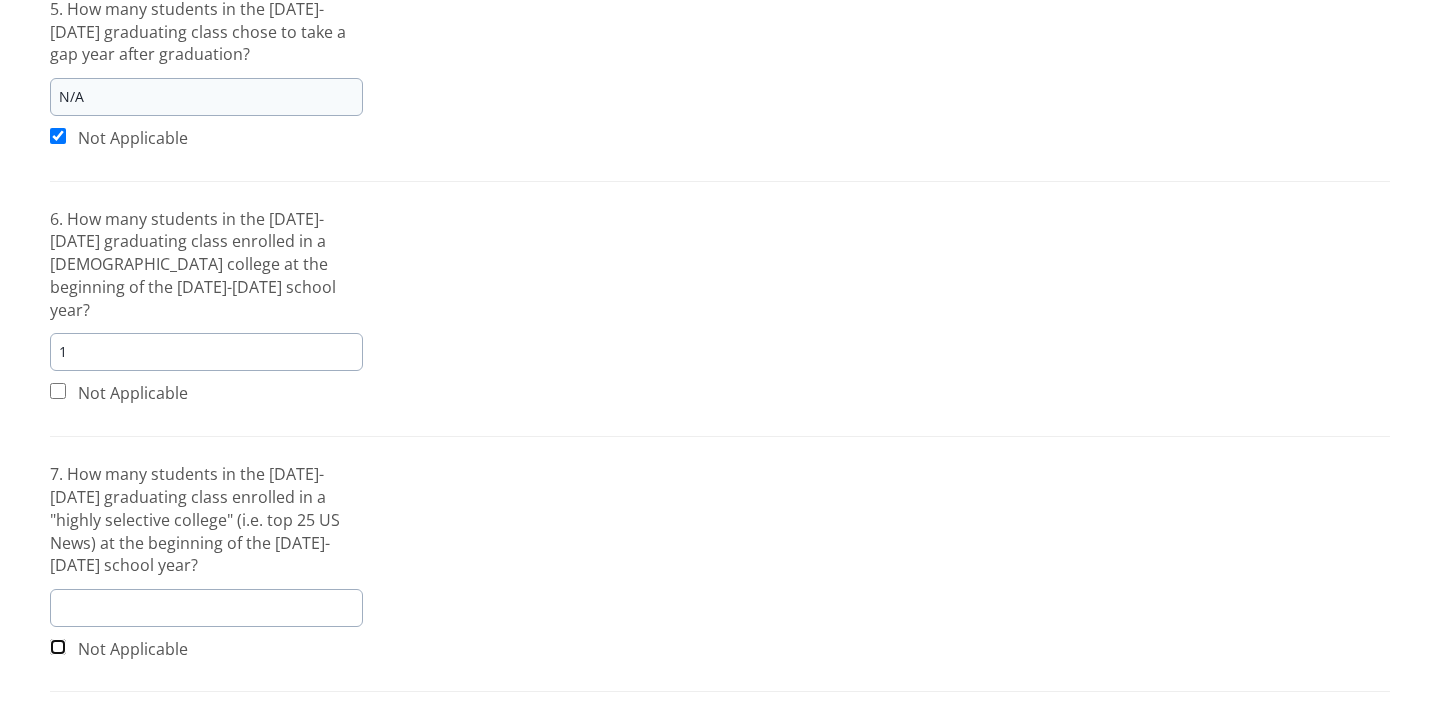 click at bounding box center [58, 647] 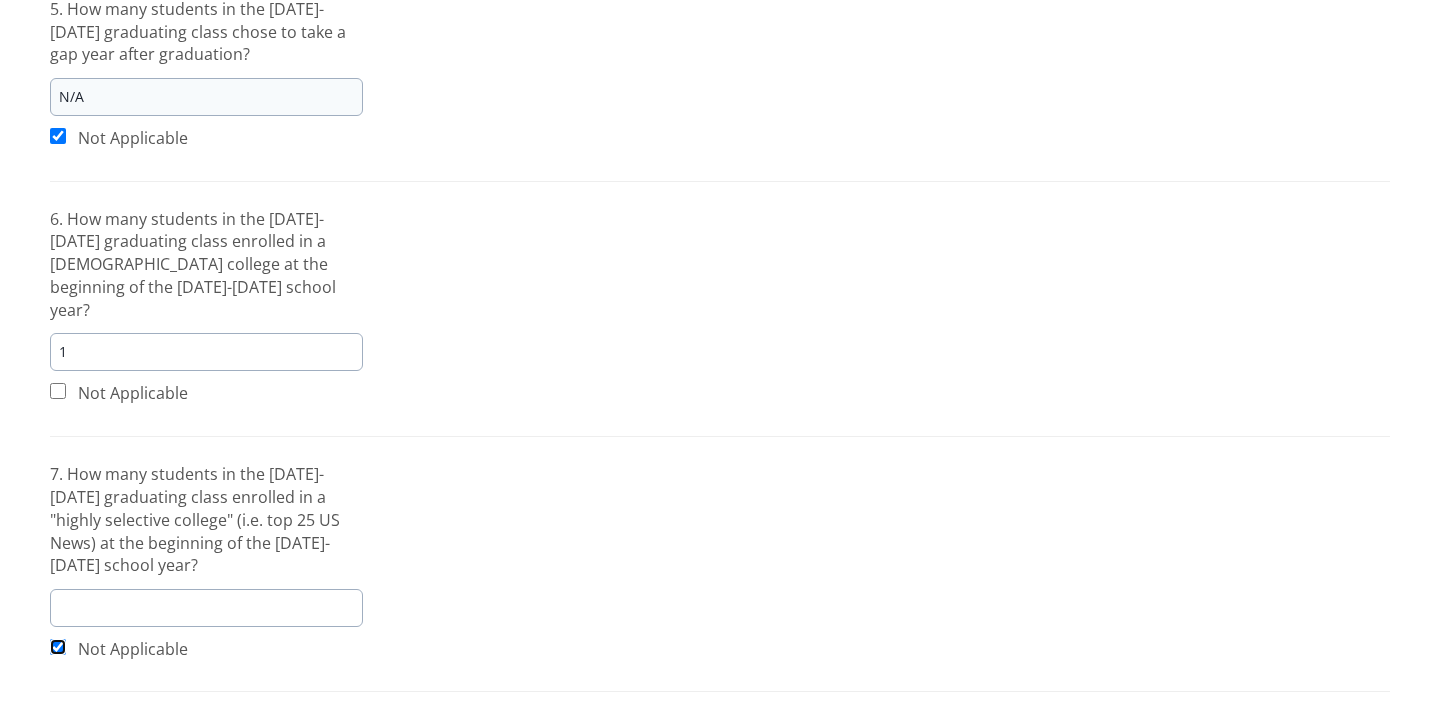 checkbox on "true" 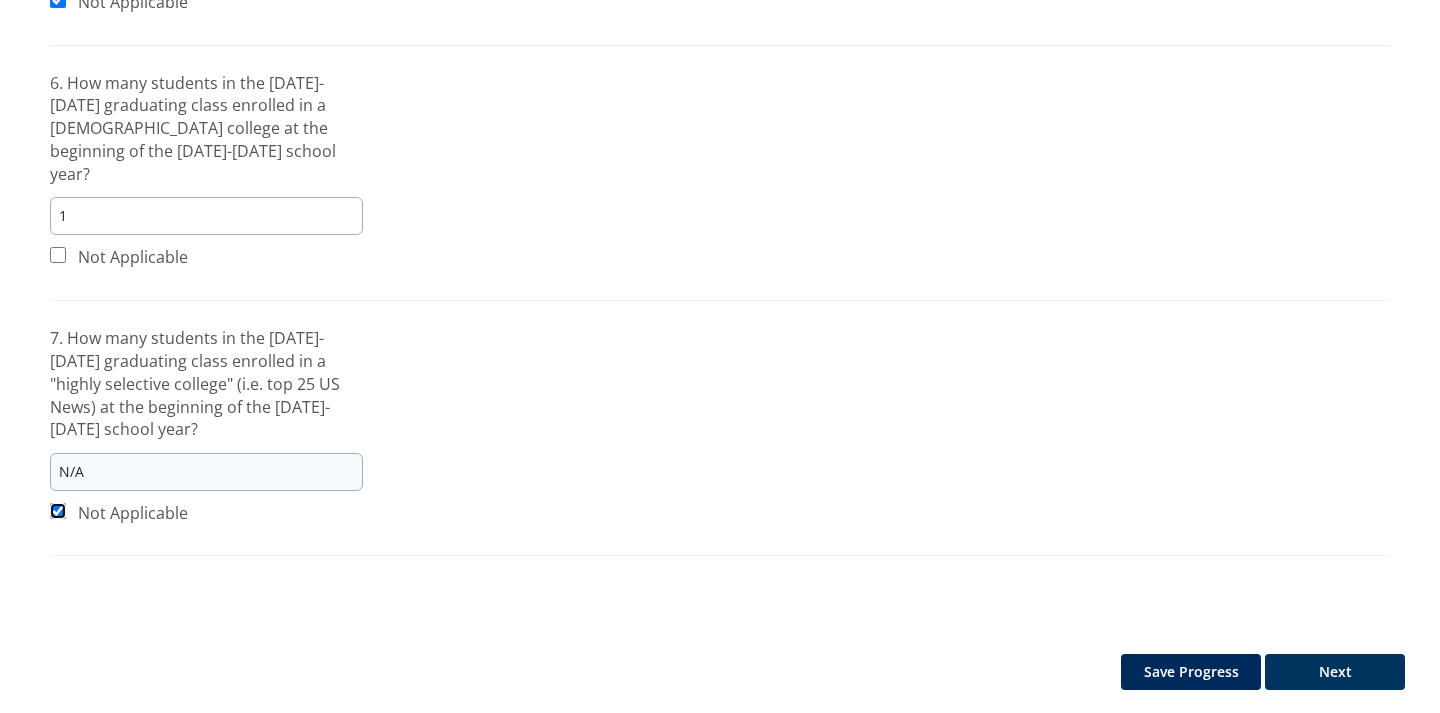 scroll, scrollTop: 1788, scrollLeft: 0, axis: vertical 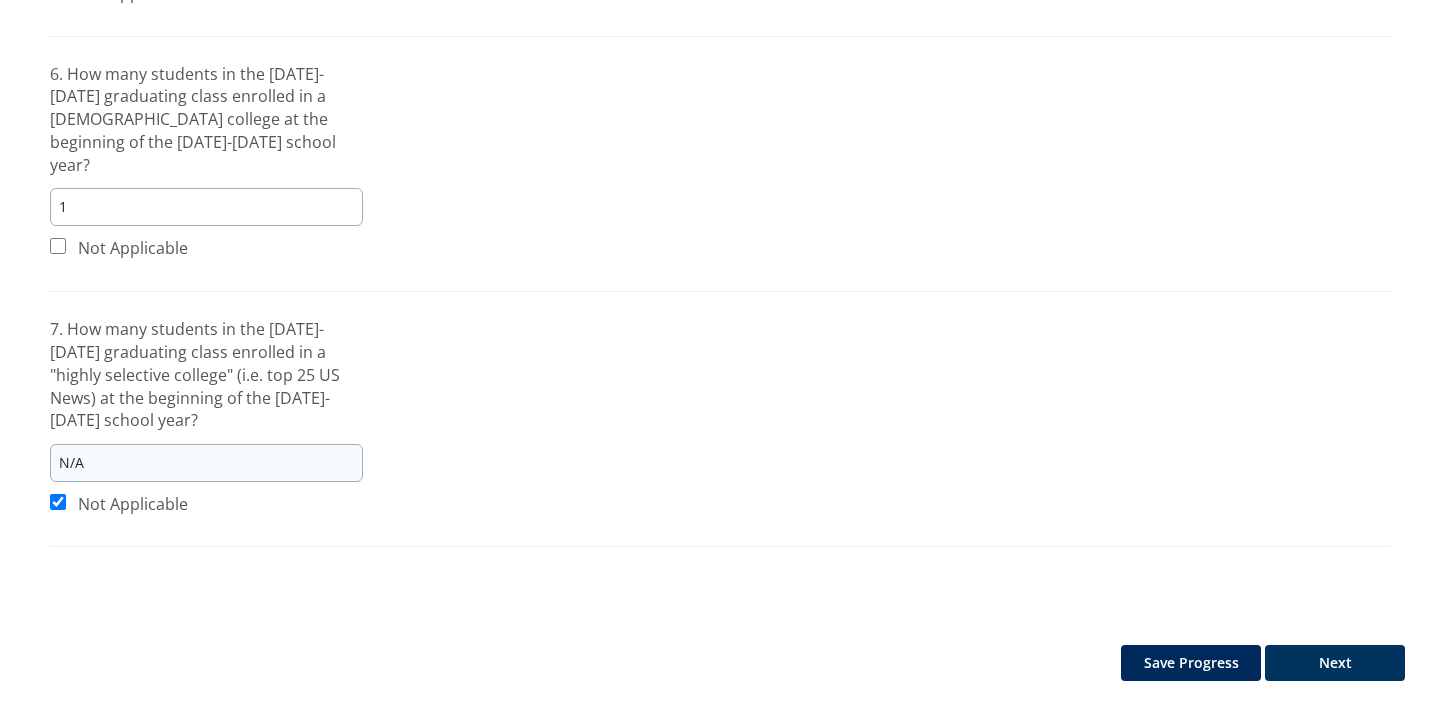 click on "Next" at bounding box center [1335, 663] 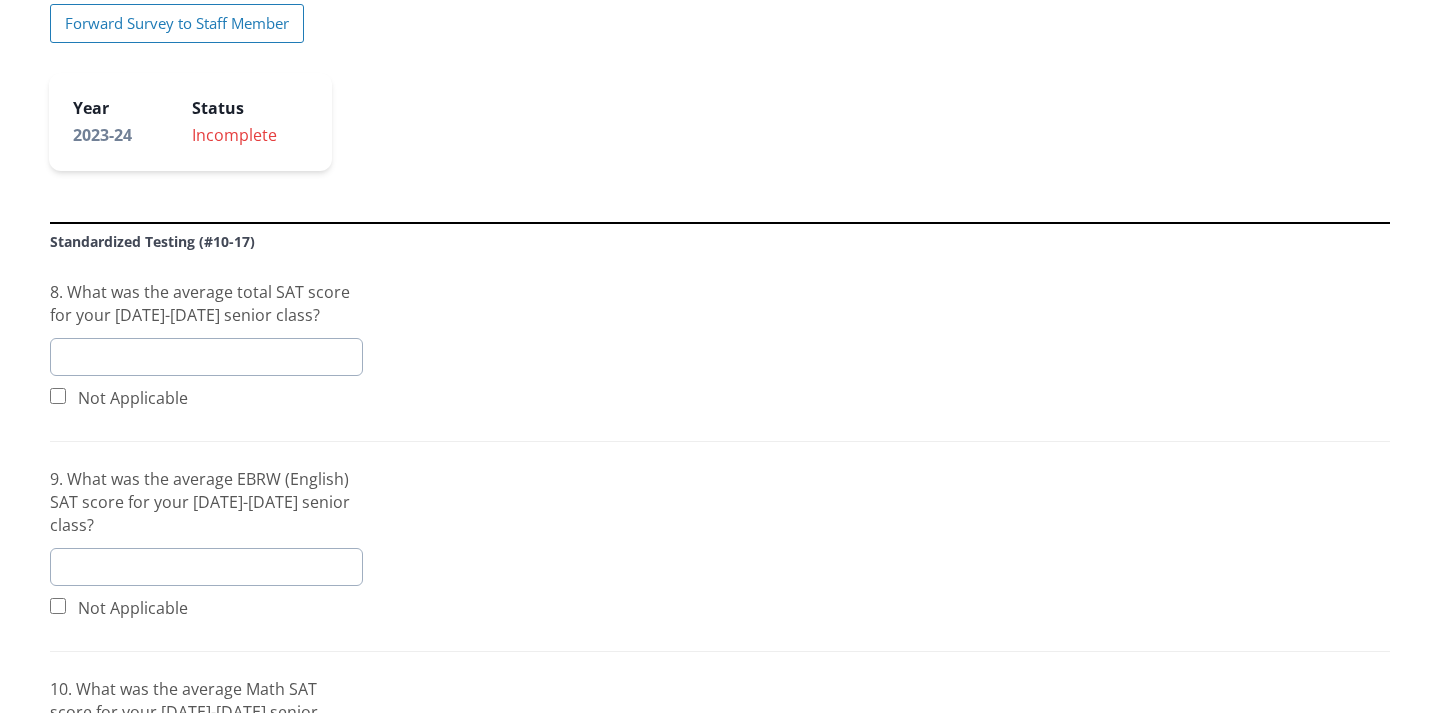 scroll, scrollTop: 143, scrollLeft: 0, axis: vertical 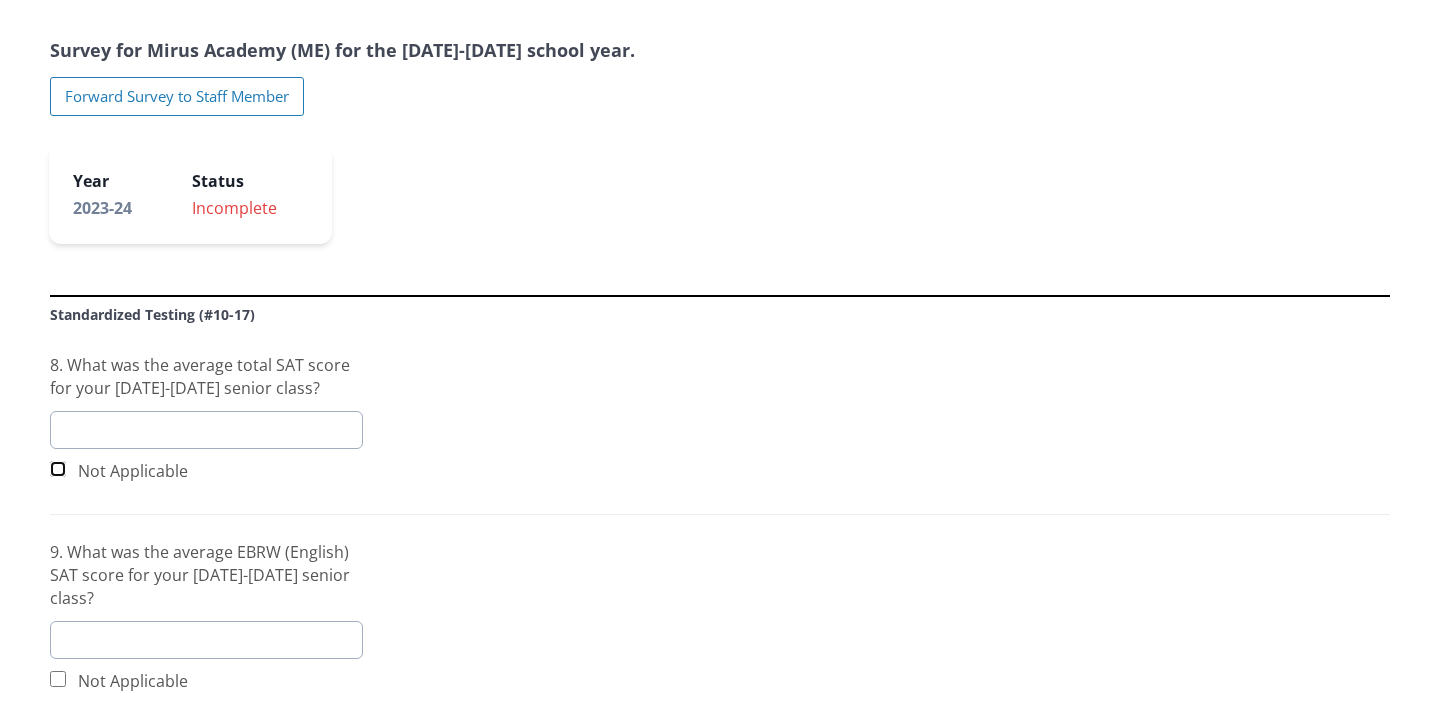 click at bounding box center (58, 469) 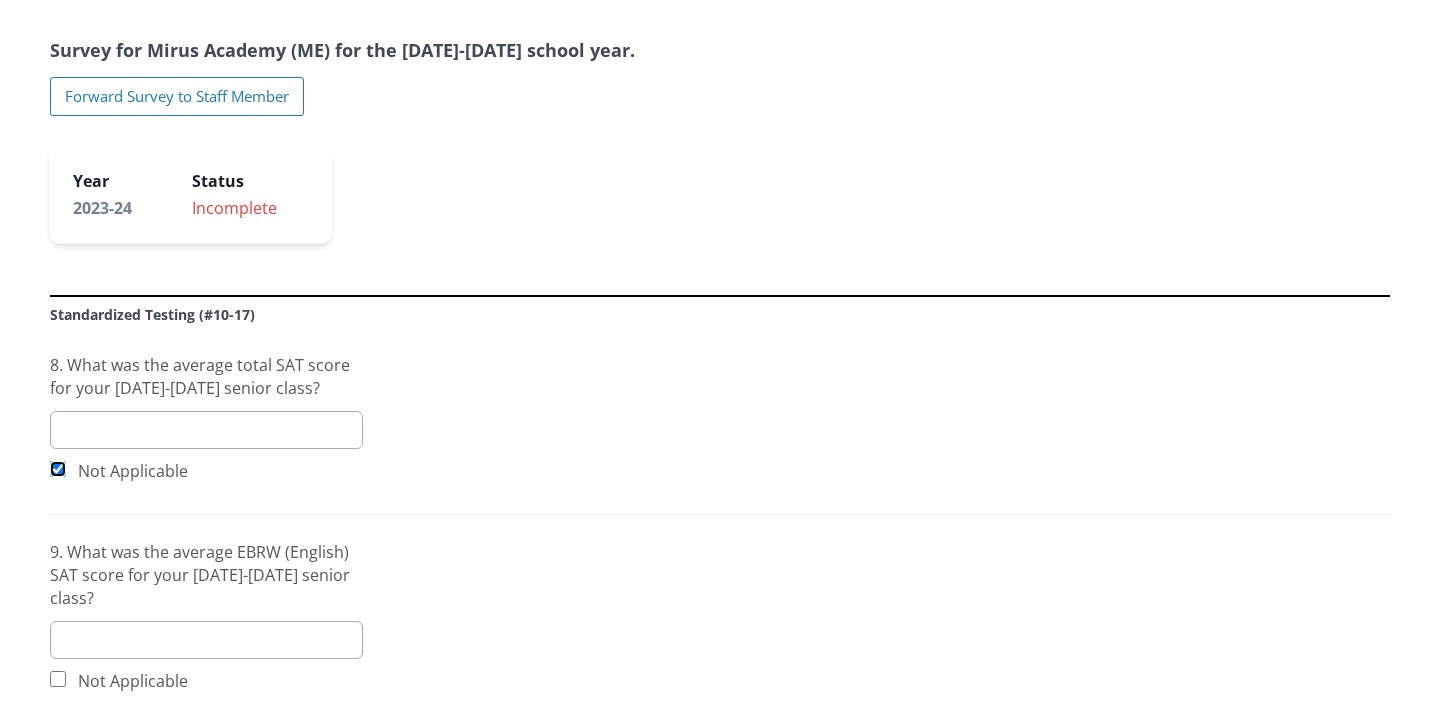 checkbox on "true" 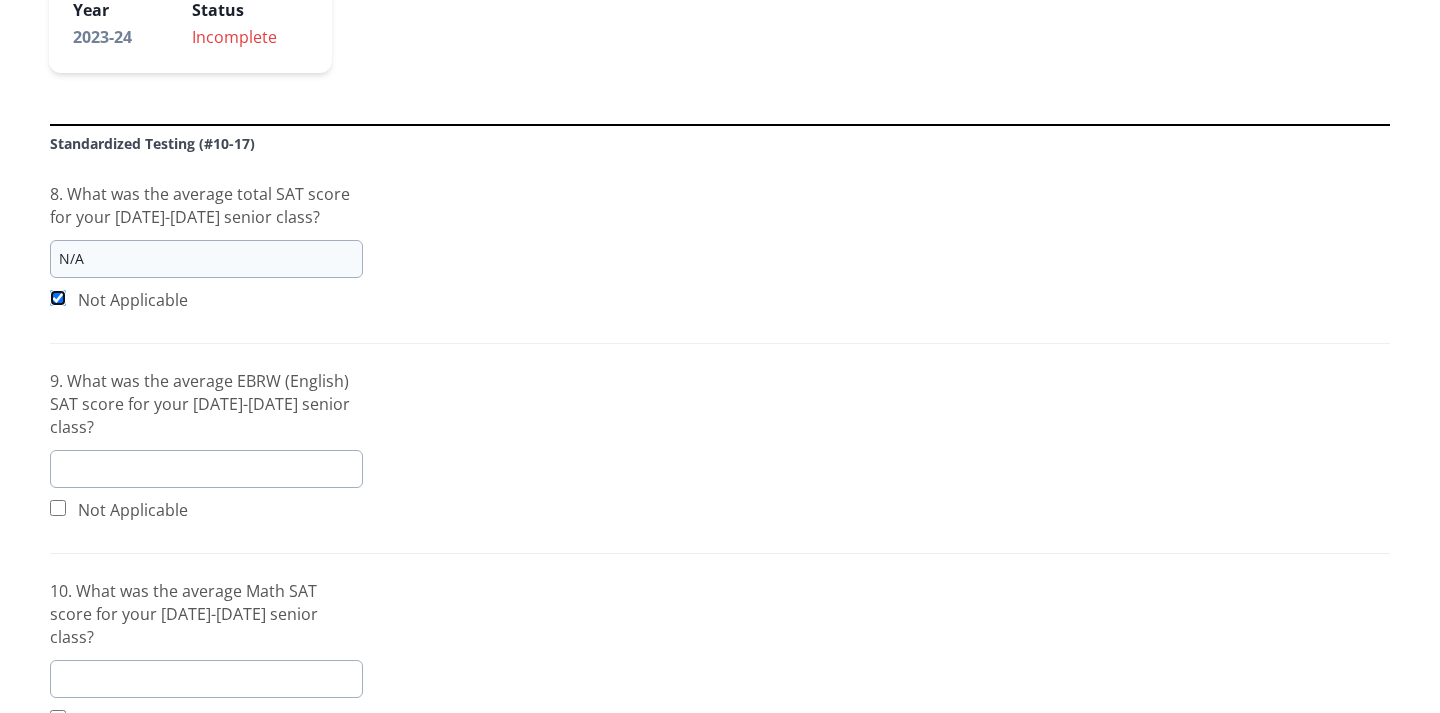 scroll, scrollTop: 311, scrollLeft: 0, axis: vertical 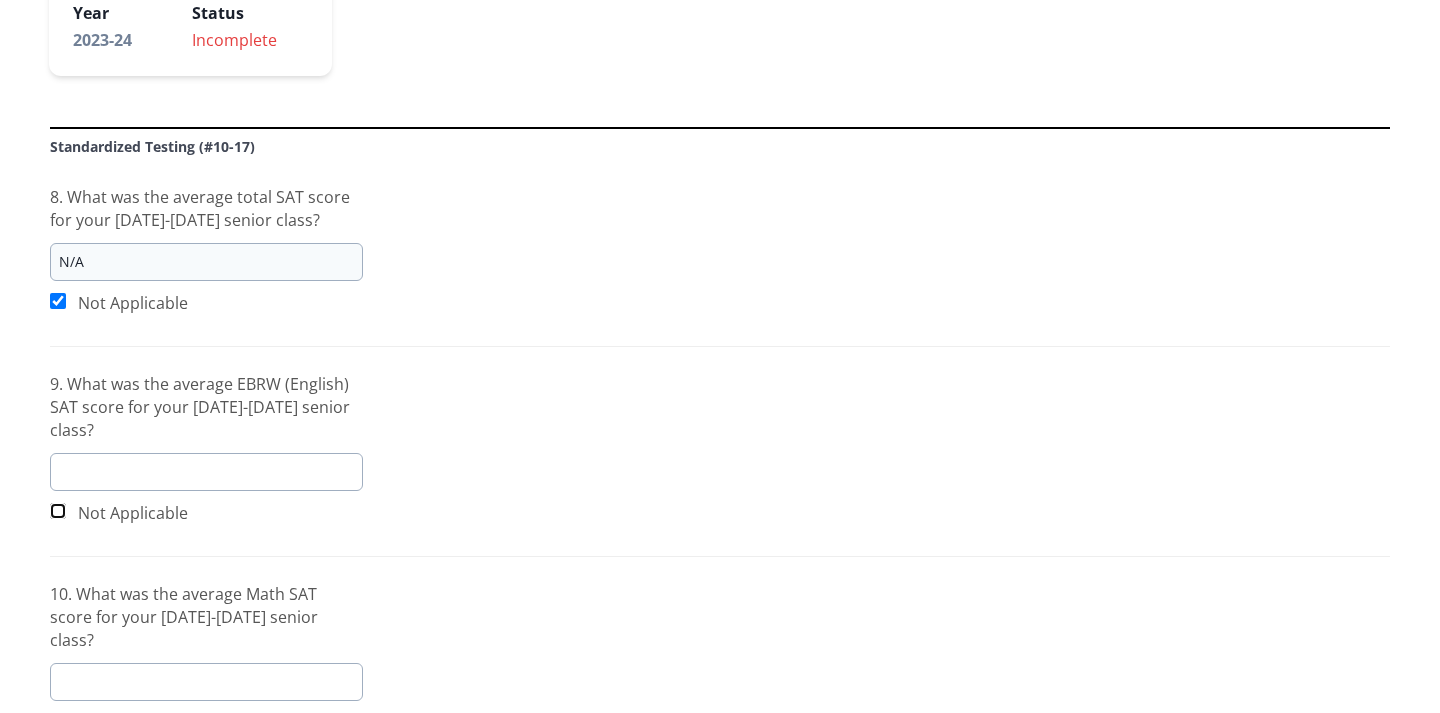 click at bounding box center (58, 511) 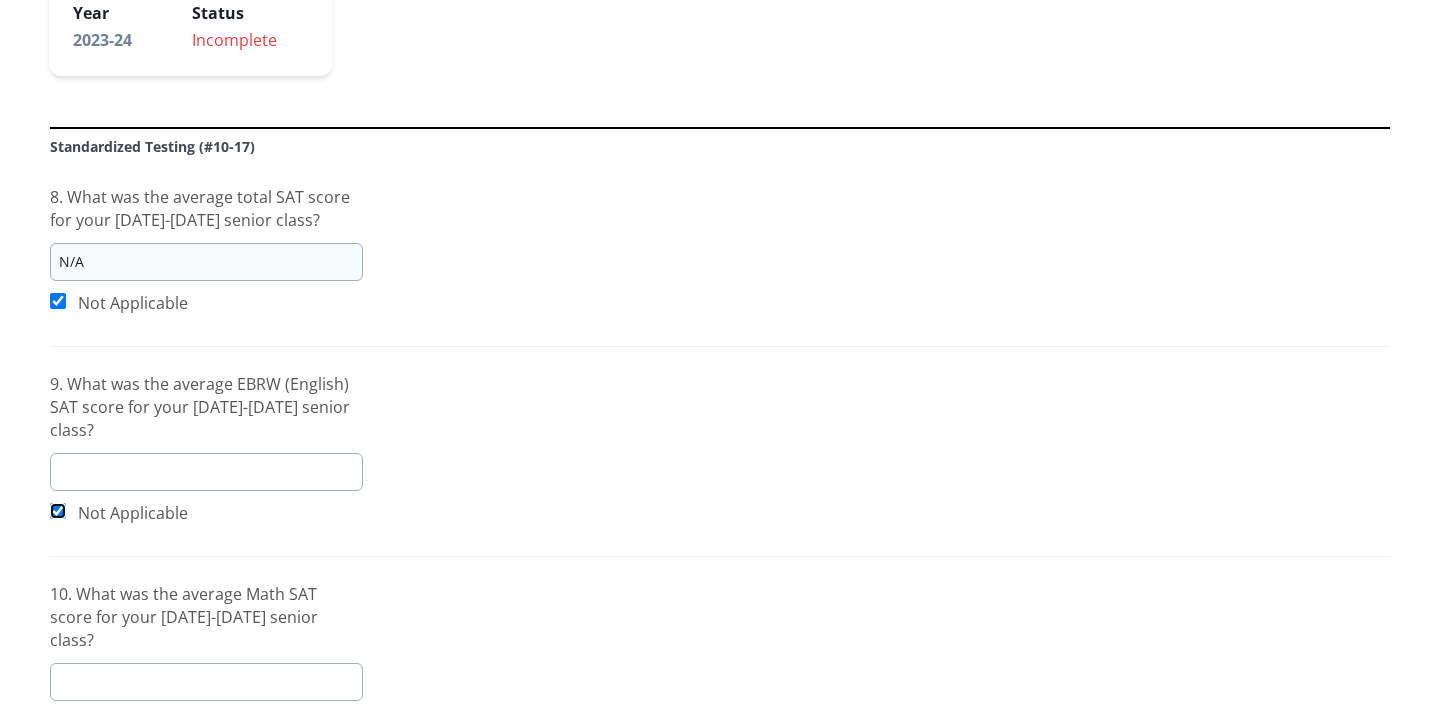 checkbox on "true" 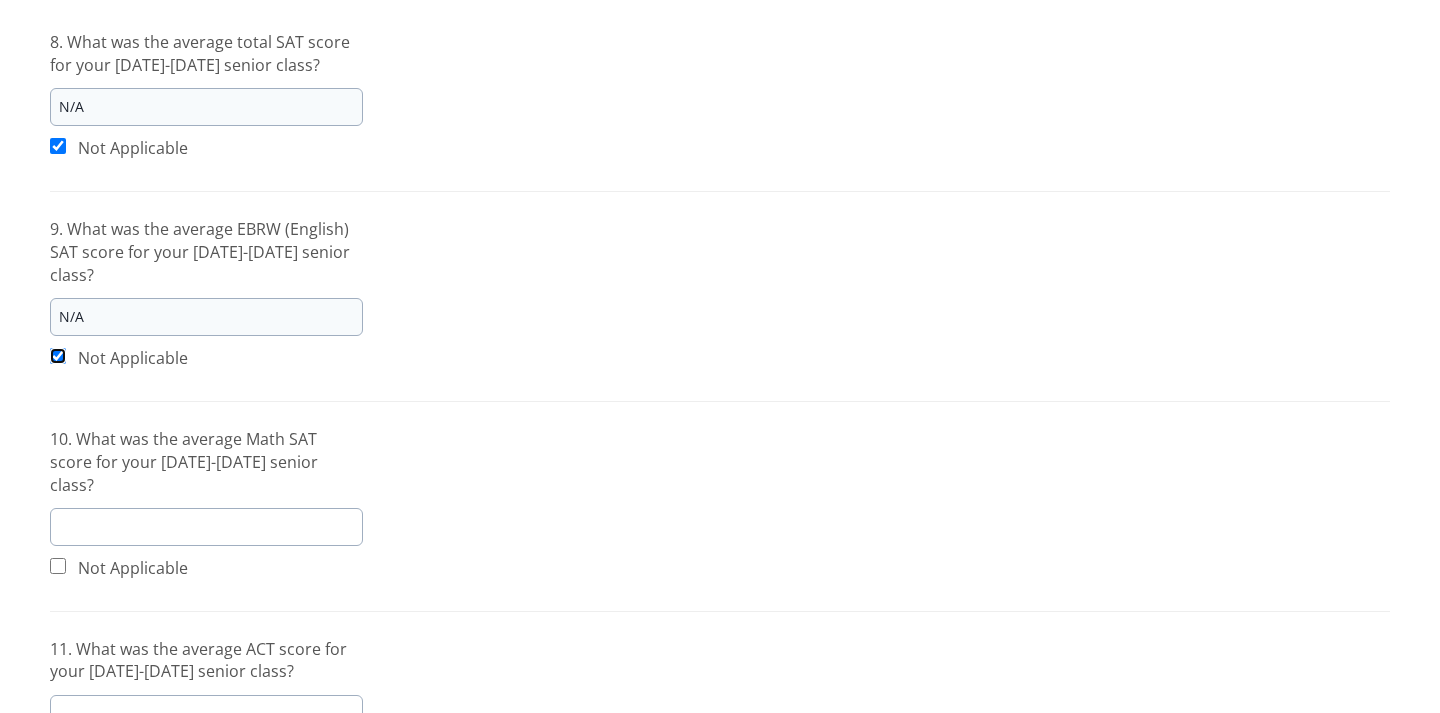 scroll, scrollTop: 473, scrollLeft: 0, axis: vertical 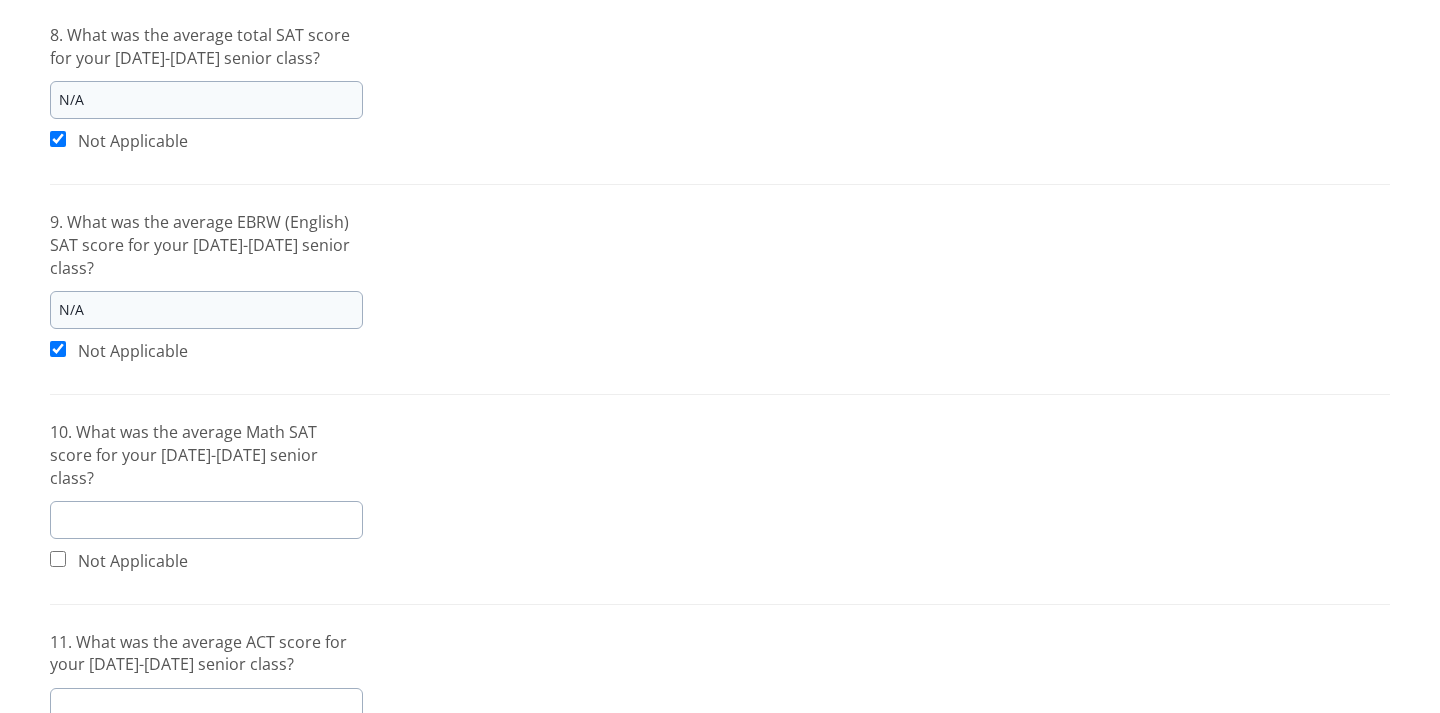 click on "Not Applicable" at bounding box center (206, 562) 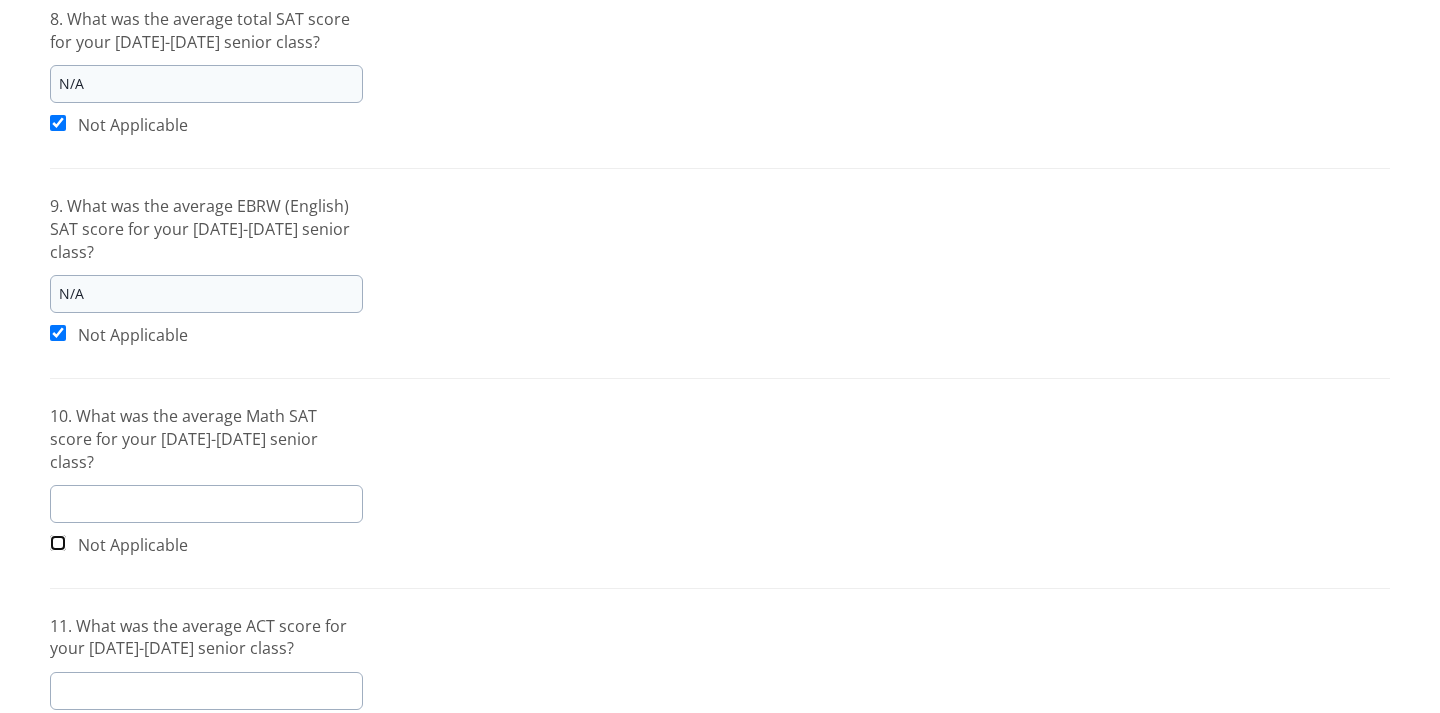 click at bounding box center [58, 543] 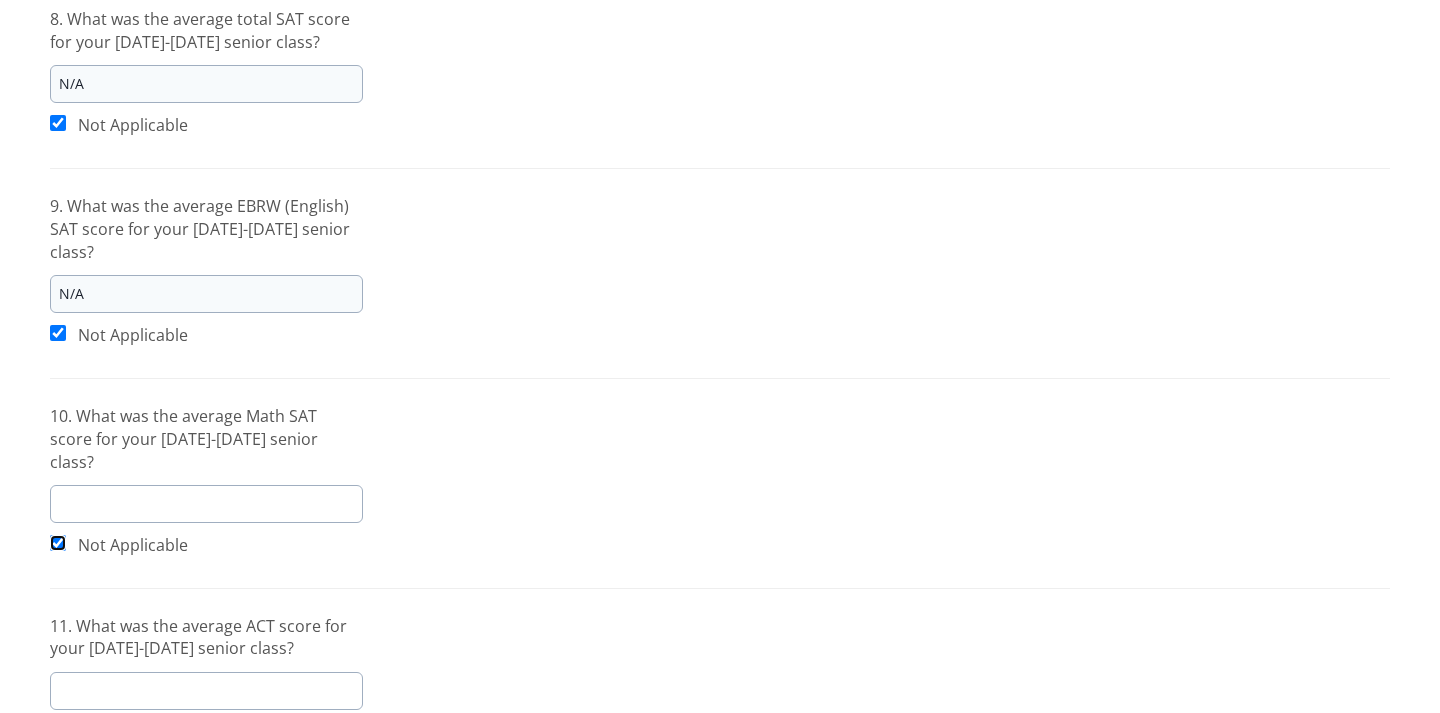 checkbox on "true" 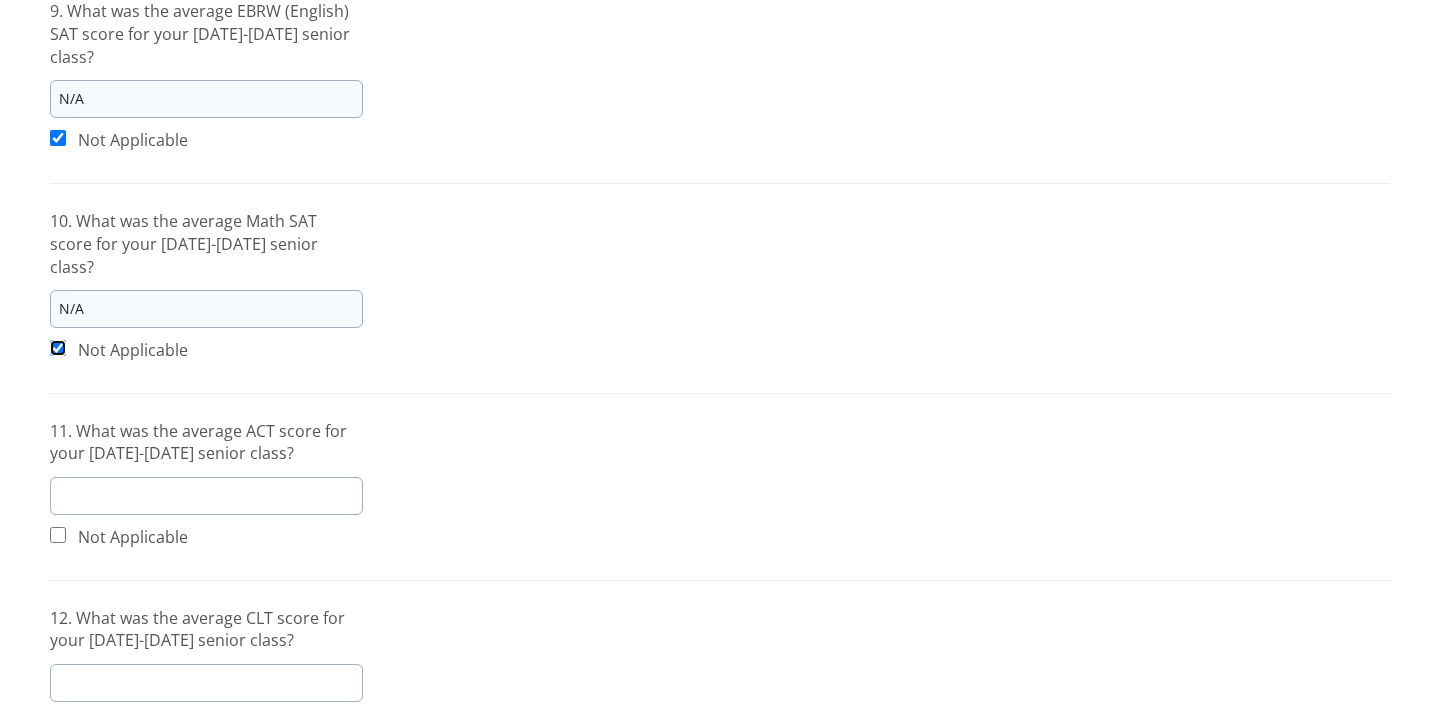 scroll, scrollTop: 745, scrollLeft: 0, axis: vertical 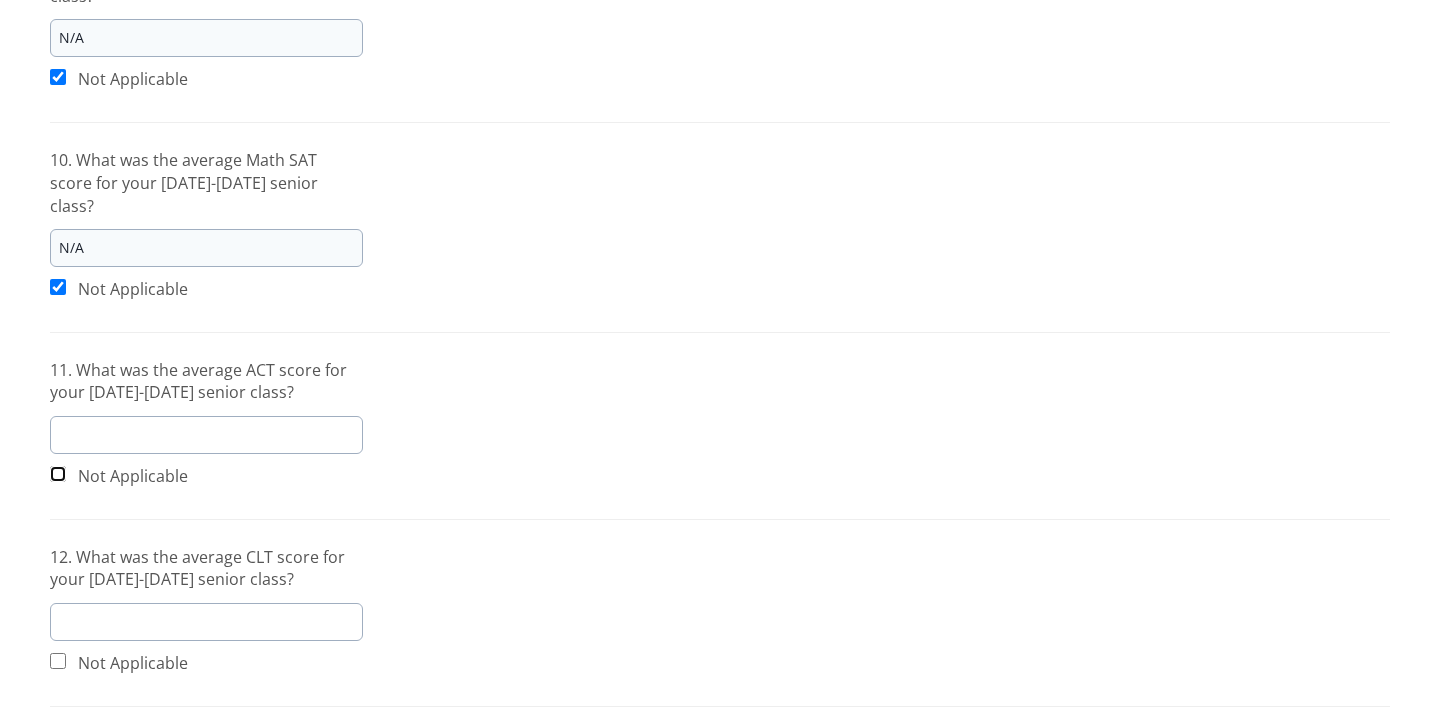 click at bounding box center [58, 474] 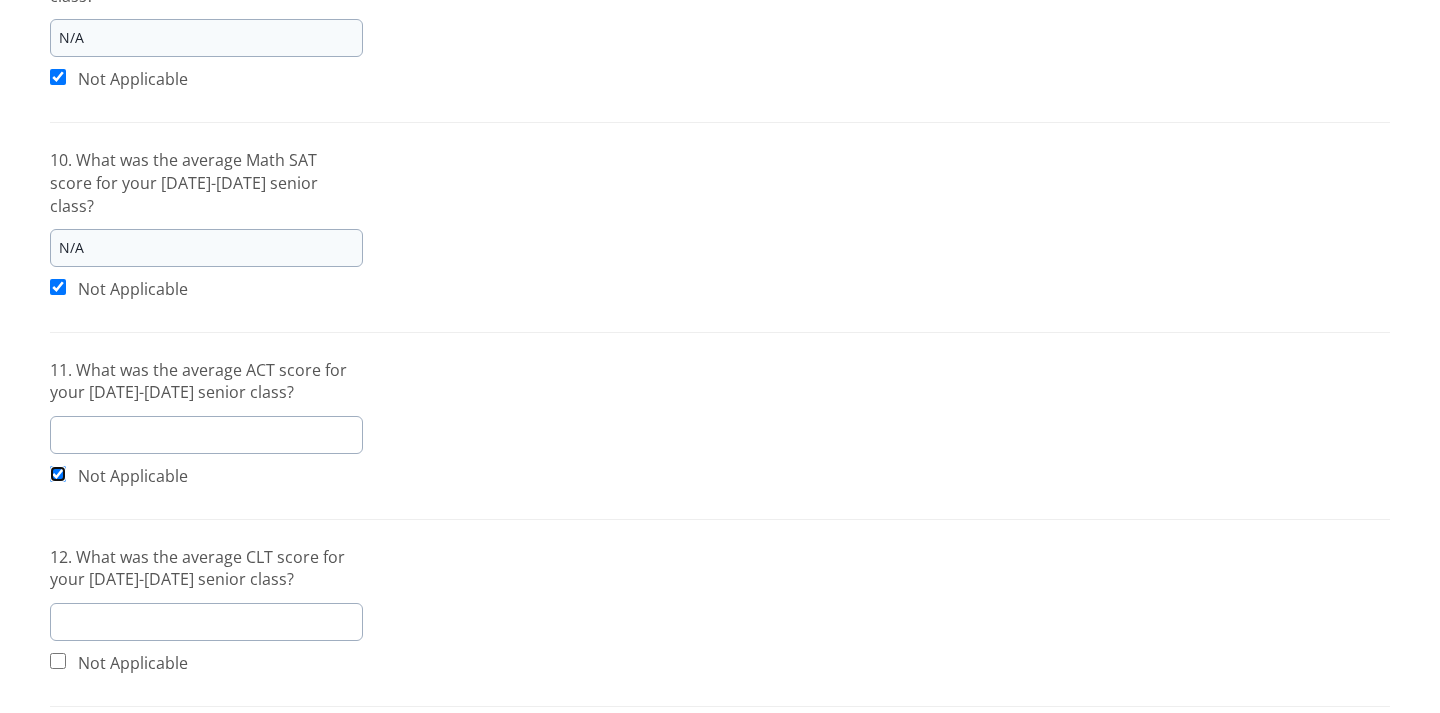 checkbox on "true" 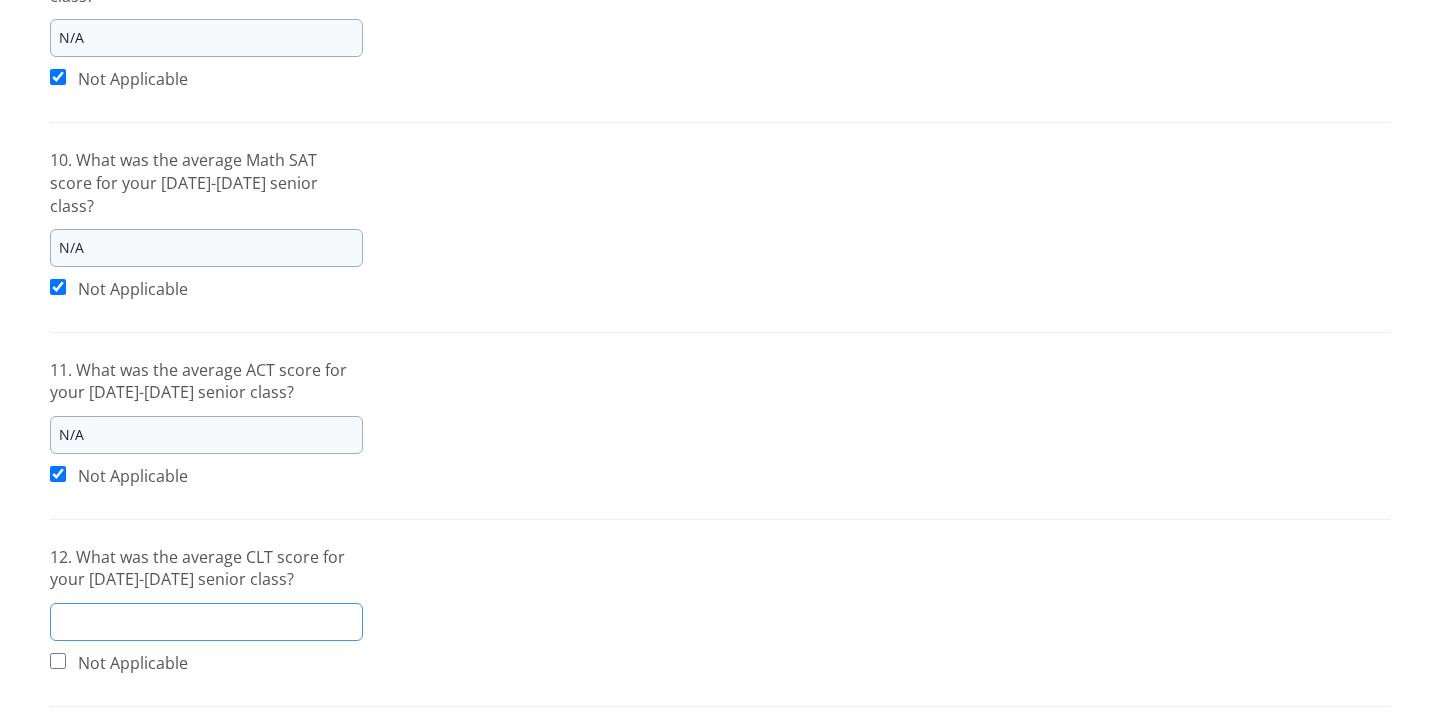 click at bounding box center (206, 622) 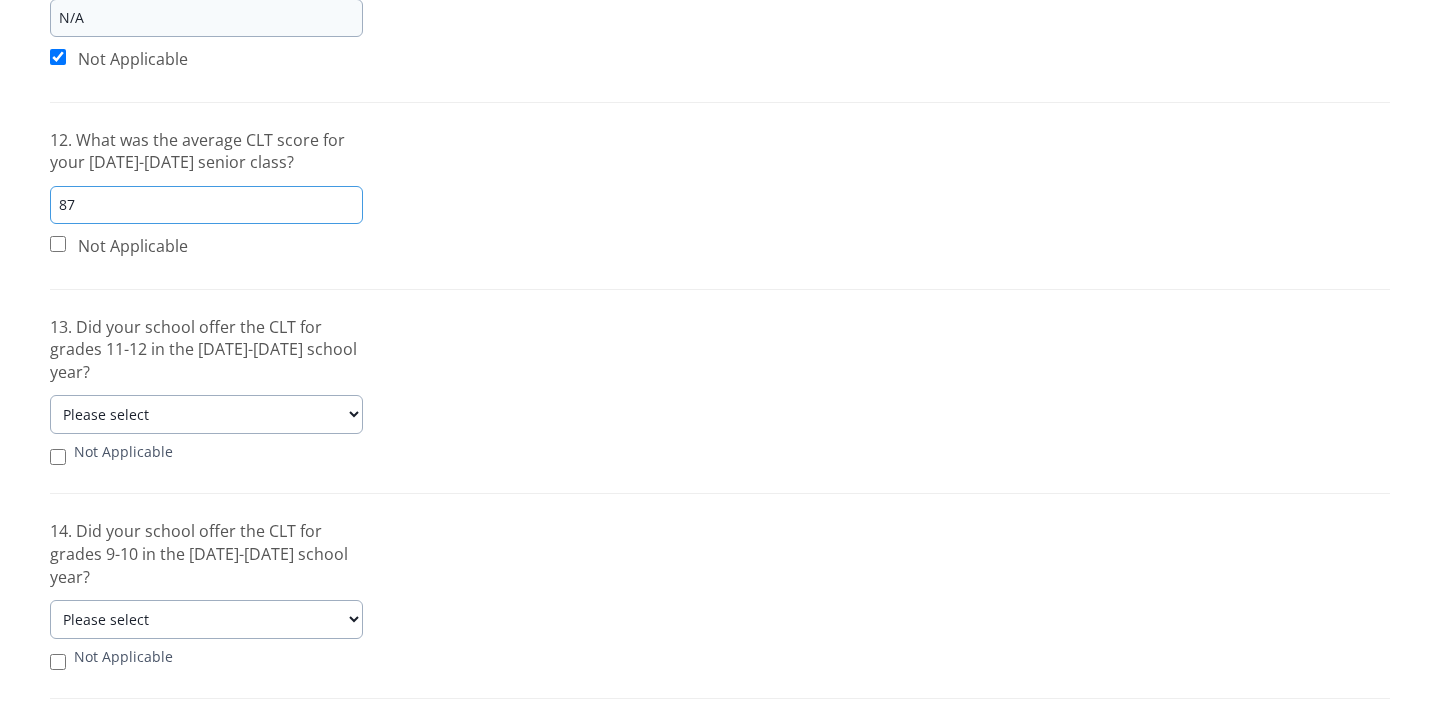 scroll, scrollTop: 1165, scrollLeft: 0, axis: vertical 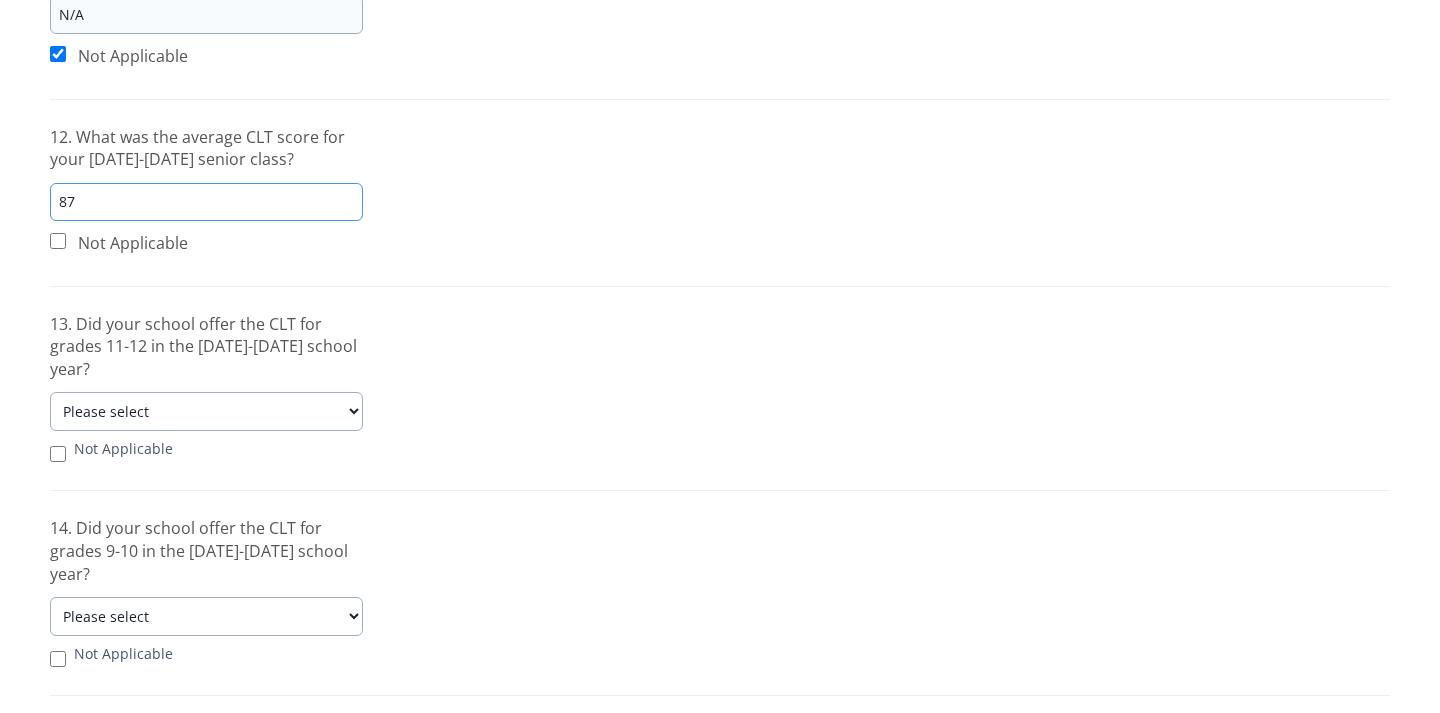 type on "87" 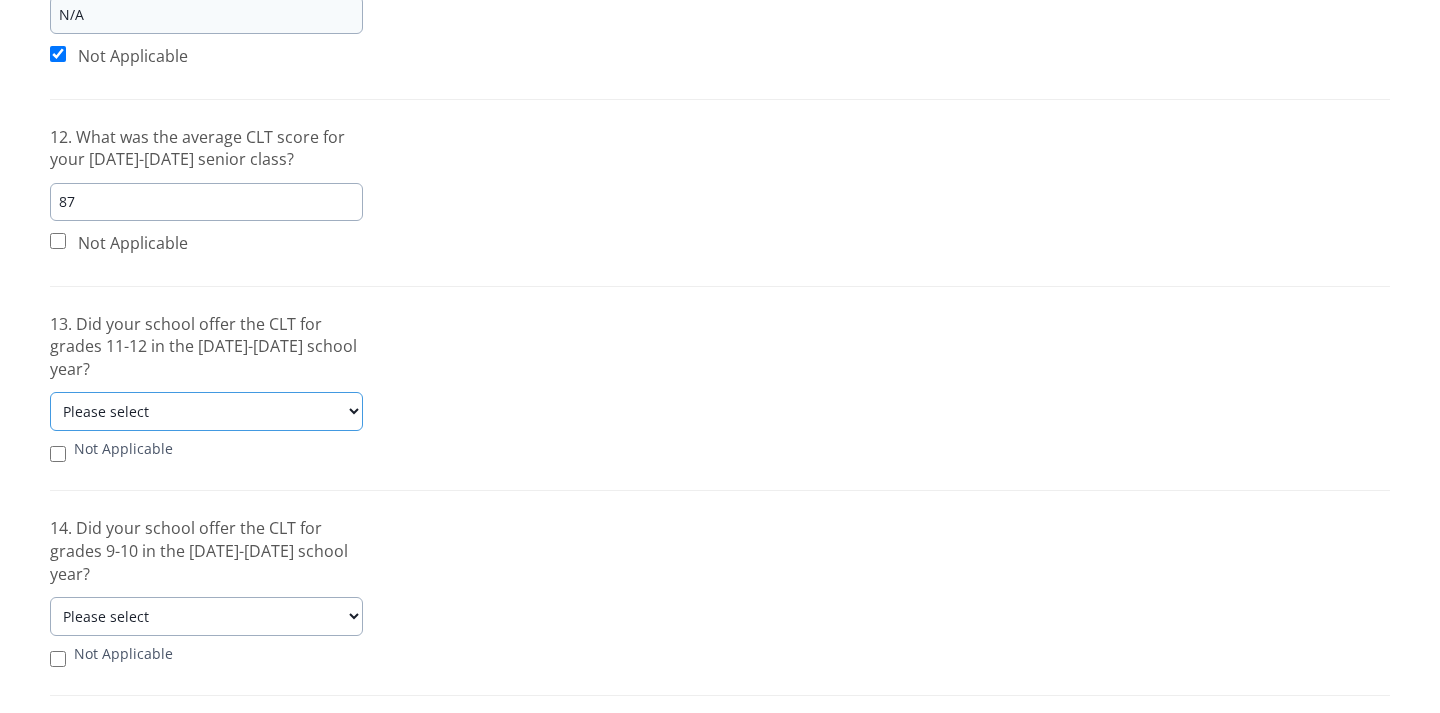 click on "Please select   Yes   No" at bounding box center (206, 411) 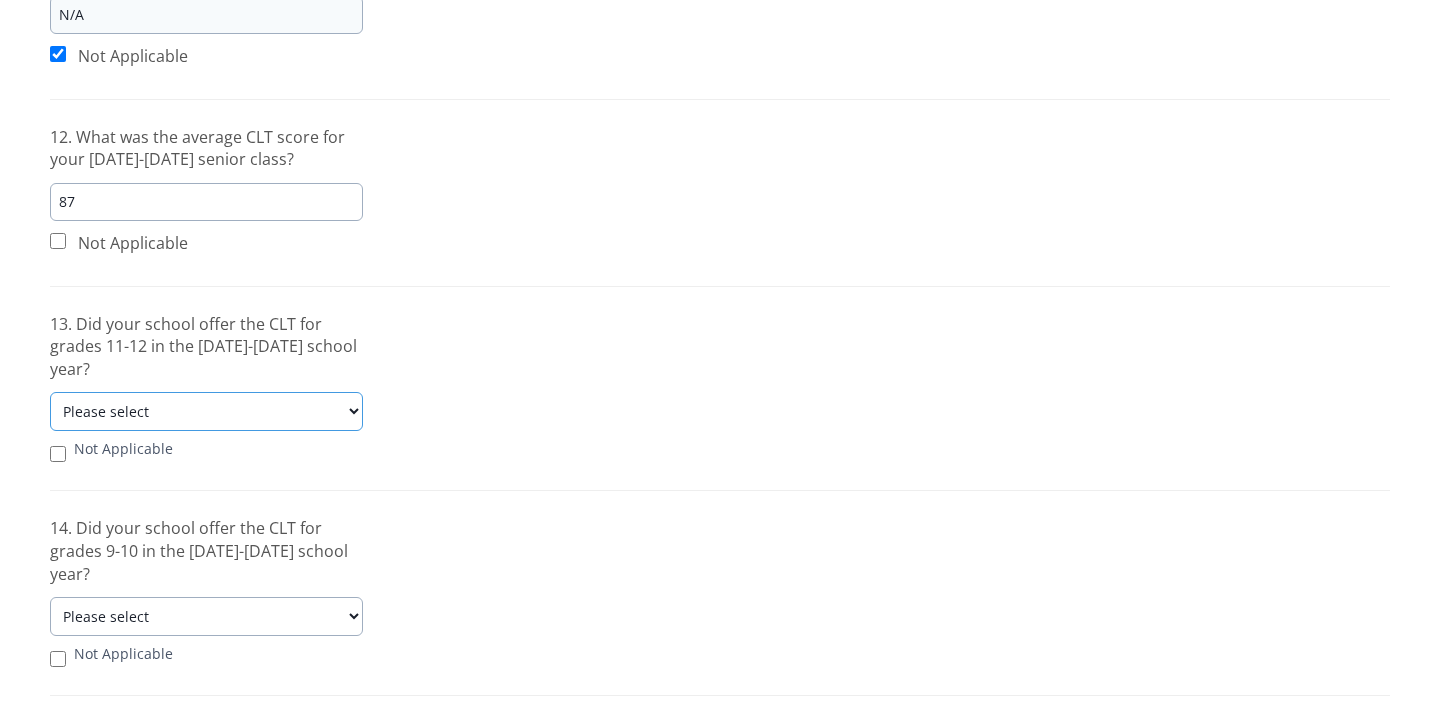 select on "Yes" 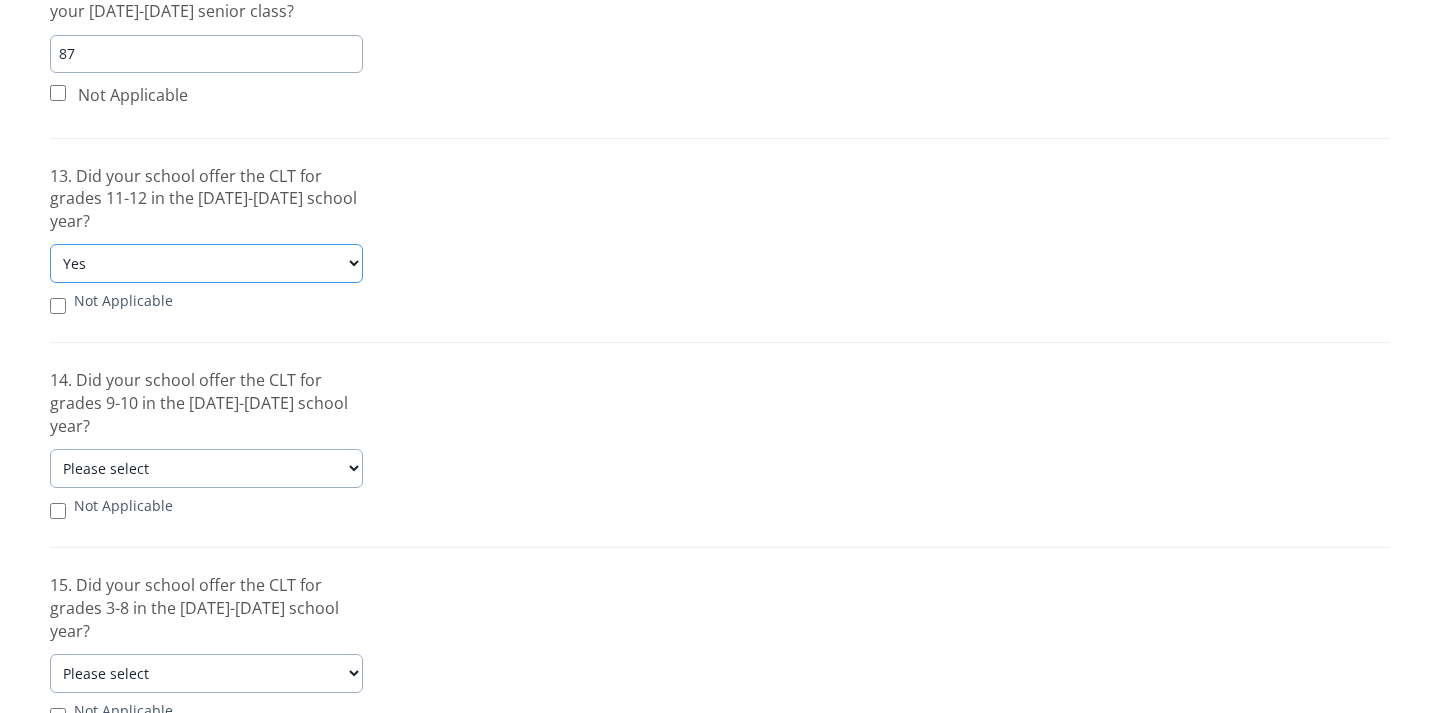 scroll, scrollTop: 1316, scrollLeft: 0, axis: vertical 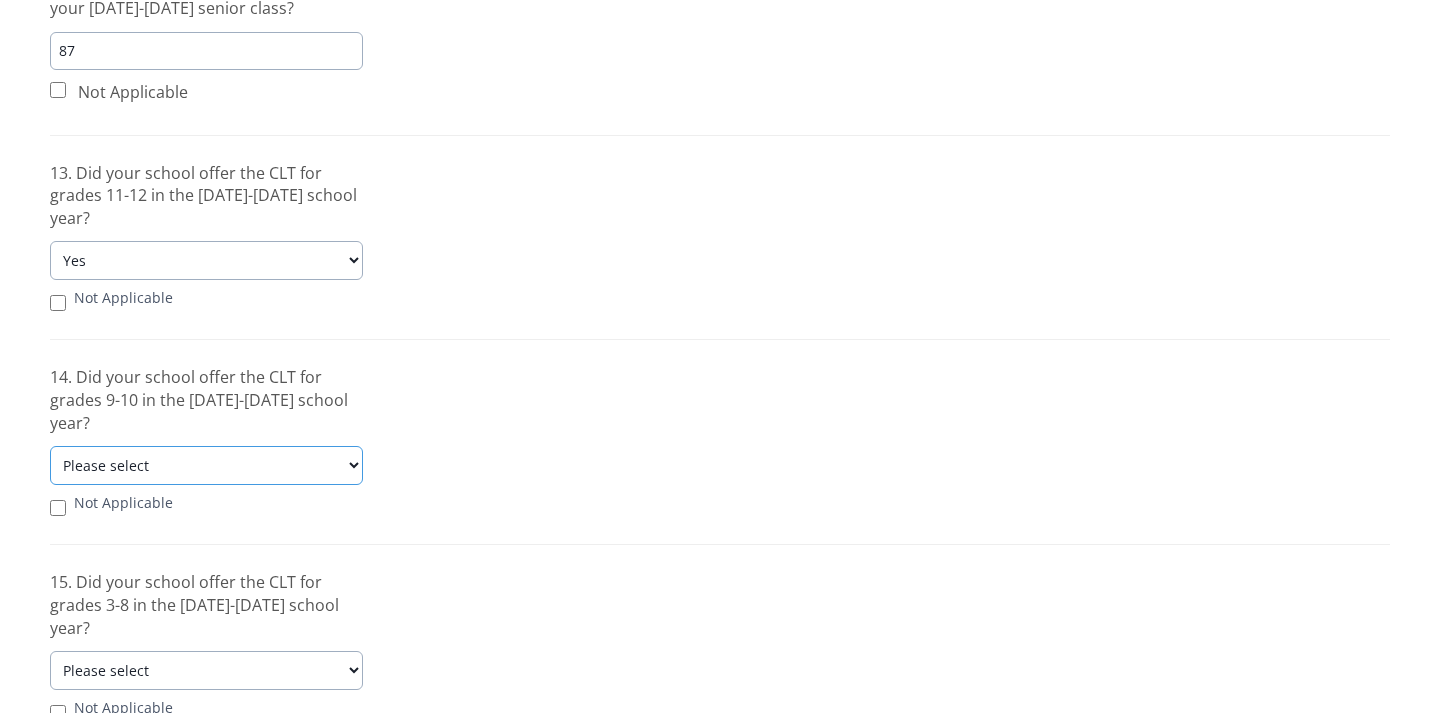 click on "Please select   Yes   No" at bounding box center (206, 465) 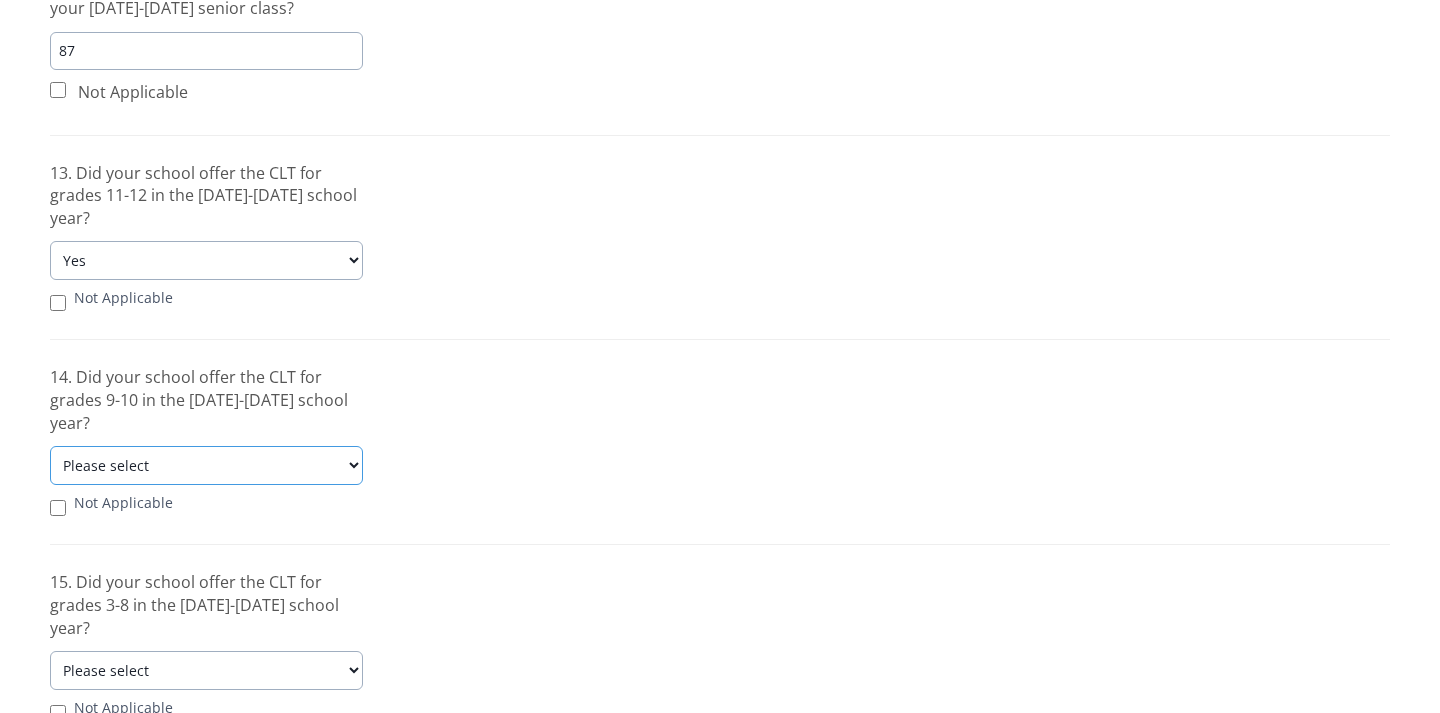 select on "Yes" 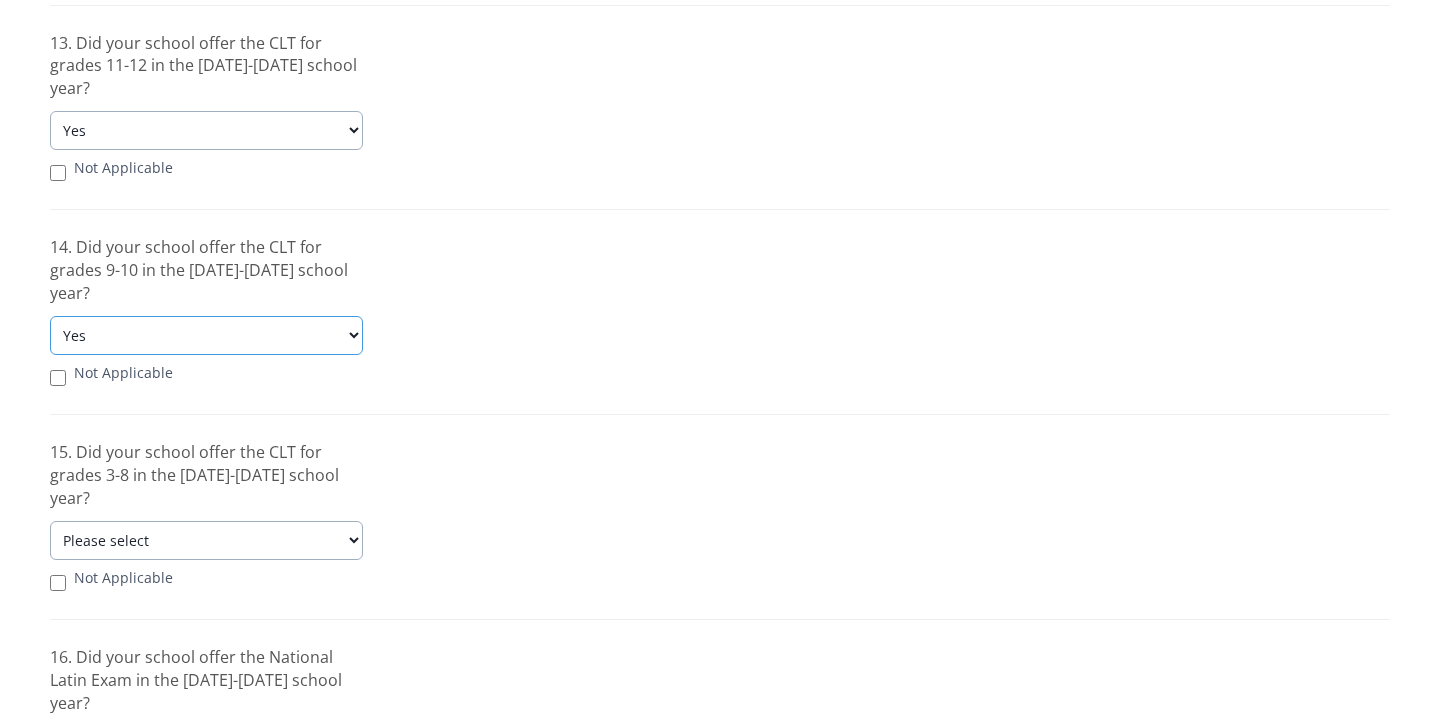 scroll, scrollTop: 1445, scrollLeft: 0, axis: vertical 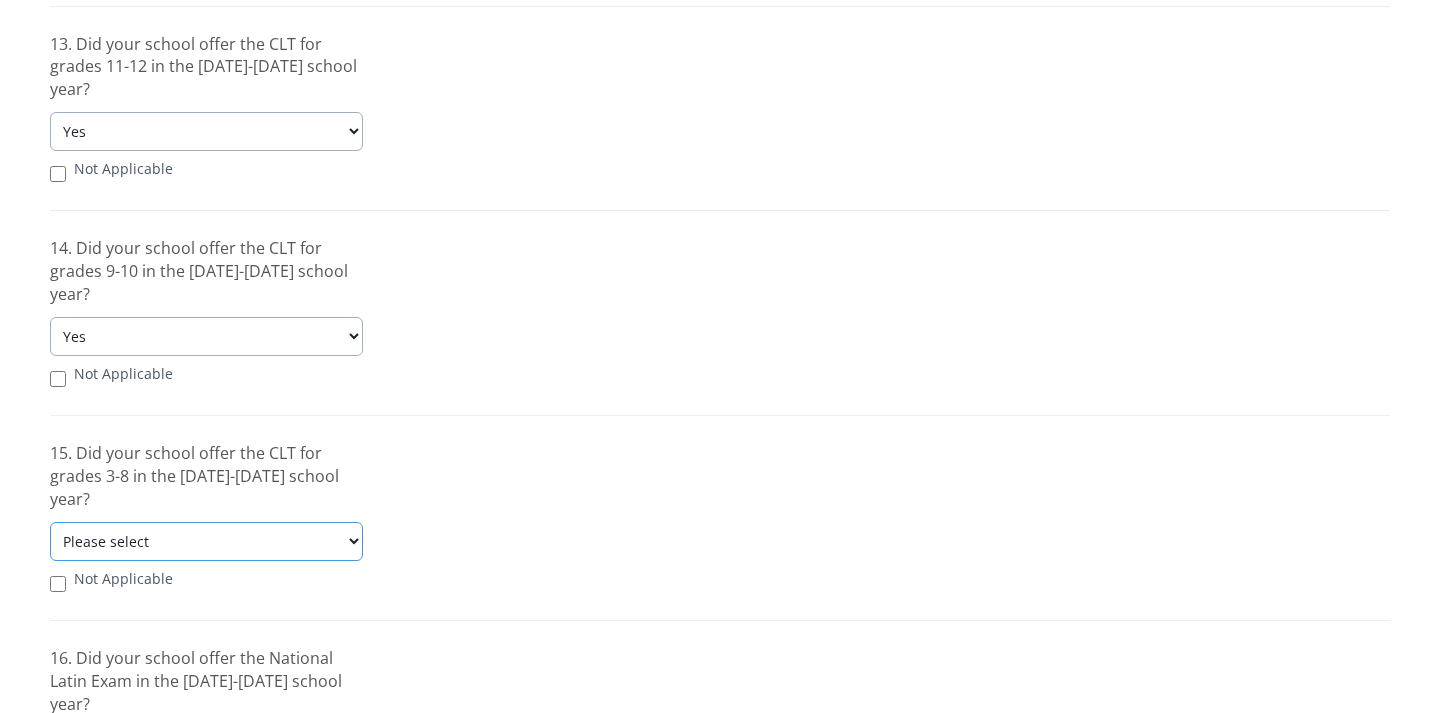 click on "Please select   Yes   No" at bounding box center (206, 541) 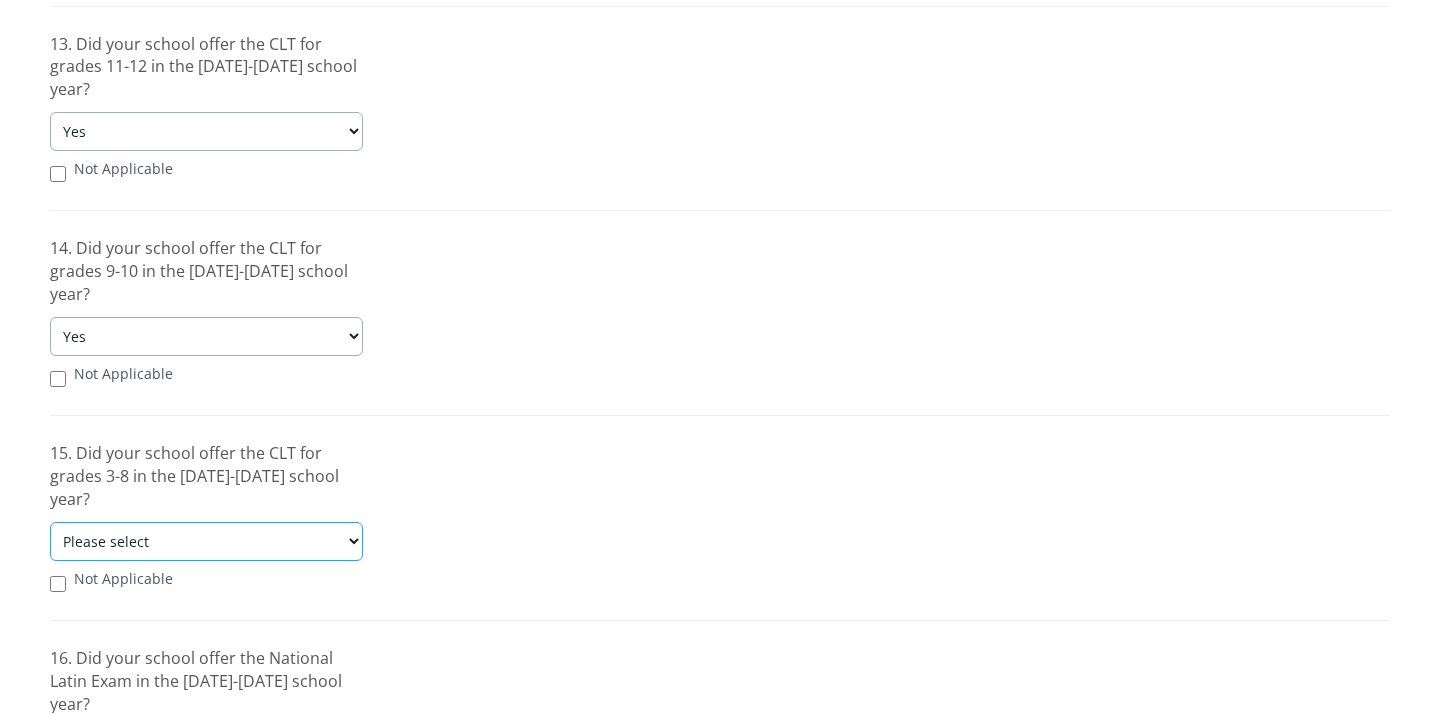 select on "Yes" 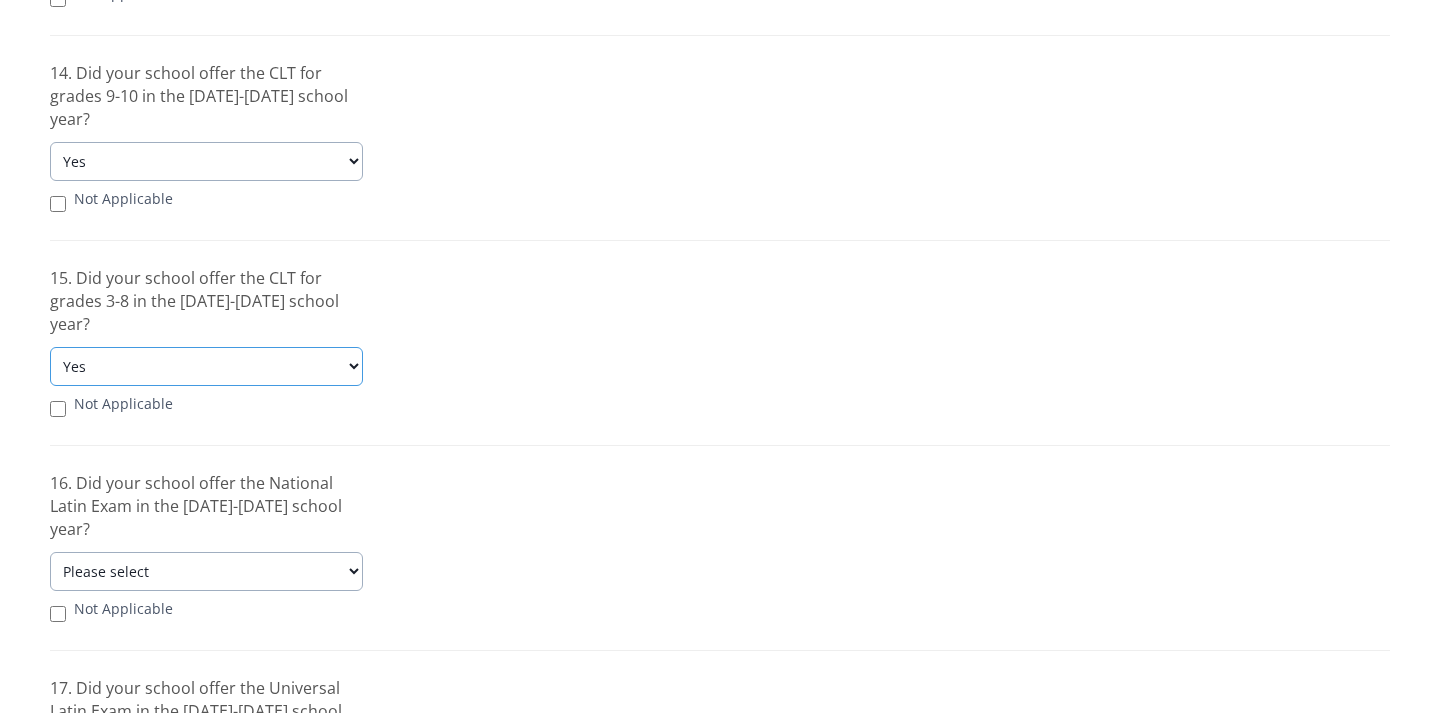 scroll, scrollTop: 1686, scrollLeft: 0, axis: vertical 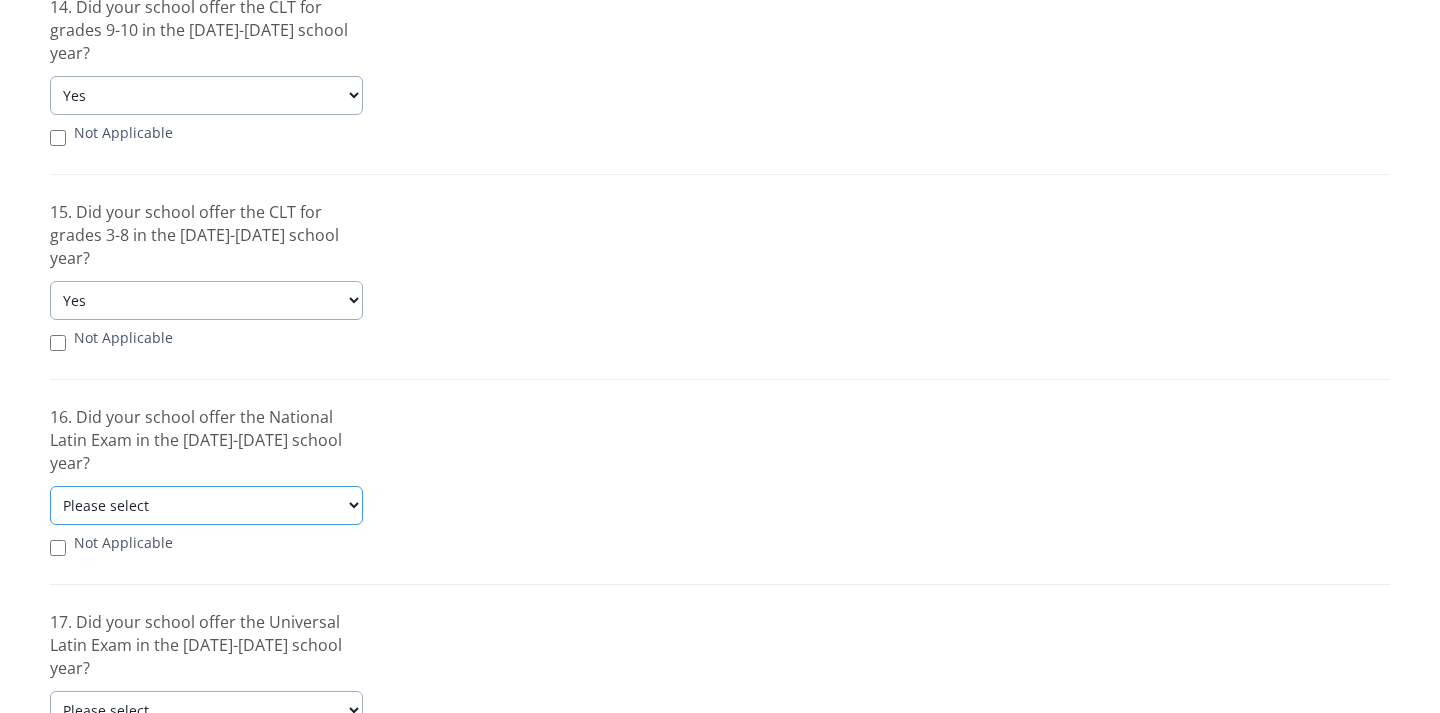 click on "Please select   Yes   No" at bounding box center (206, 505) 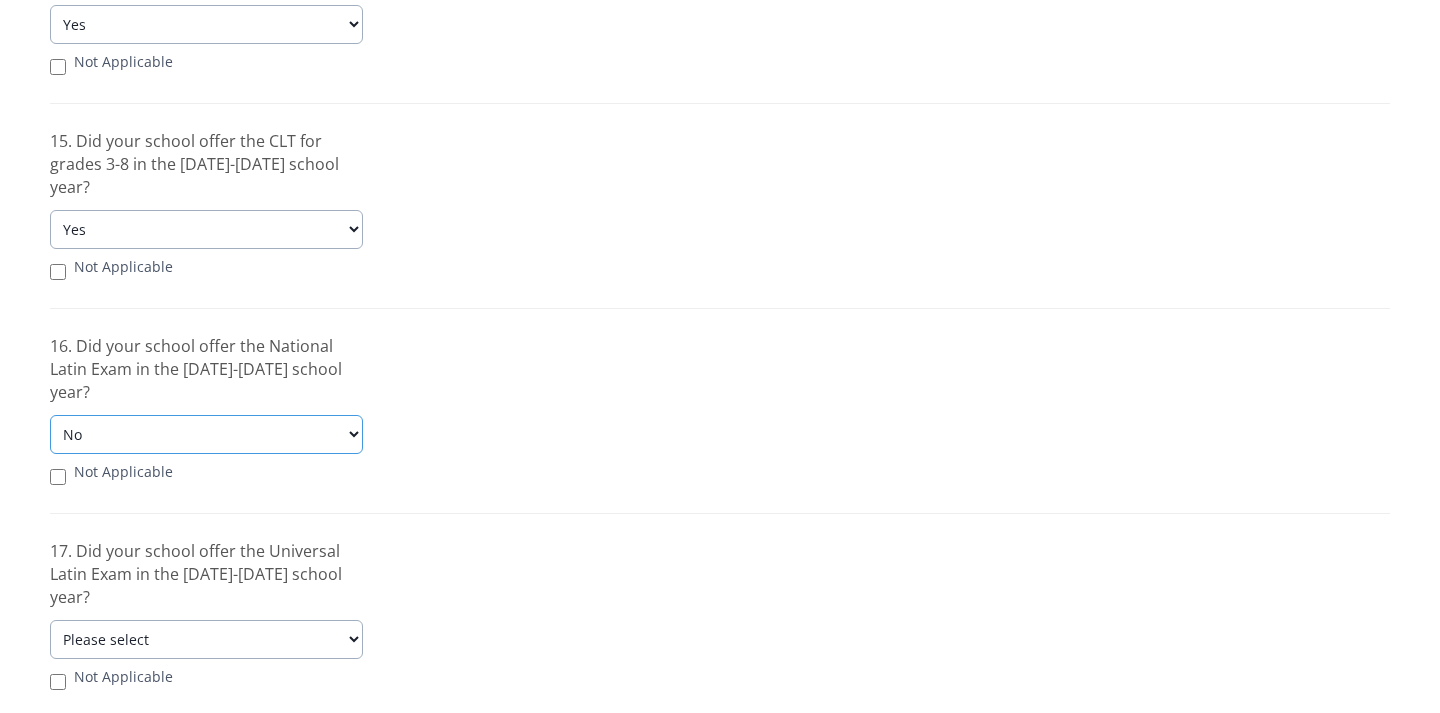 scroll, scrollTop: 1838, scrollLeft: 0, axis: vertical 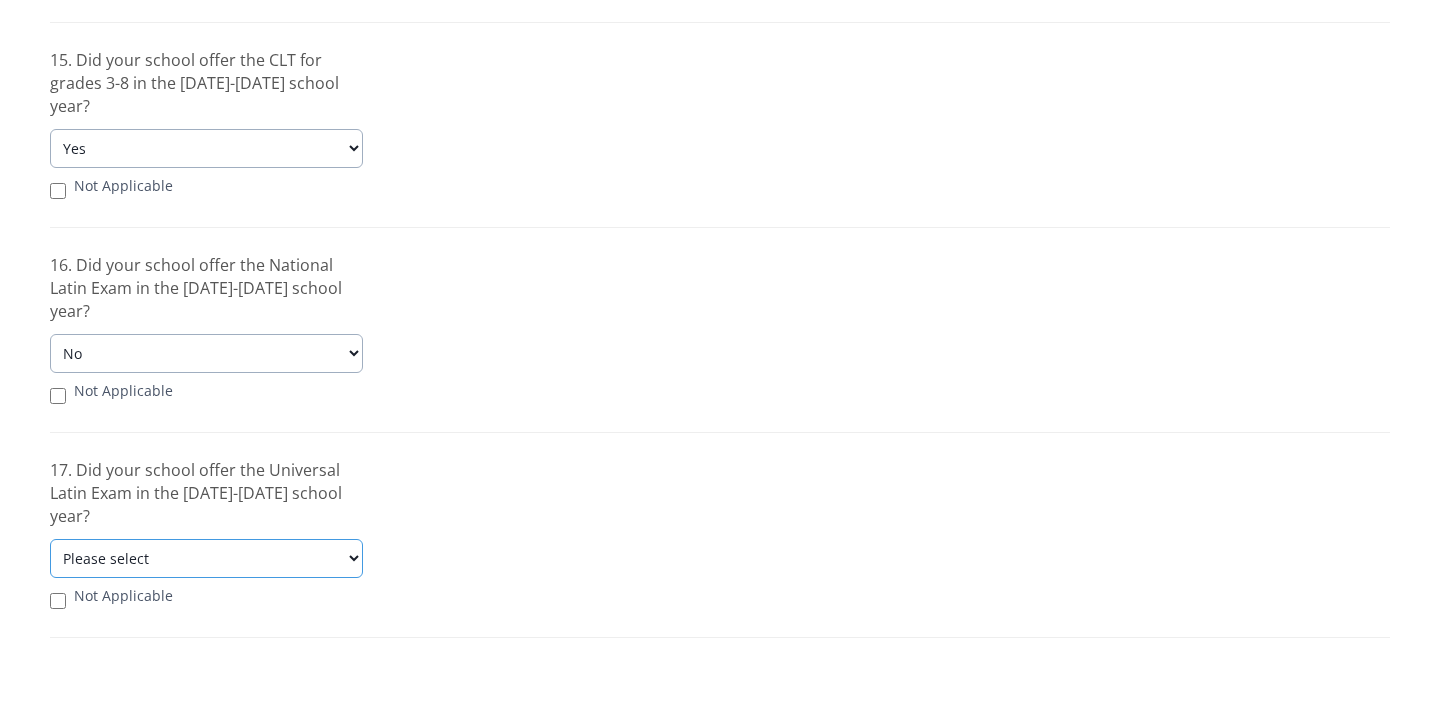 click on "Please select   Yes   No" at bounding box center (206, 558) 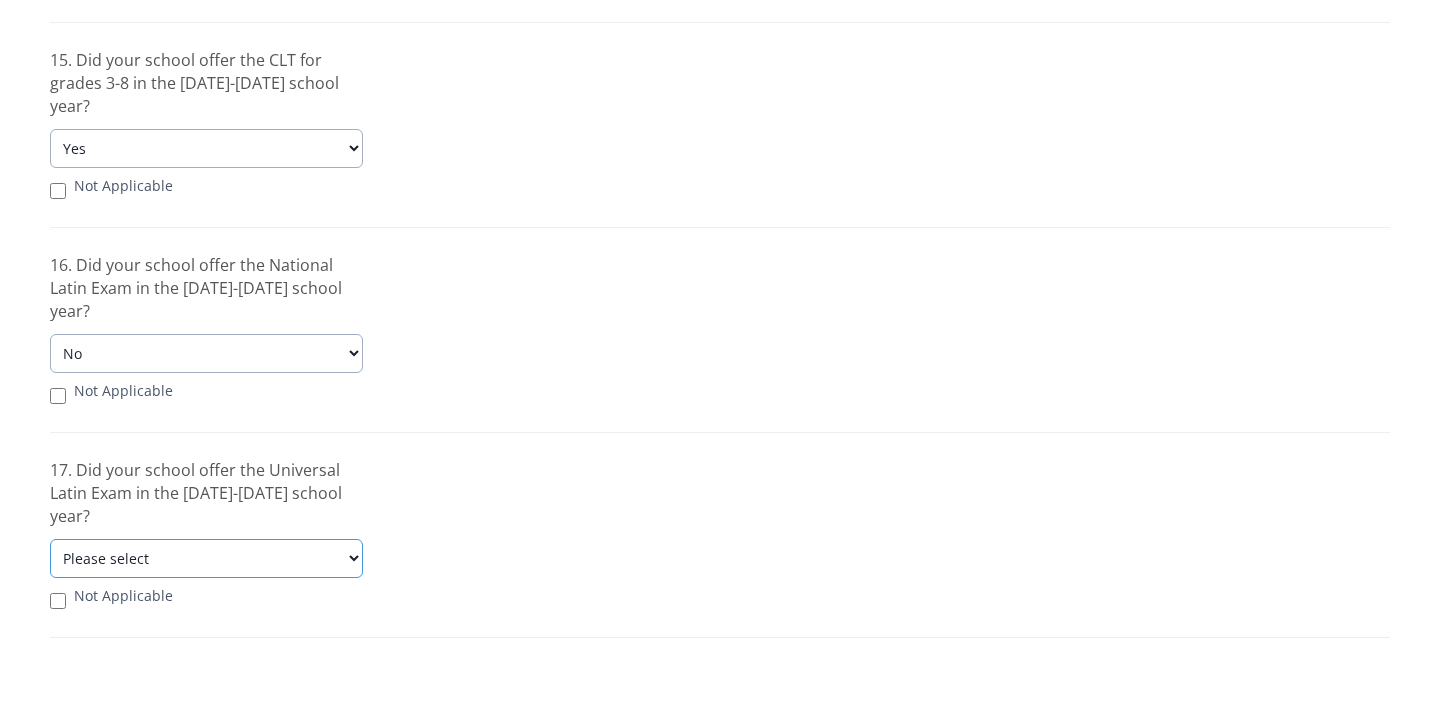select on "Yes" 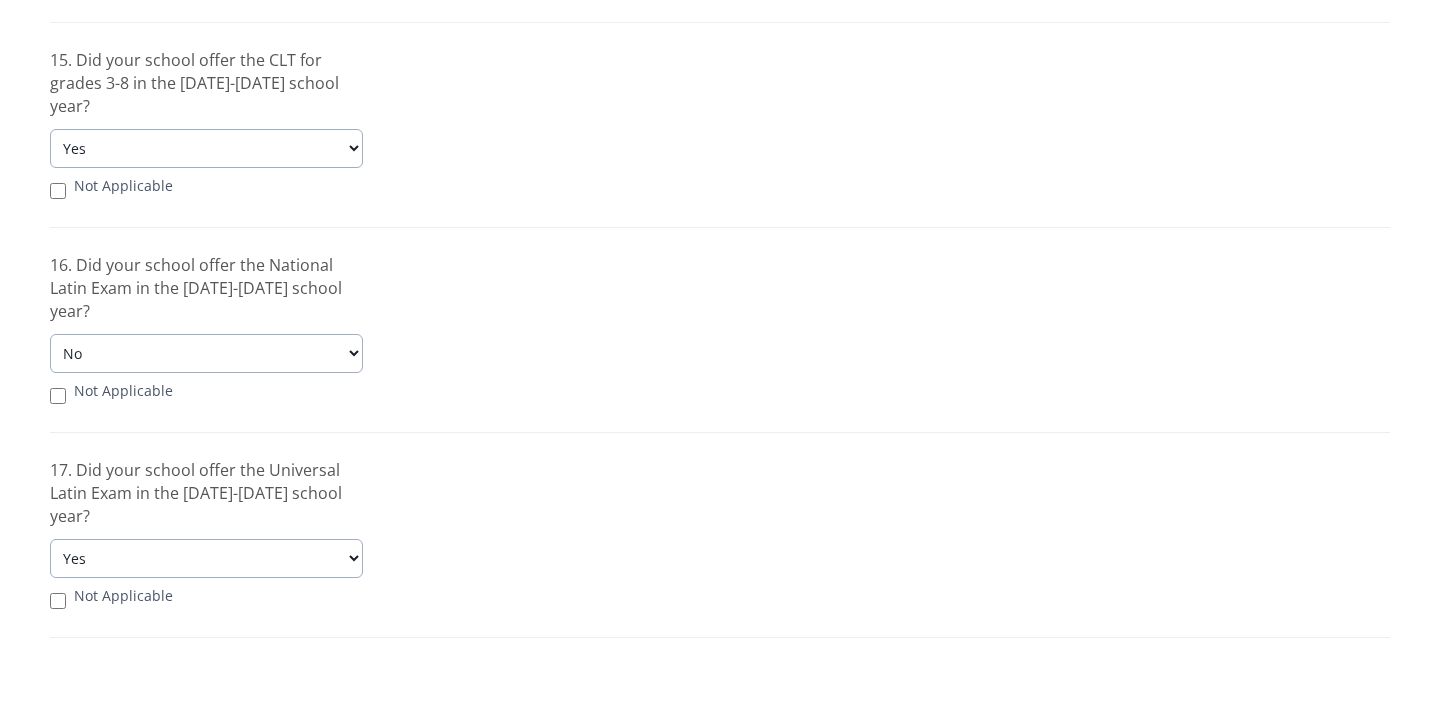 click on "Finish" at bounding box center [1335, 754] 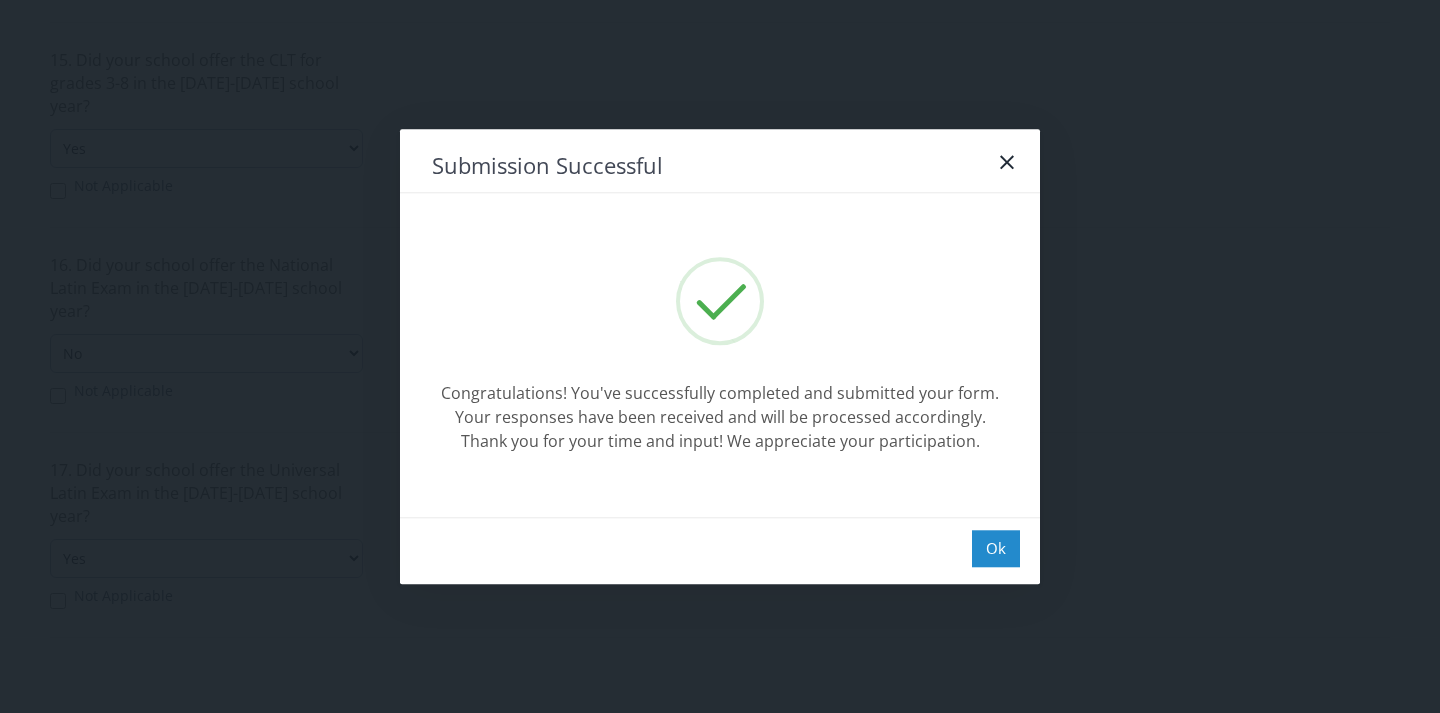 click on "Ok" at bounding box center (996, 548) 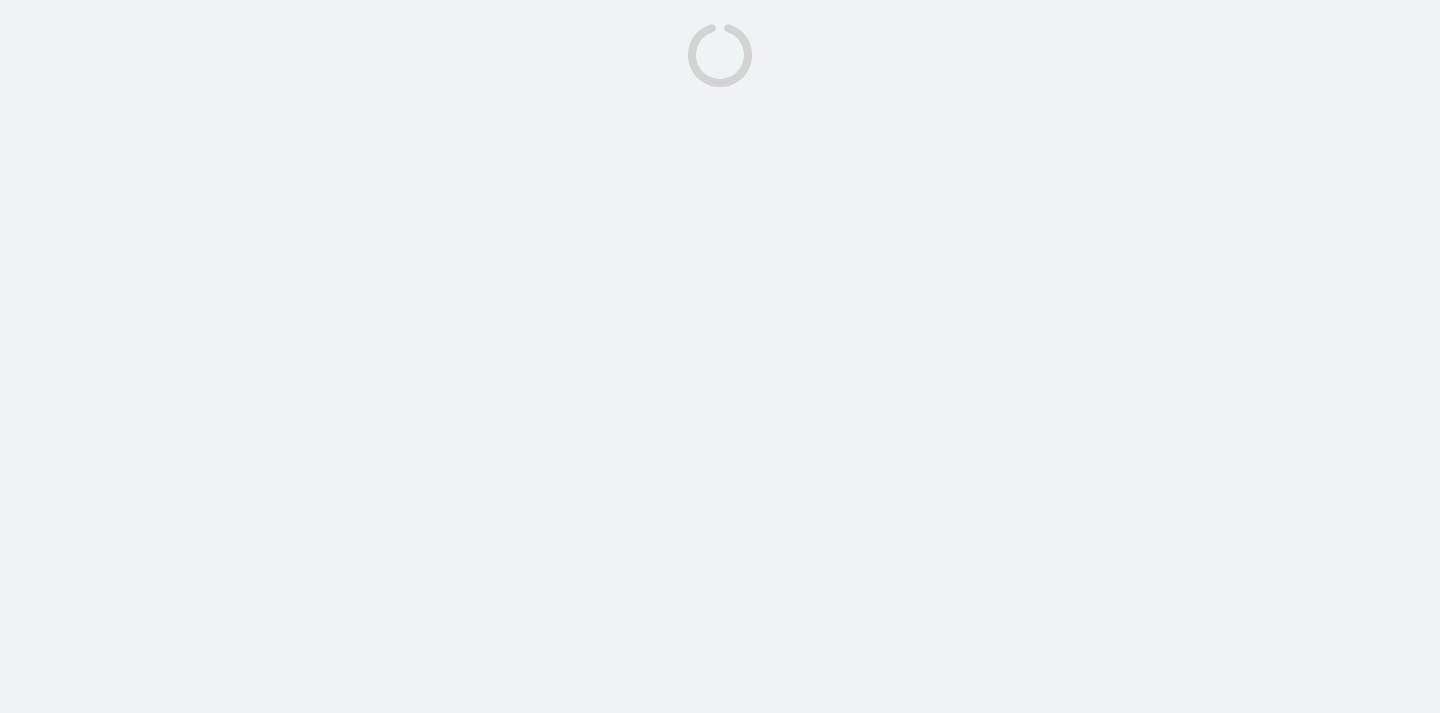 scroll, scrollTop: 0, scrollLeft: 0, axis: both 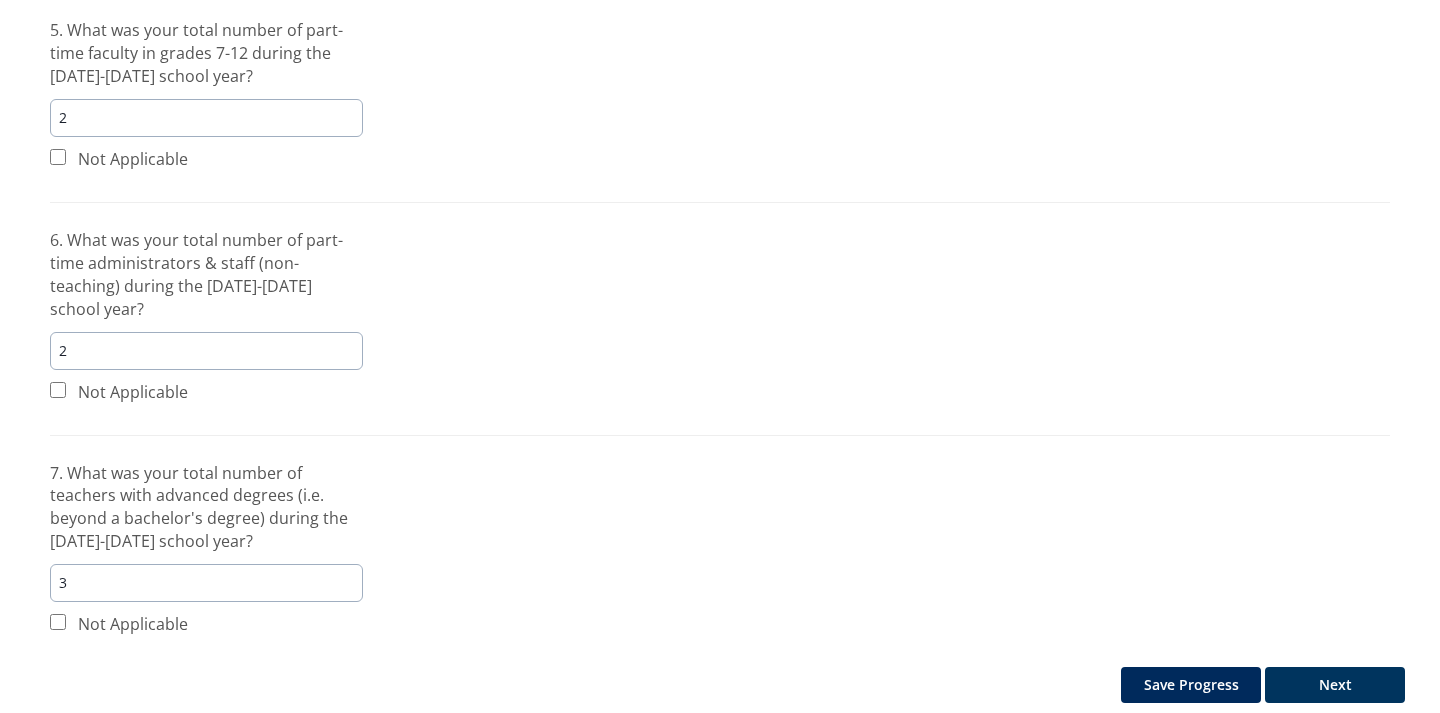click on "Next" at bounding box center [1335, 685] 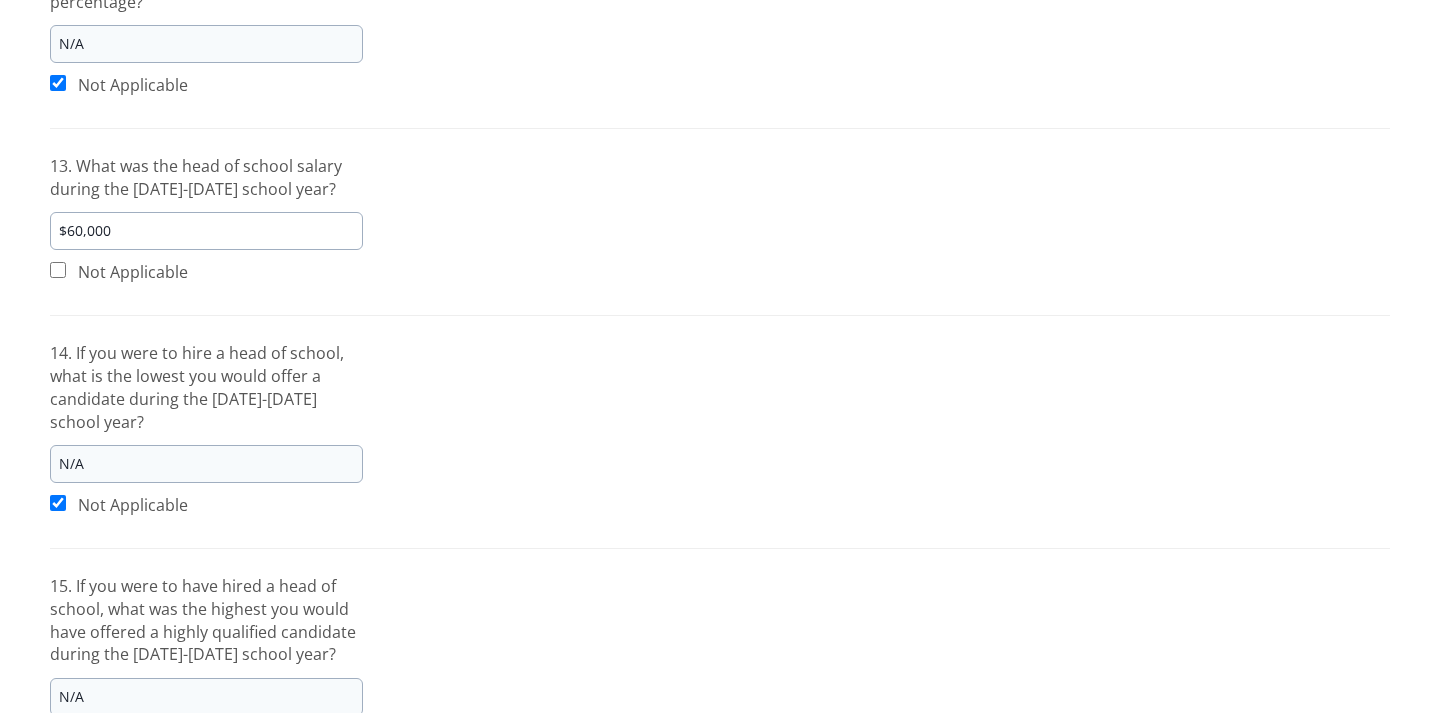 scroll, scrollTop: 1429, scrollLeft: 0, axis: vertical 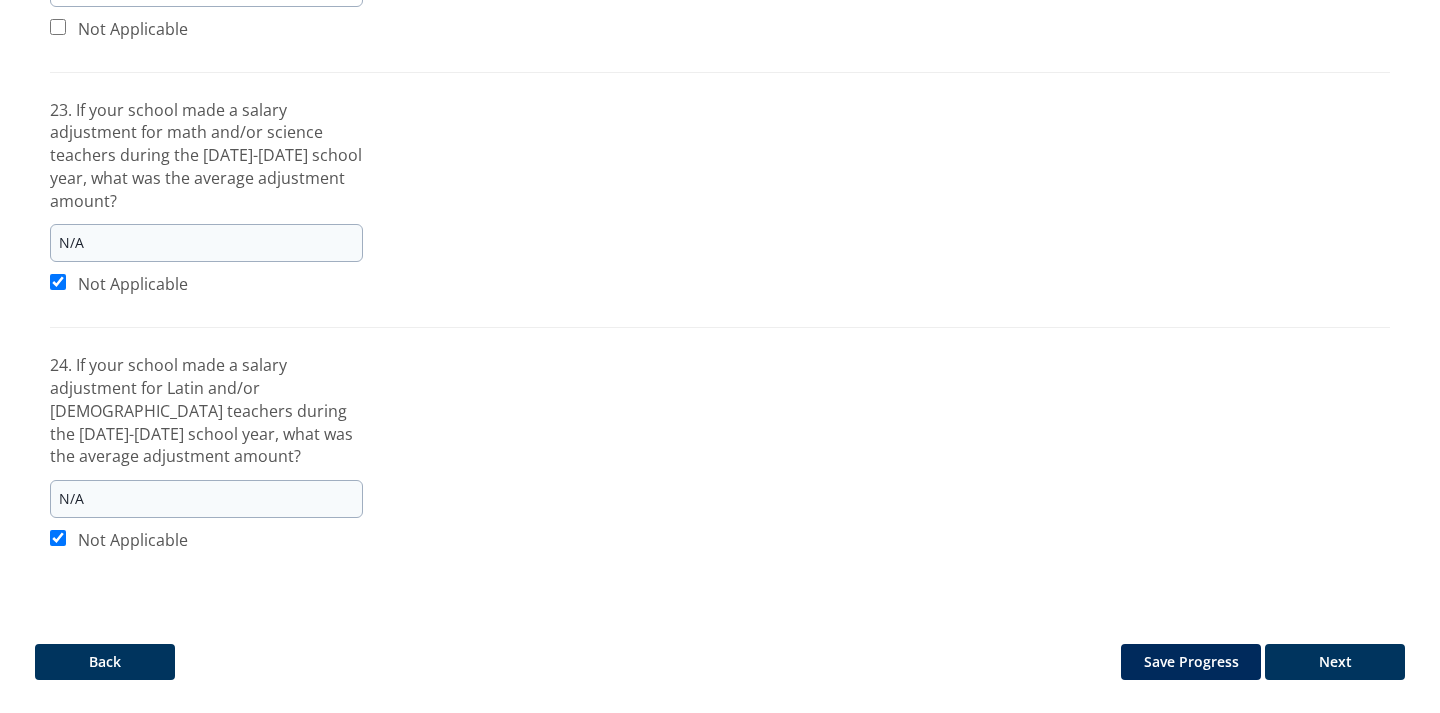 click on "Next" at bounding box center (1335, 662) 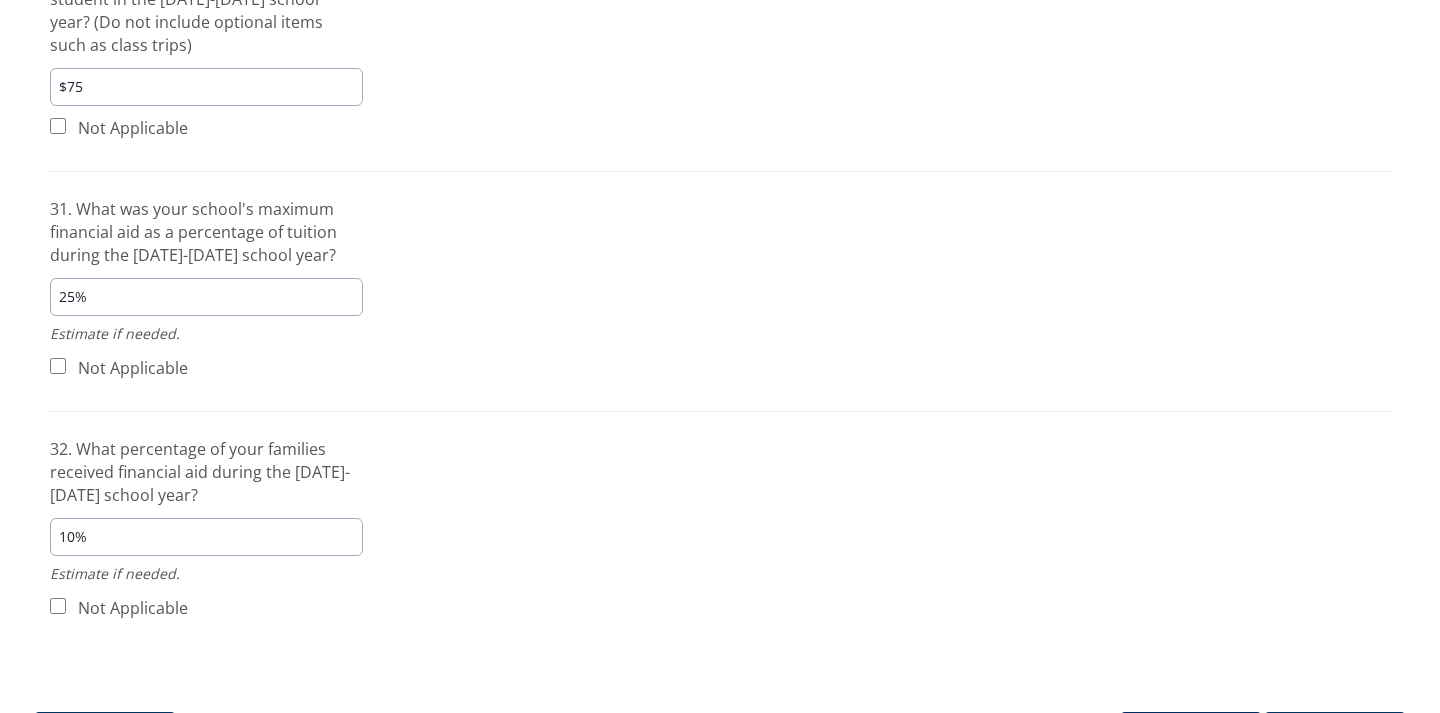 scroll, scrollTop: 1681, scrollLeft: 0, axis: vertical 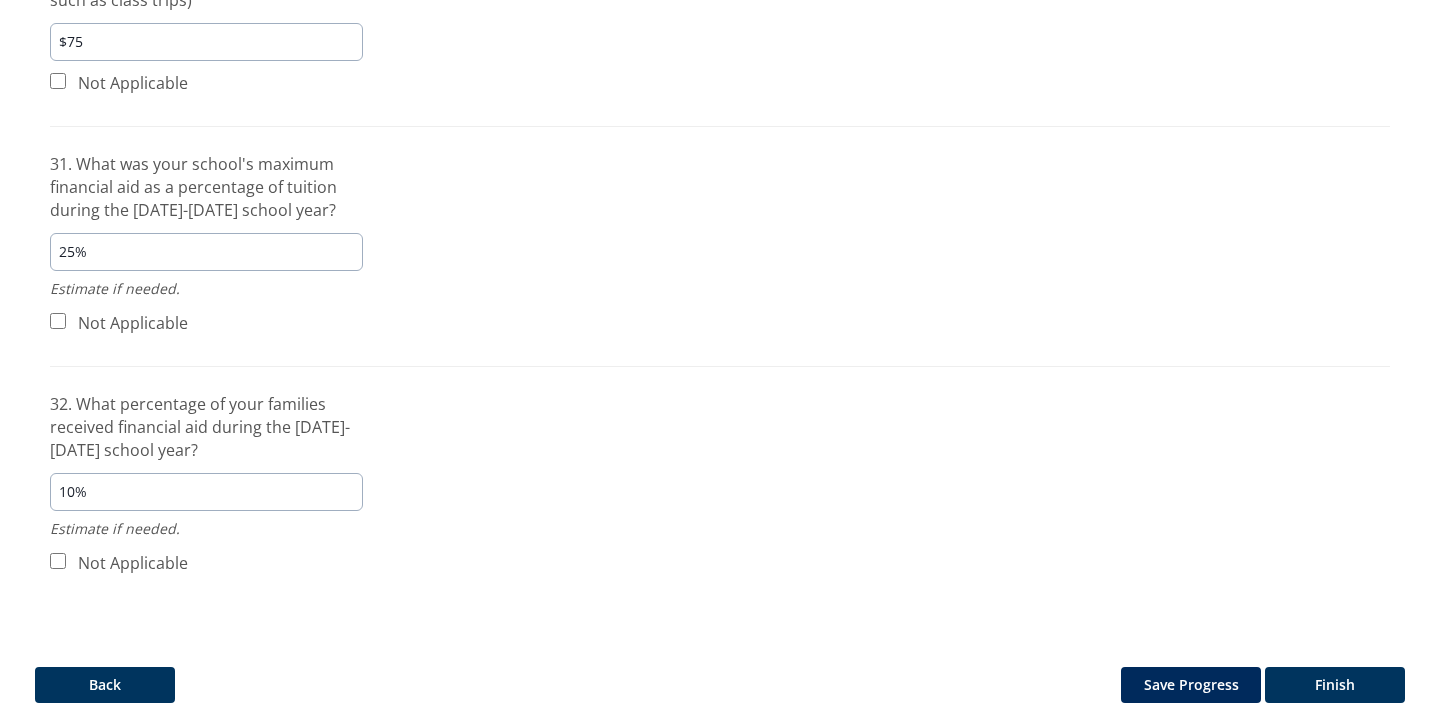 click on "Finish" at bounding box center (1335, 685) 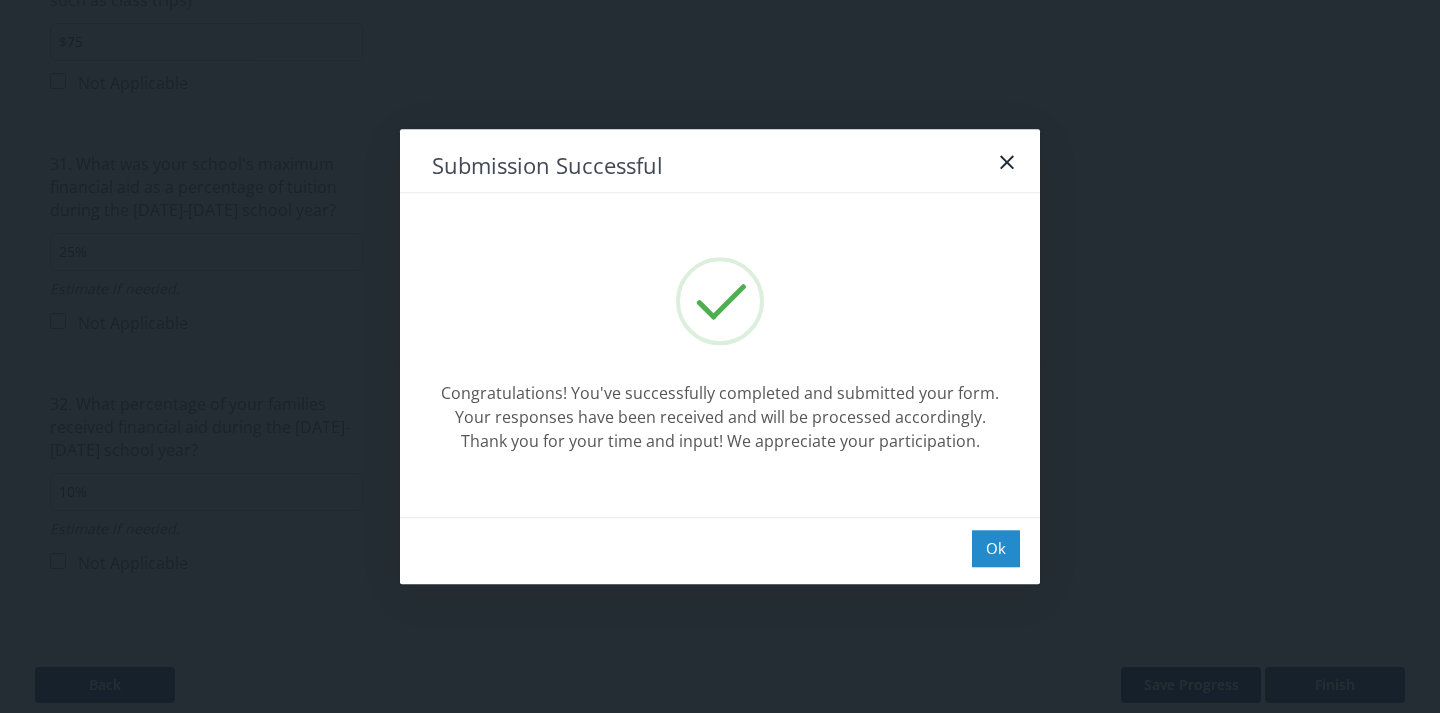 click on "Ok" at bounding box center (996, 548) 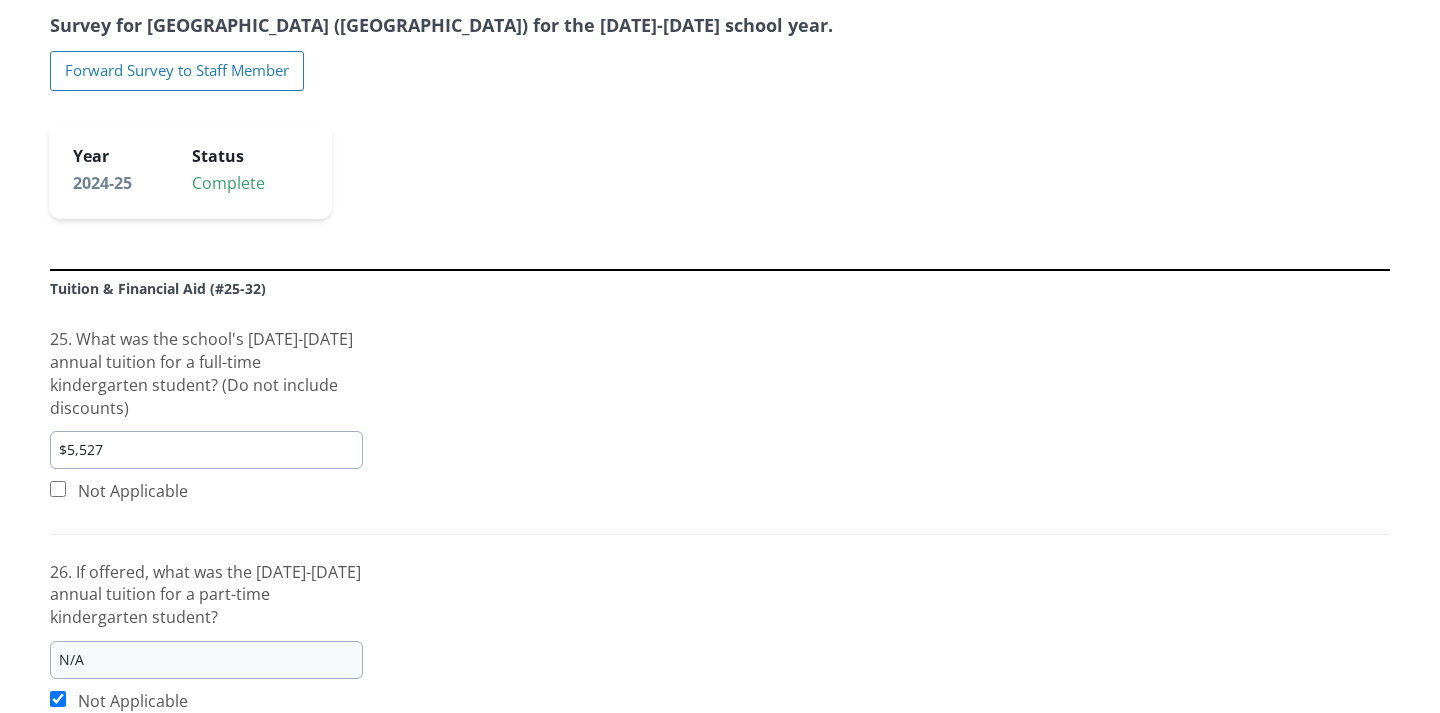 scroll, scrollTop: 0, scrollLeft: 0, axis: both 